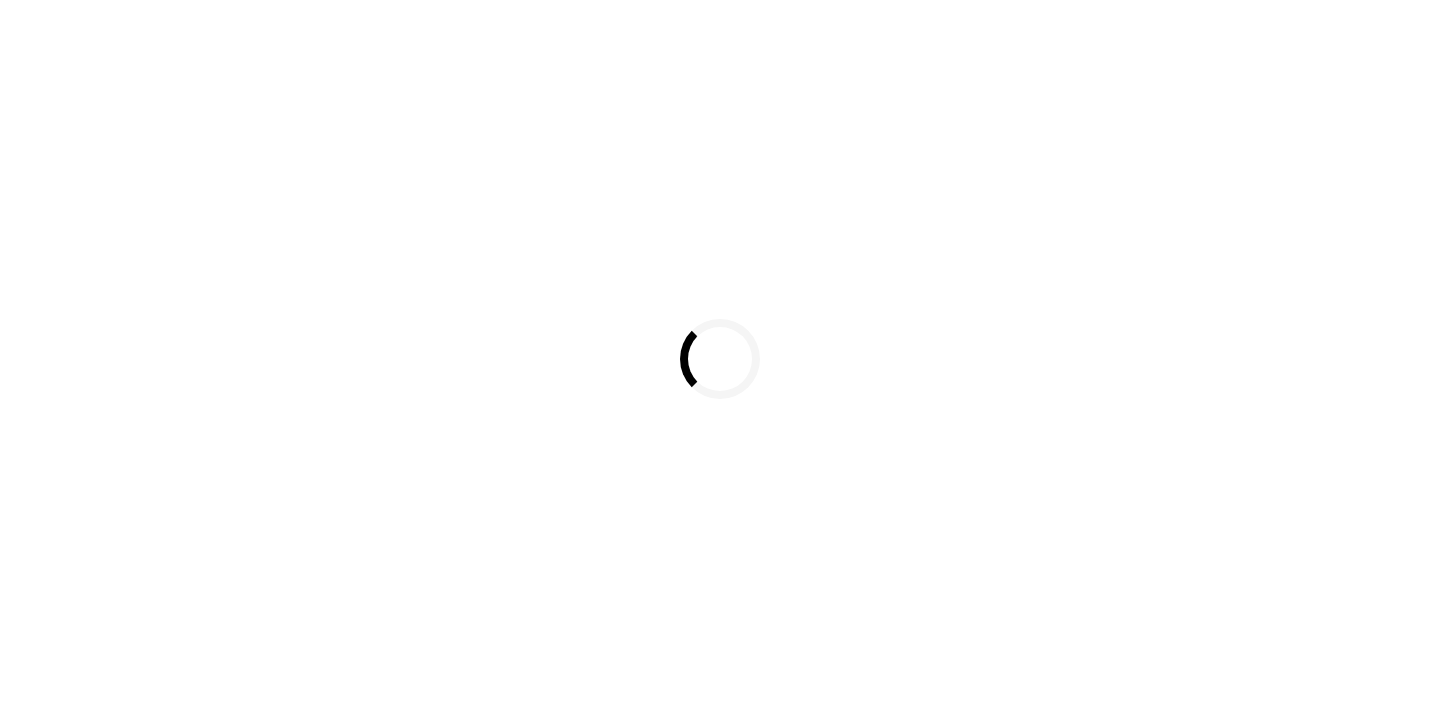 scroll, scrollTop: 0, scrollLeft: 0, axis: both 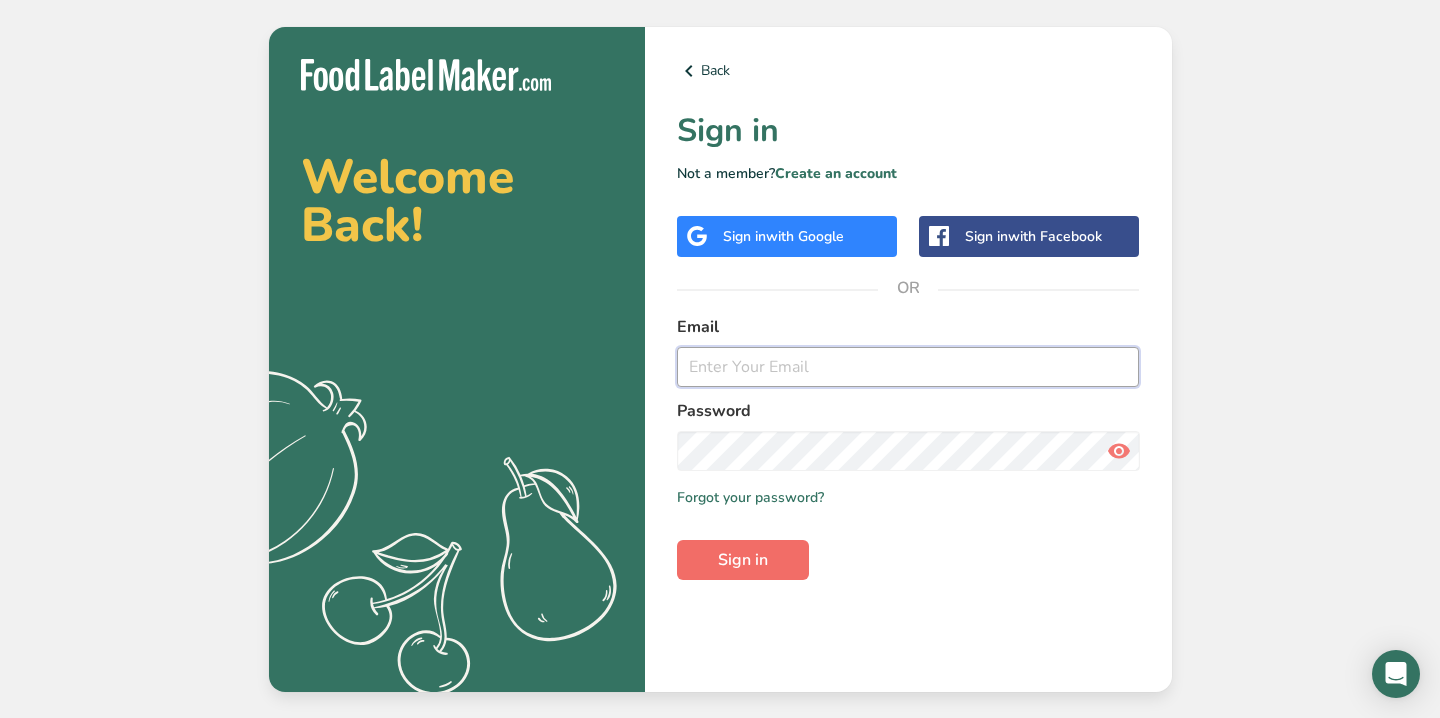 type on "[NAME]@example.com" 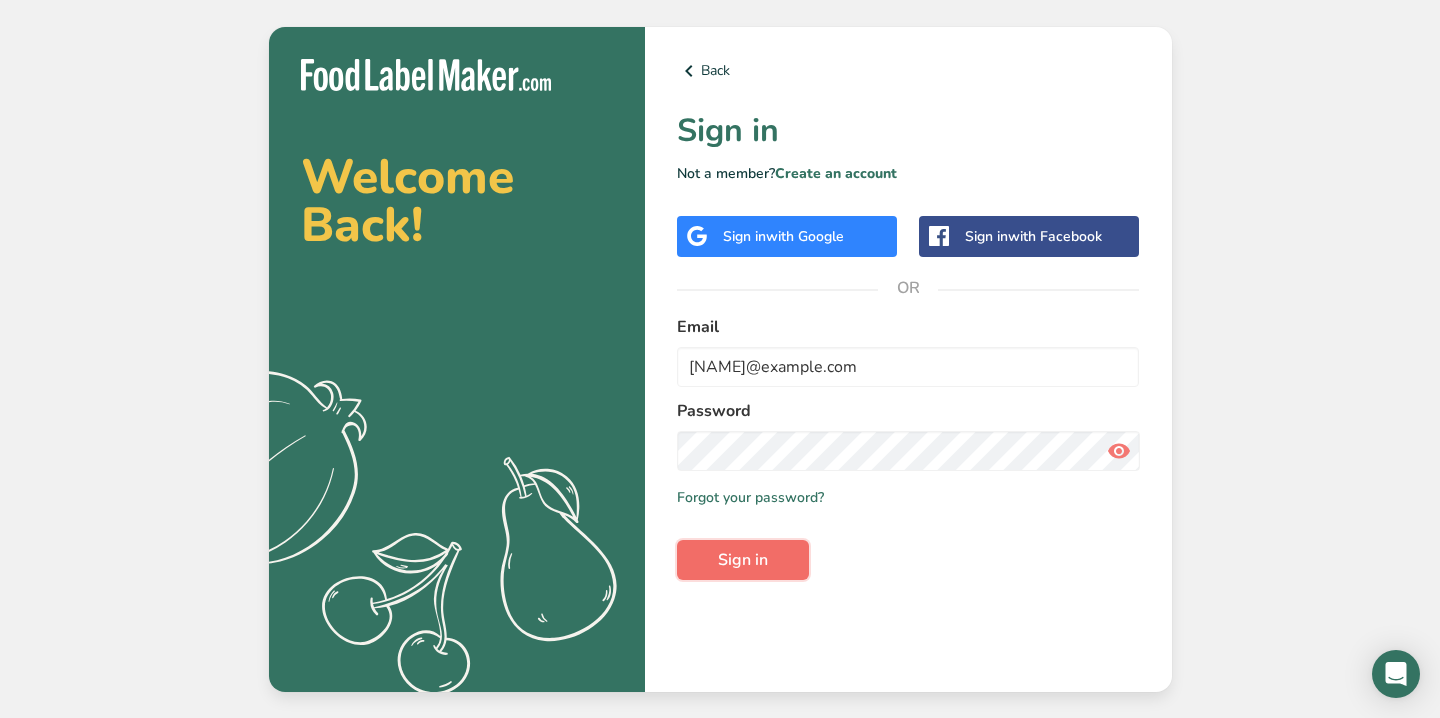 click on "Sign in" at bounding box center [743, 560] 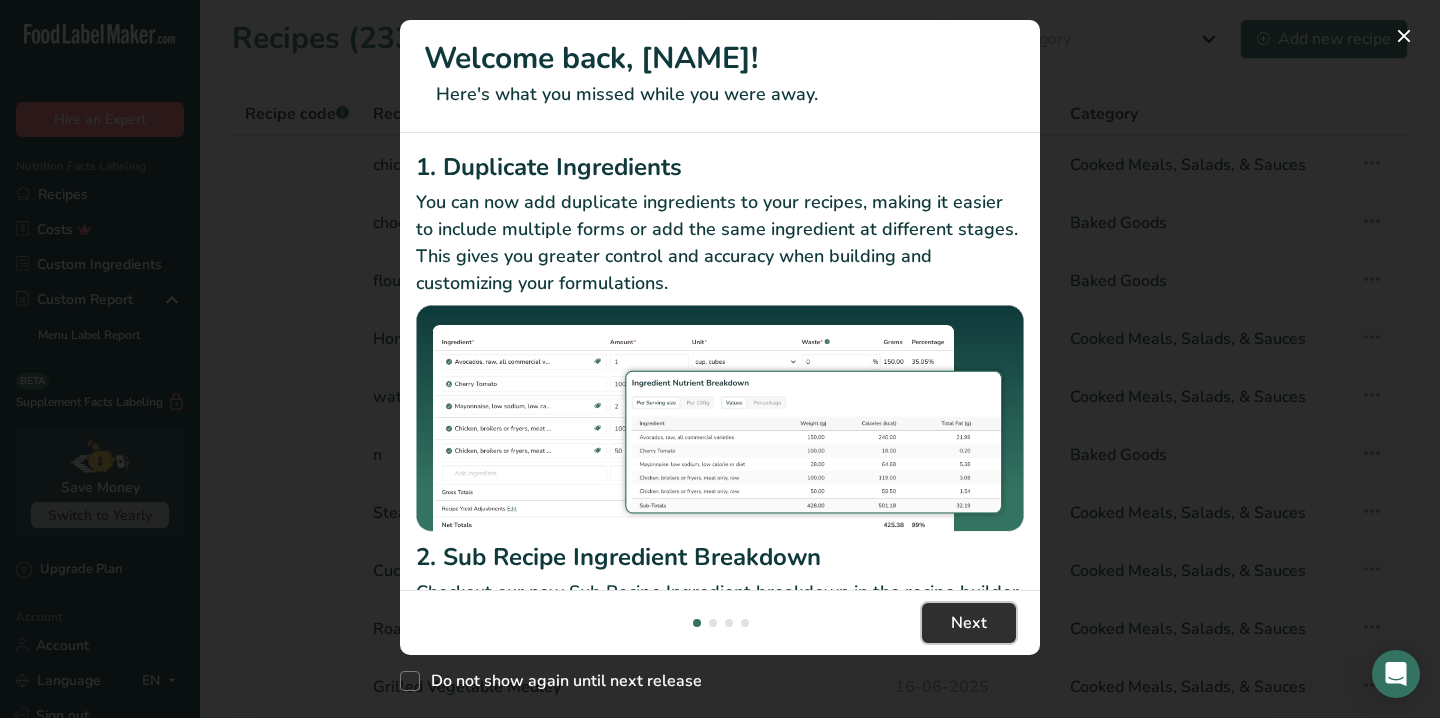click on "Next" at bounding box center [969, 623] 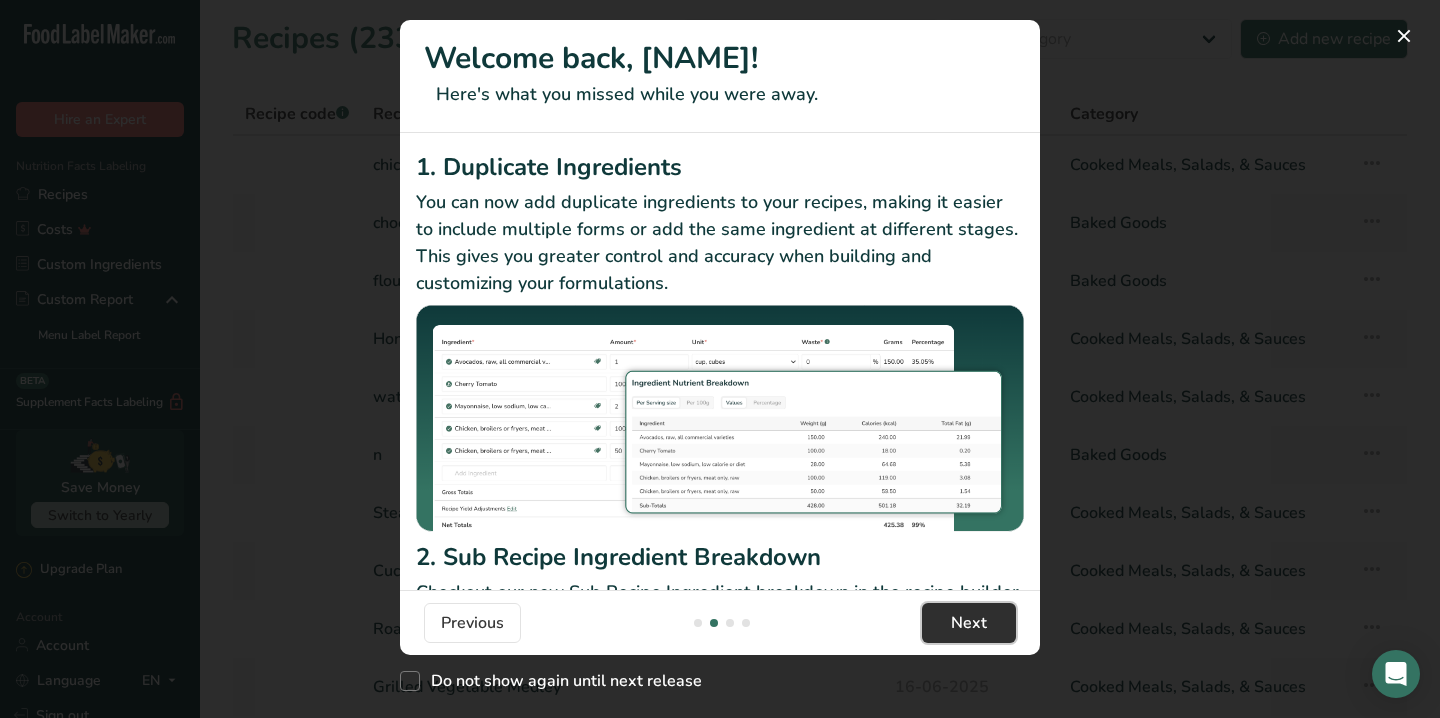 scroll, scrollTop: 0, scrollLeft: 640, axis: horizontal 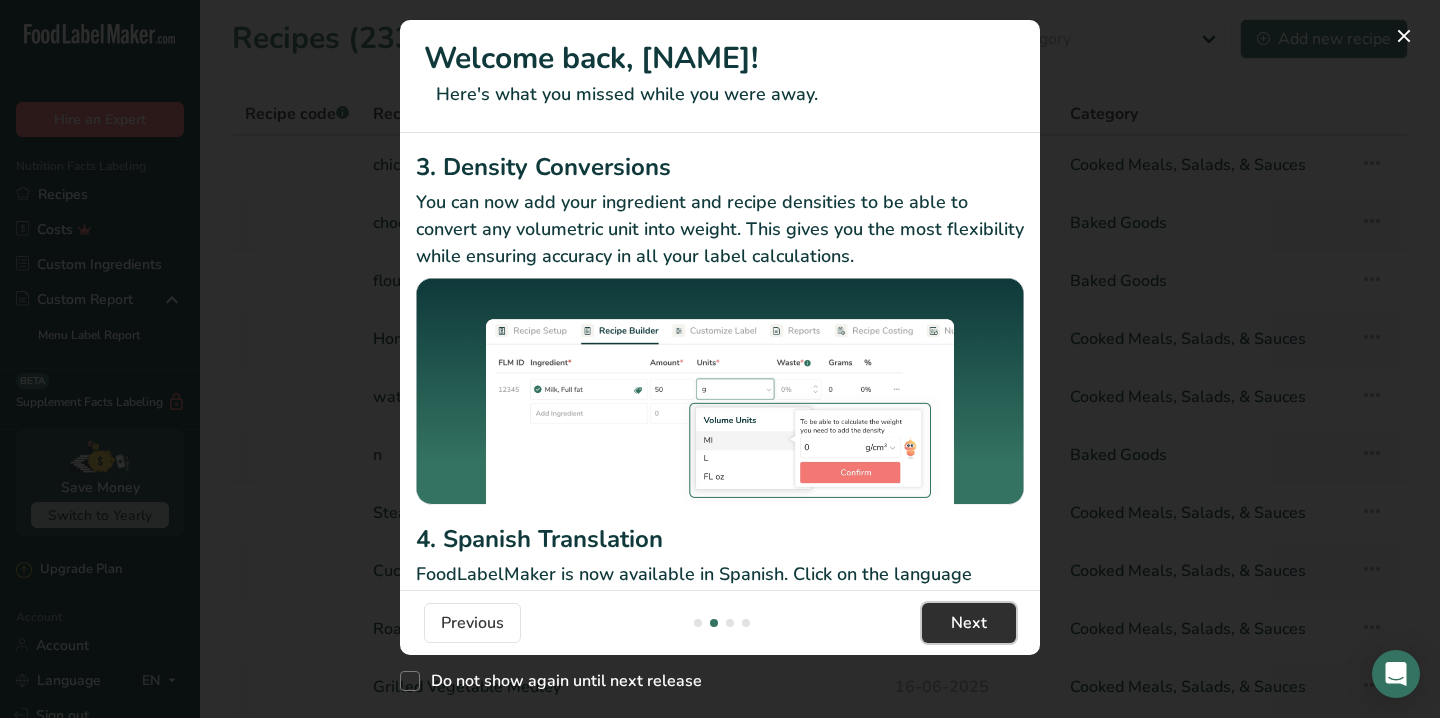 click on "Next" at bounding box center (969, 623) 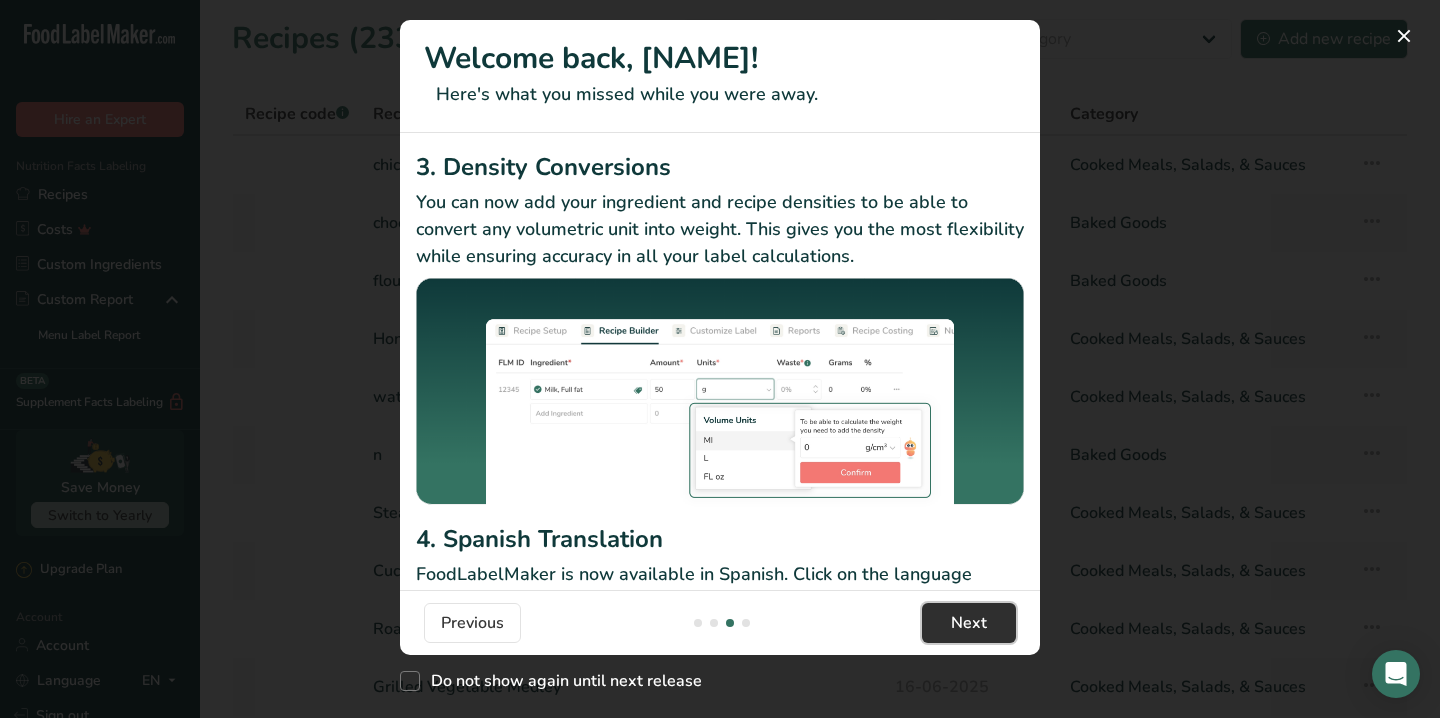 scroll, scrollTop: 0, scrollLeft: 1280, axis: horizontal 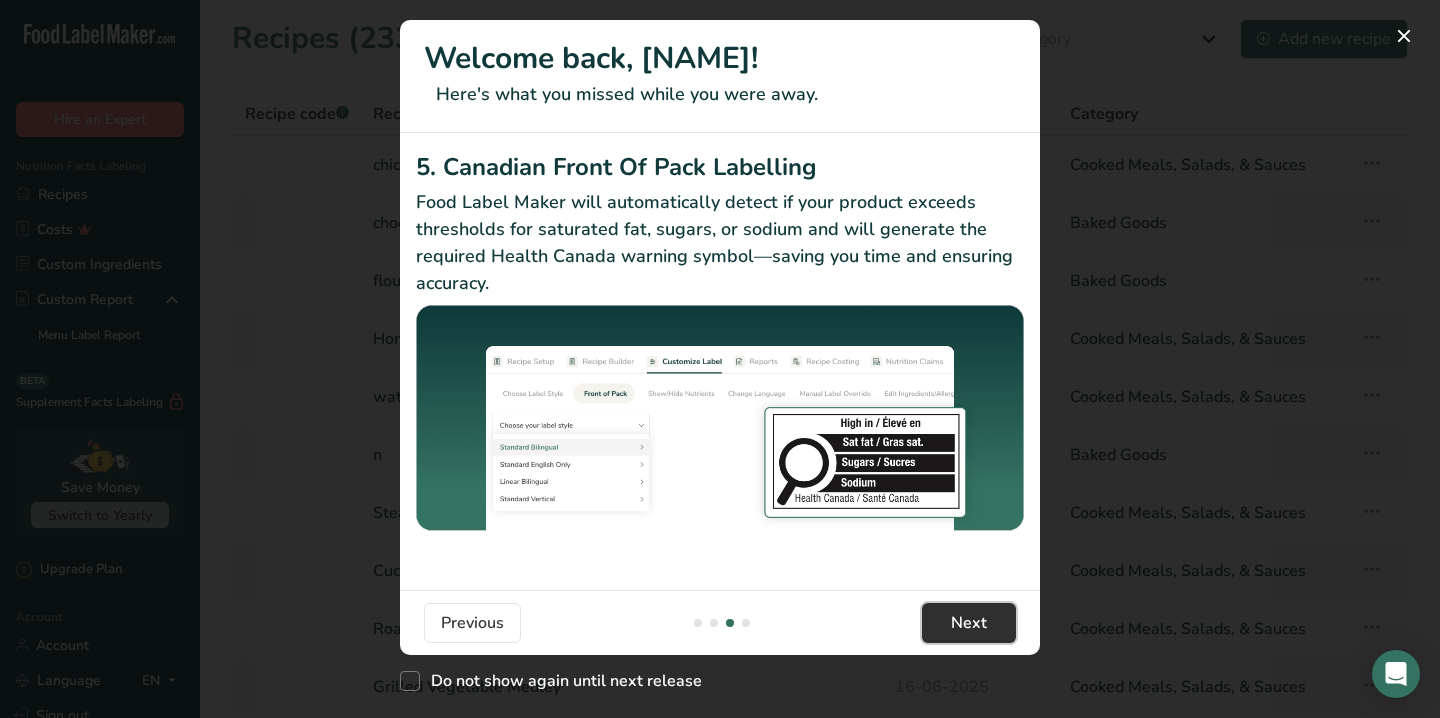 click on "Next" at bounding box center [969, 623] 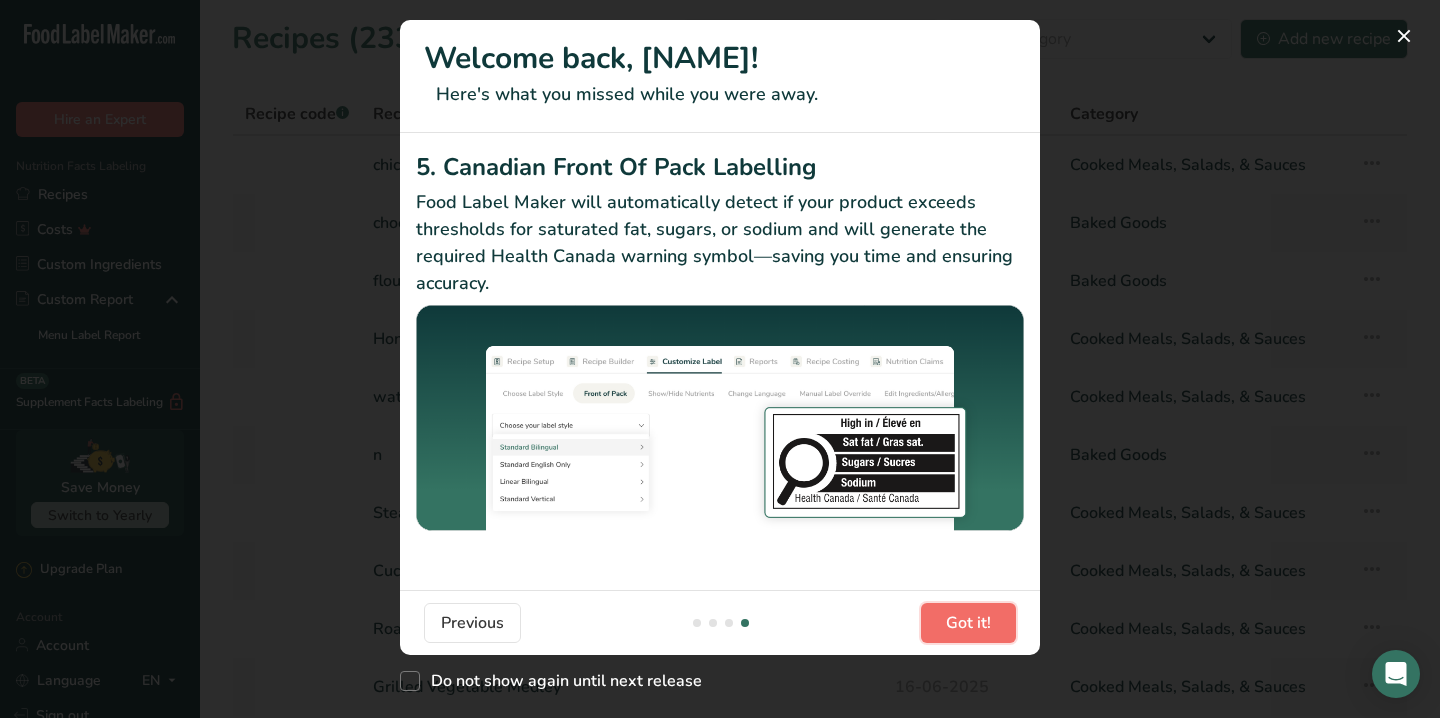 scroll, scrollTop: 0, scrollLeft: 1920, axis: horizontal 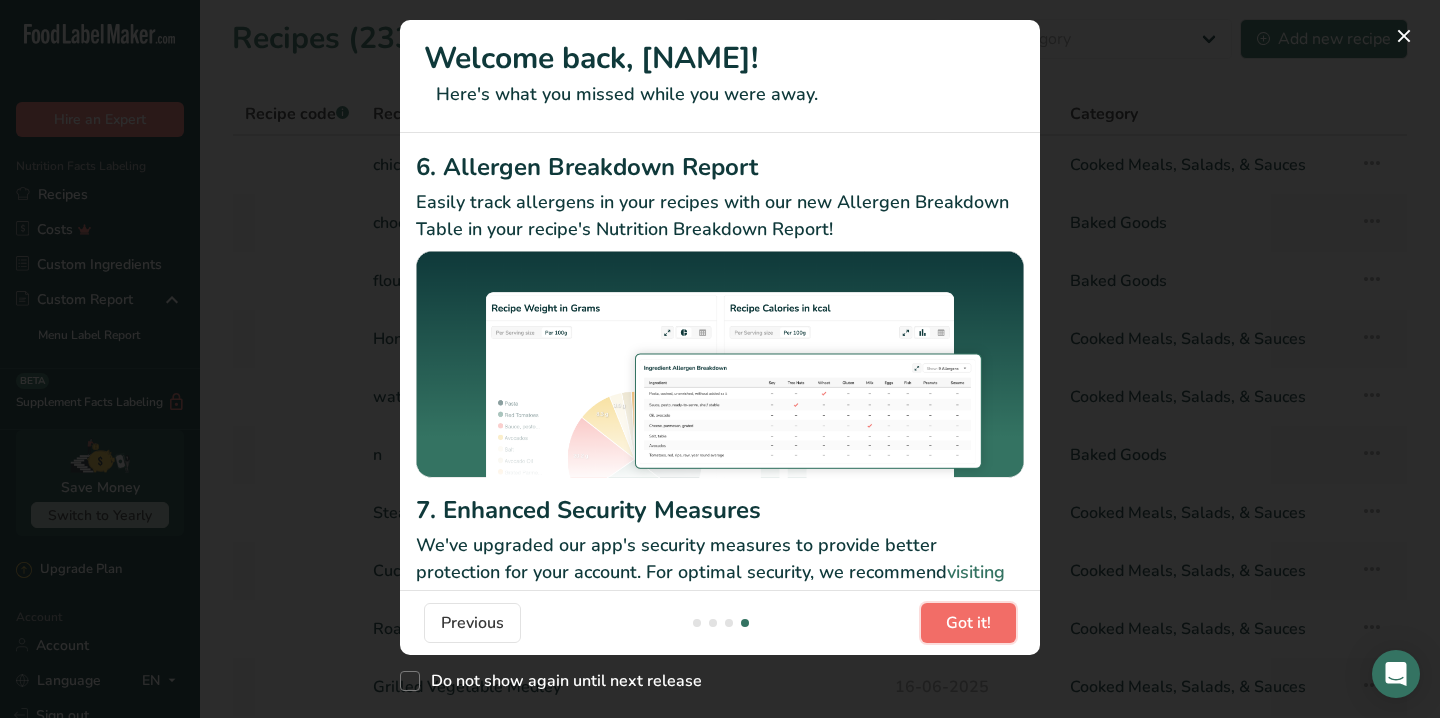 click on "Got it!" at bounding box center [968, 623] 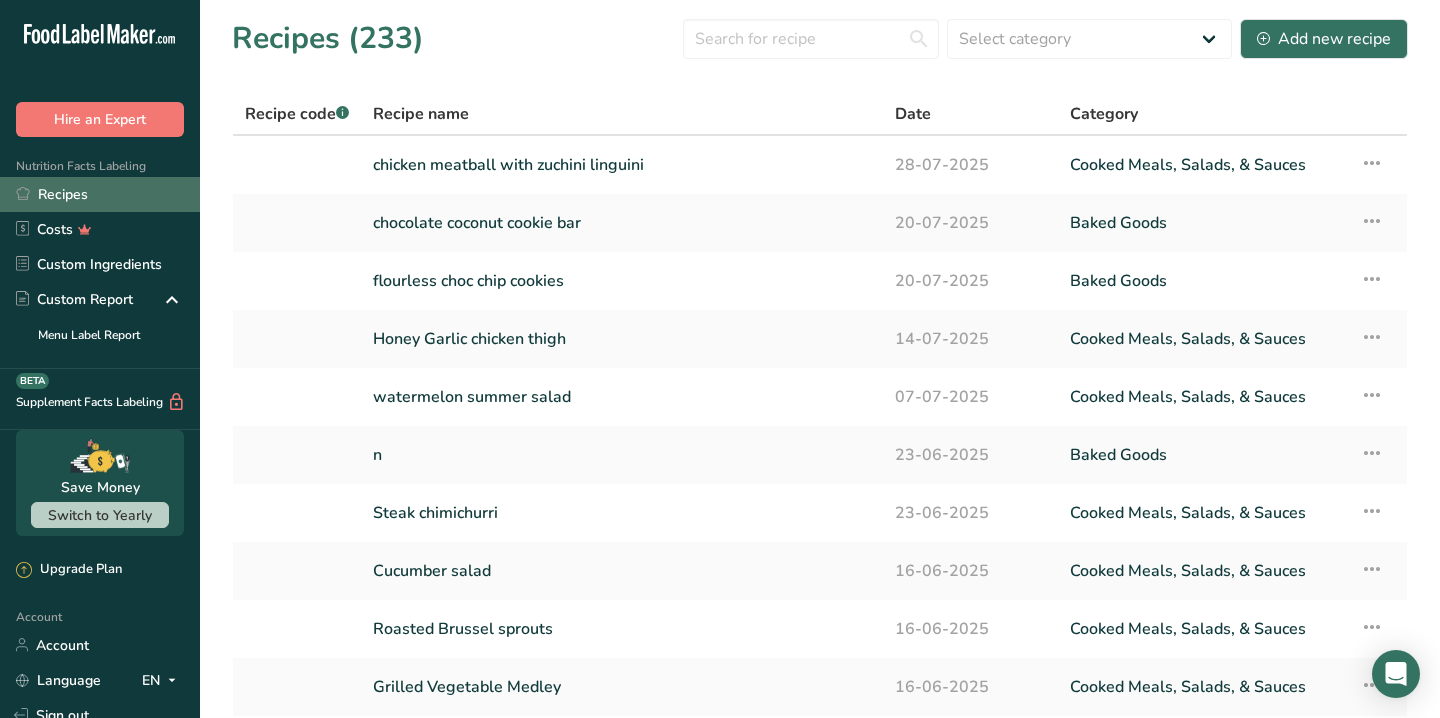 click on "Recipes" at bounding box center (100, 194) 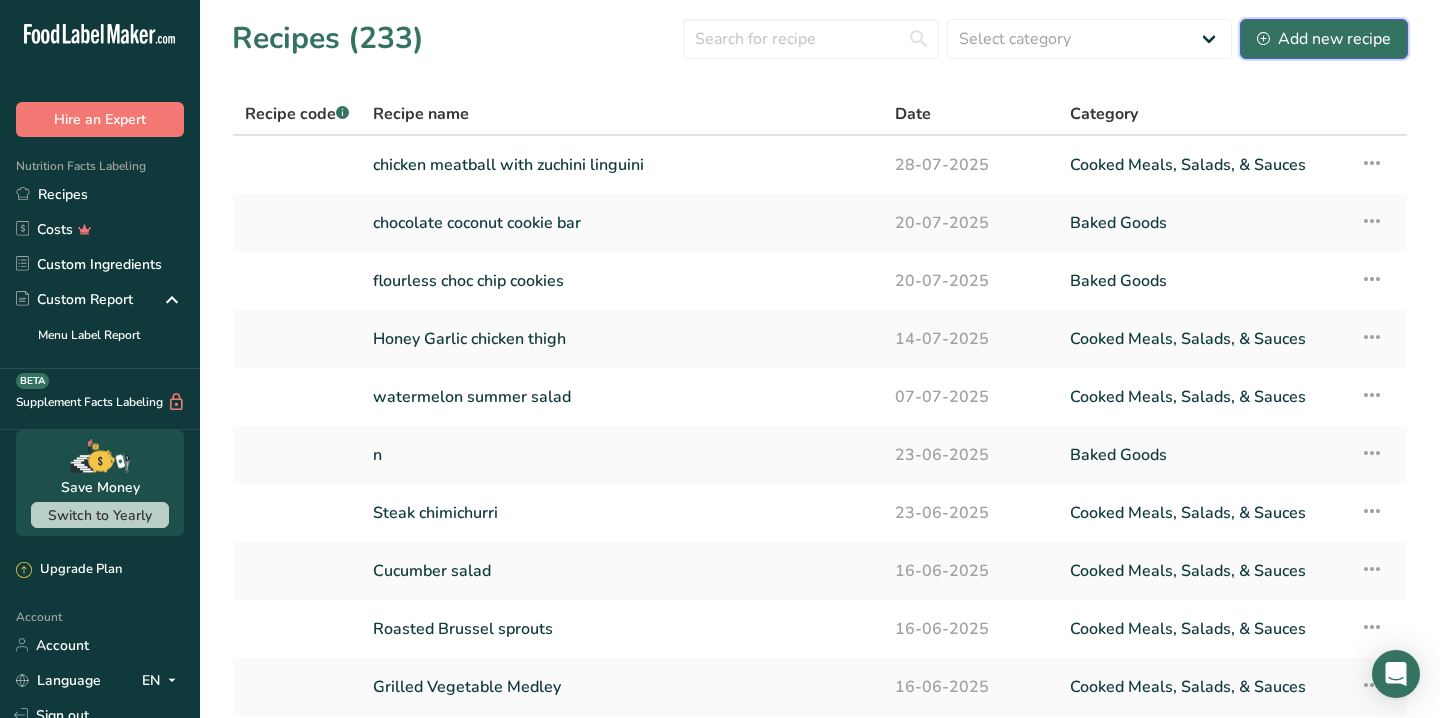 click on "Add new recipe" at bounding box center (1324, 39) 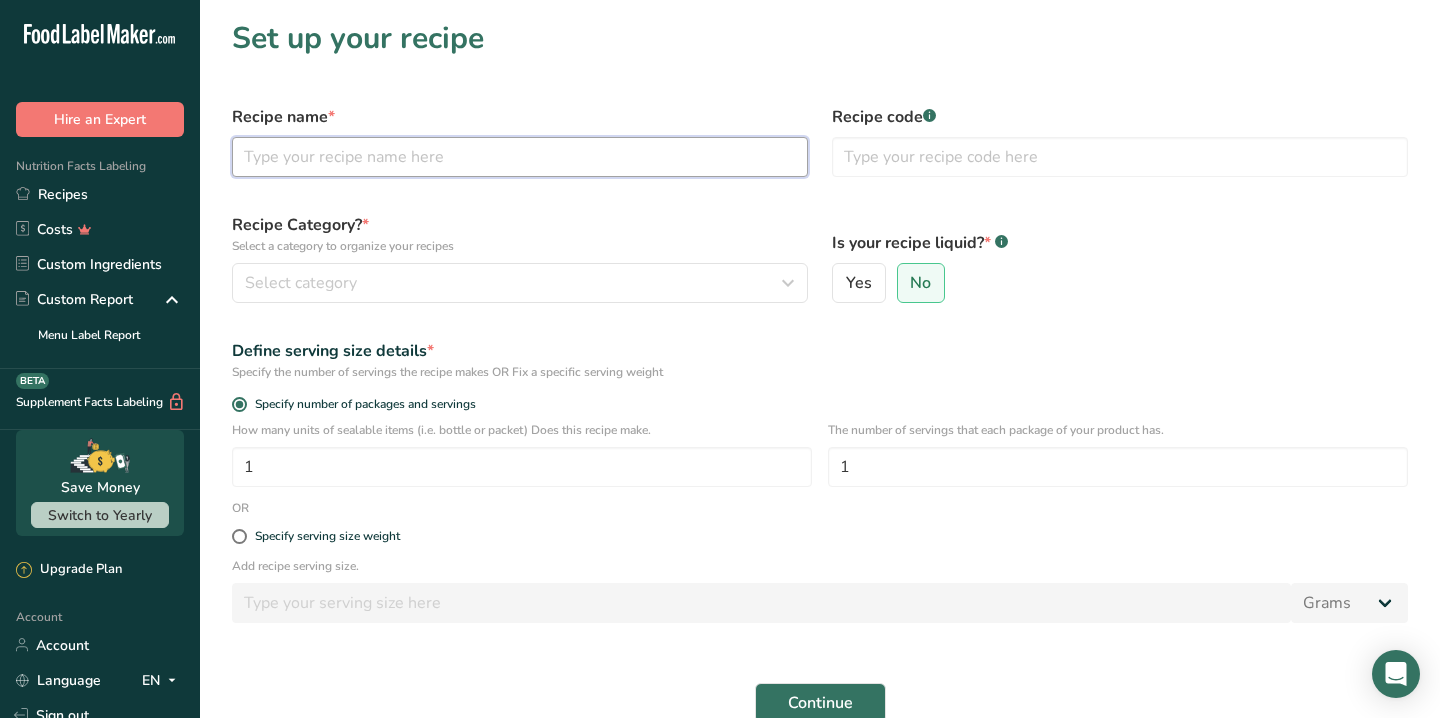 click at bounding box center (520, 157) 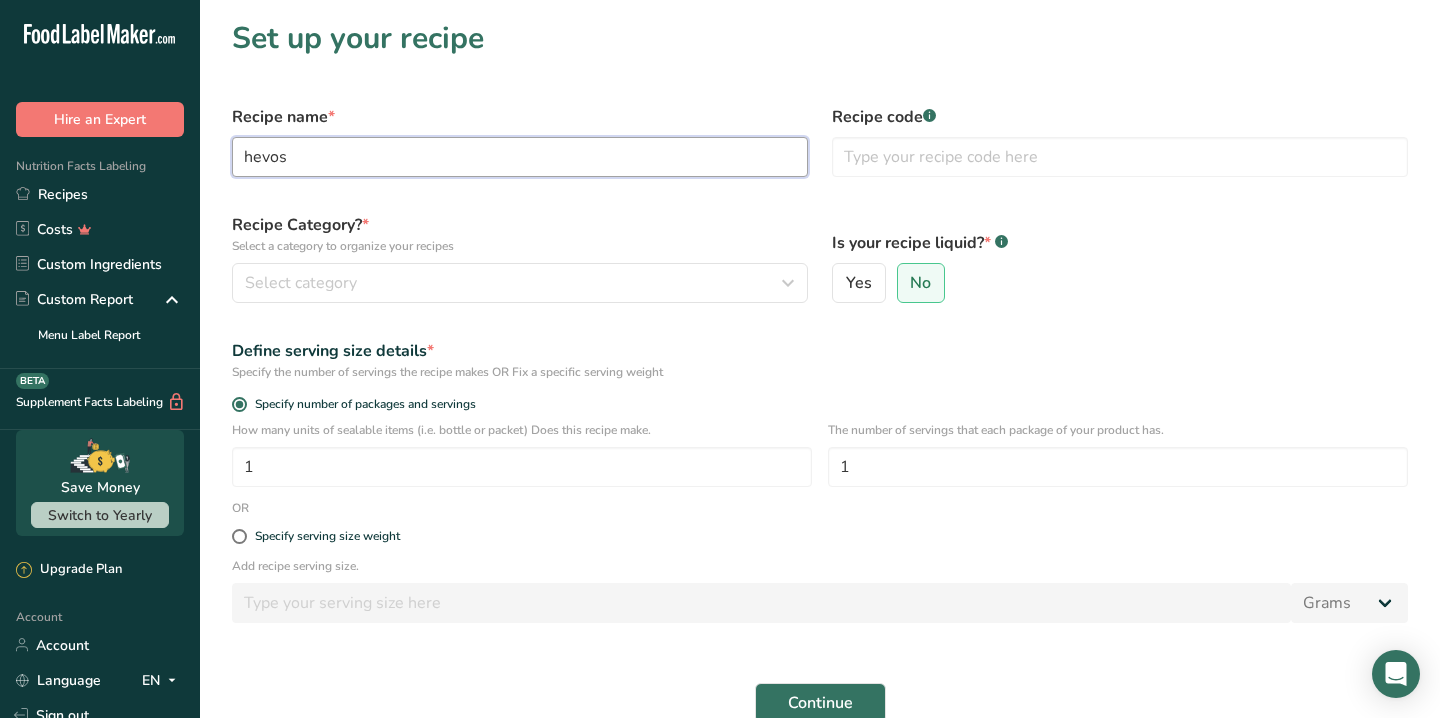 click on "hevos" at bounding box center (520, 157) 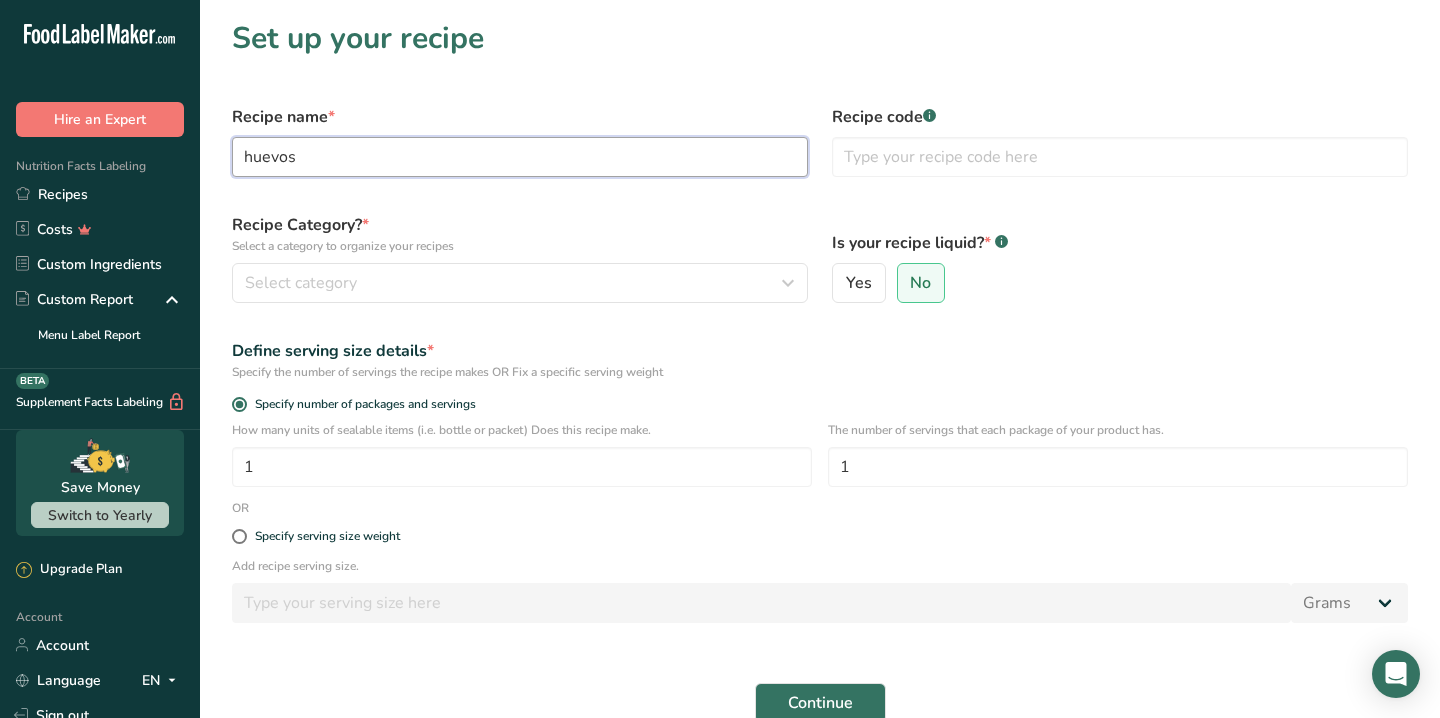 click on "huevos" at bounding box center [520, 157] 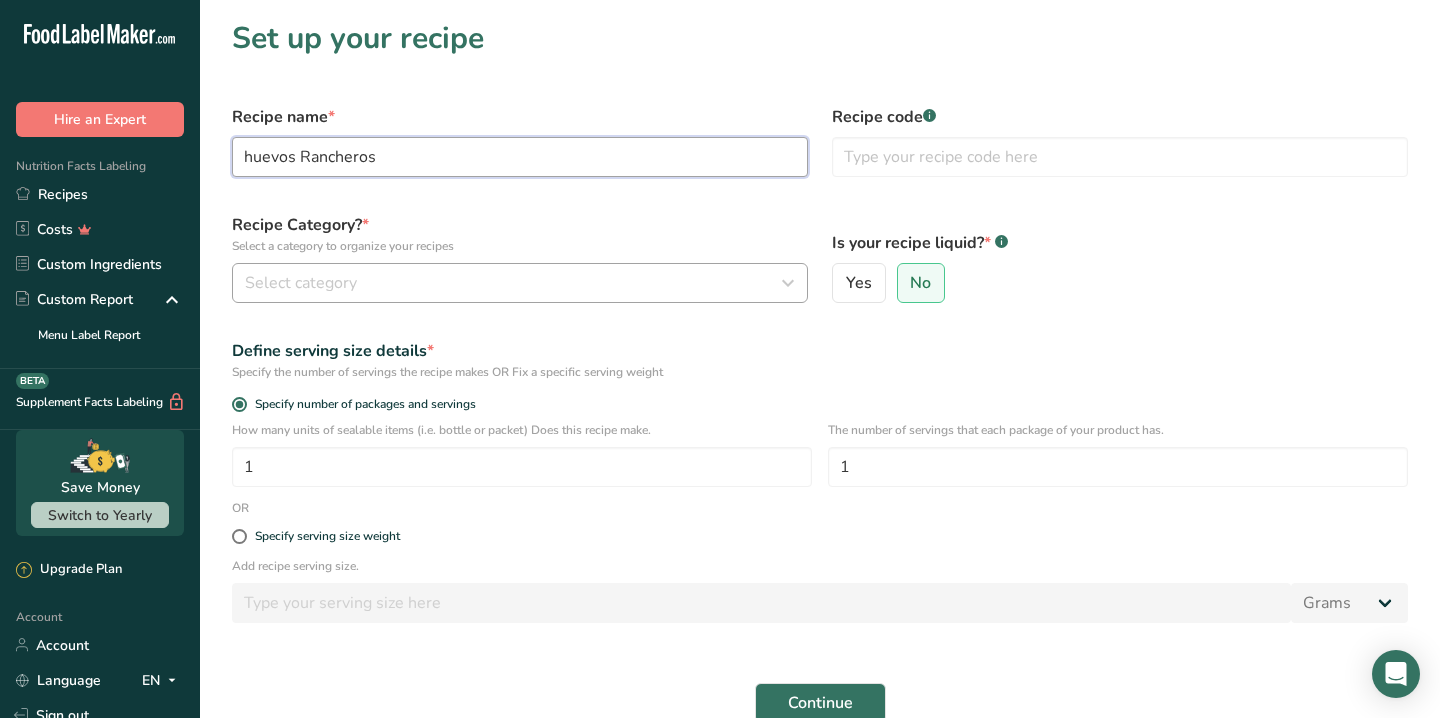 type on "huevos Rancheros" 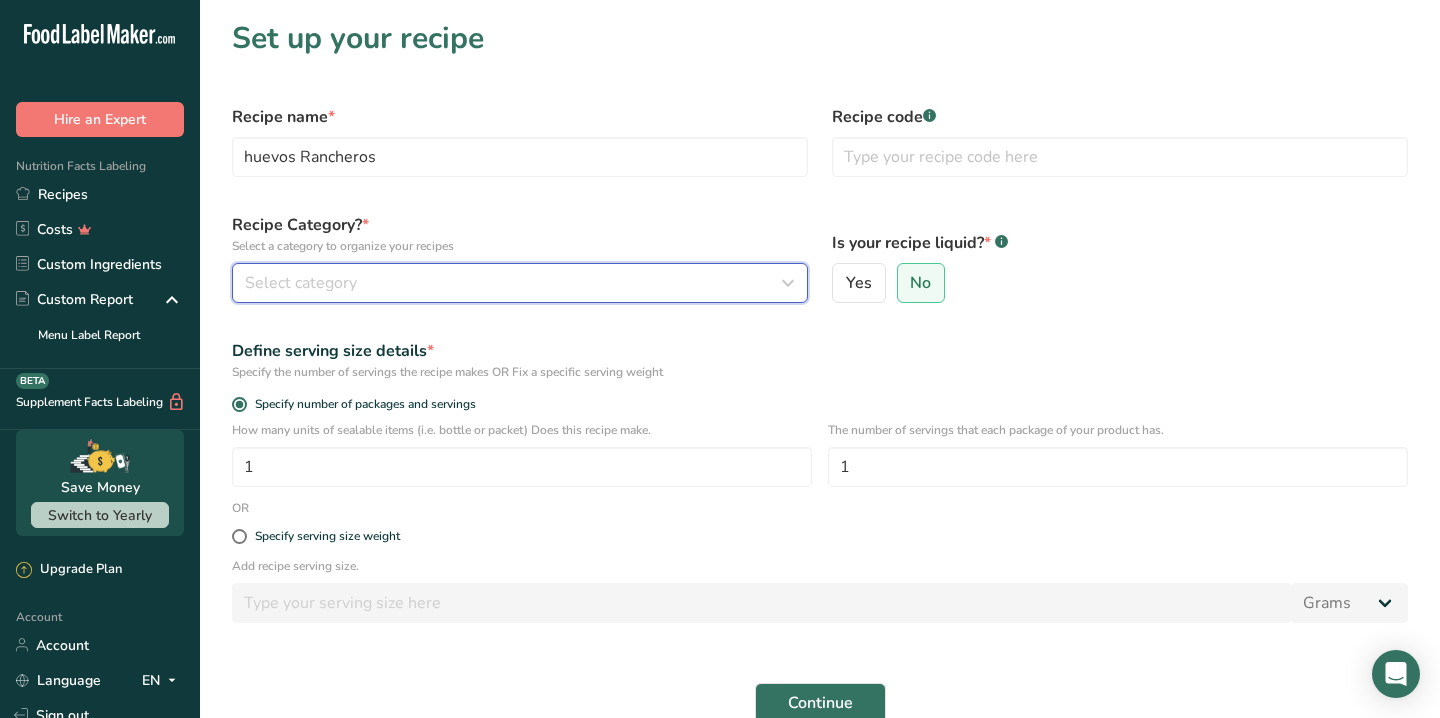 click on "Select category" at bounding box center [514, 283] 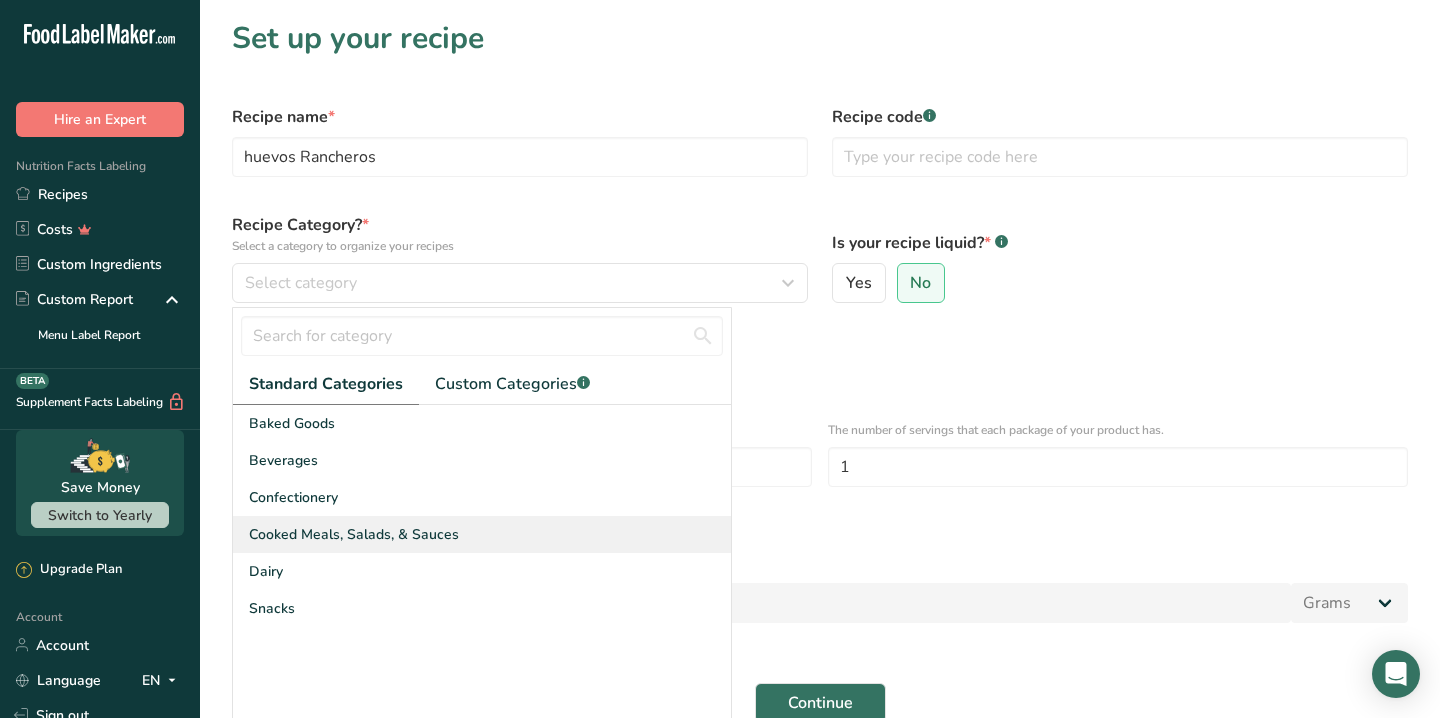click on "Cooked Meals, Salads, & Sauces" at bounding box center [354, 534] 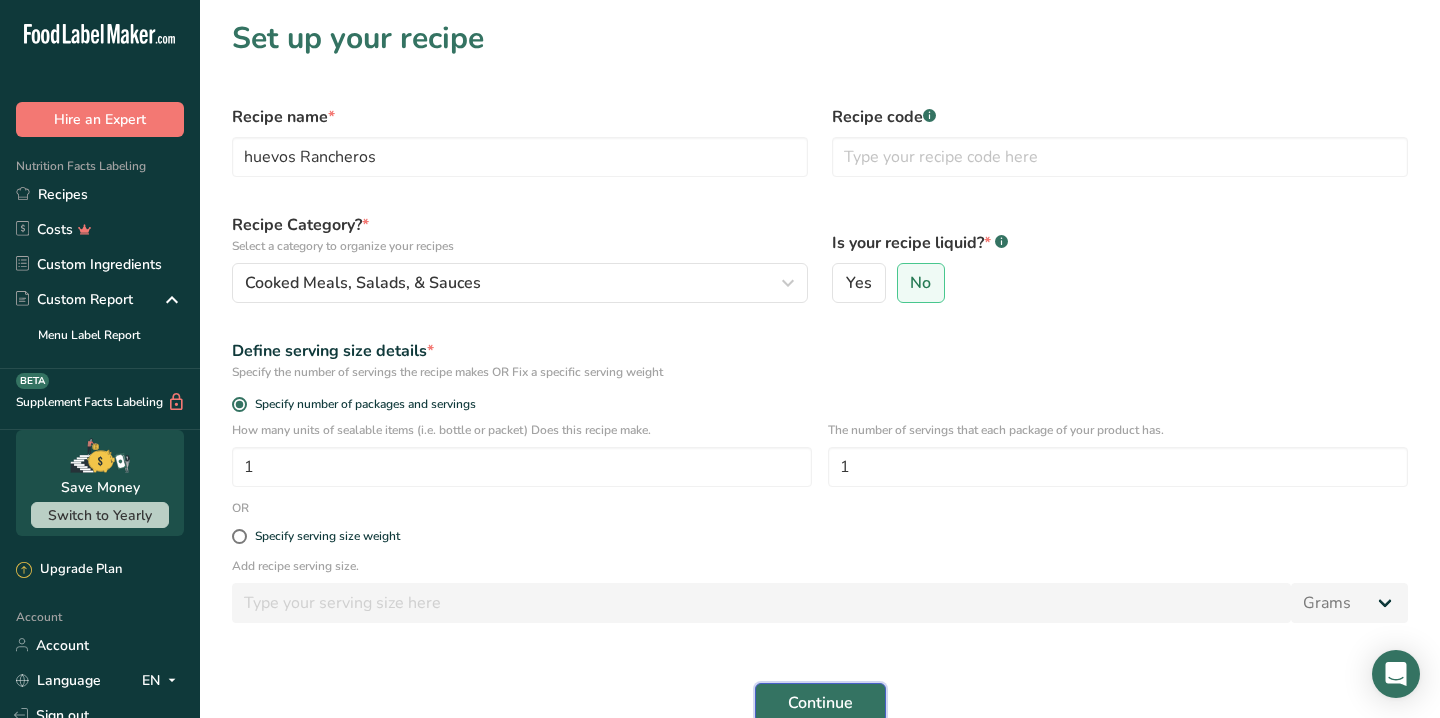 click on "Continue" at bounding box center [820, 703] 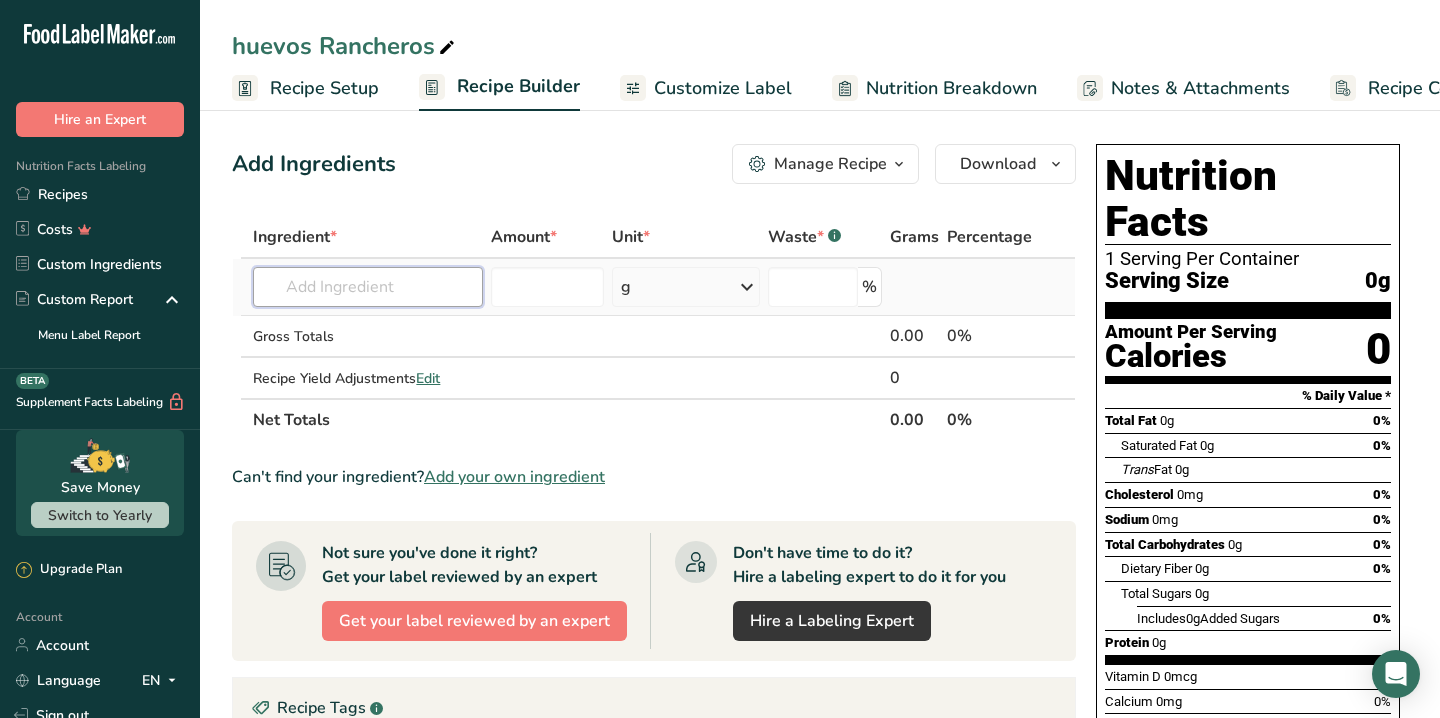 click at bounding box center (368, 287) 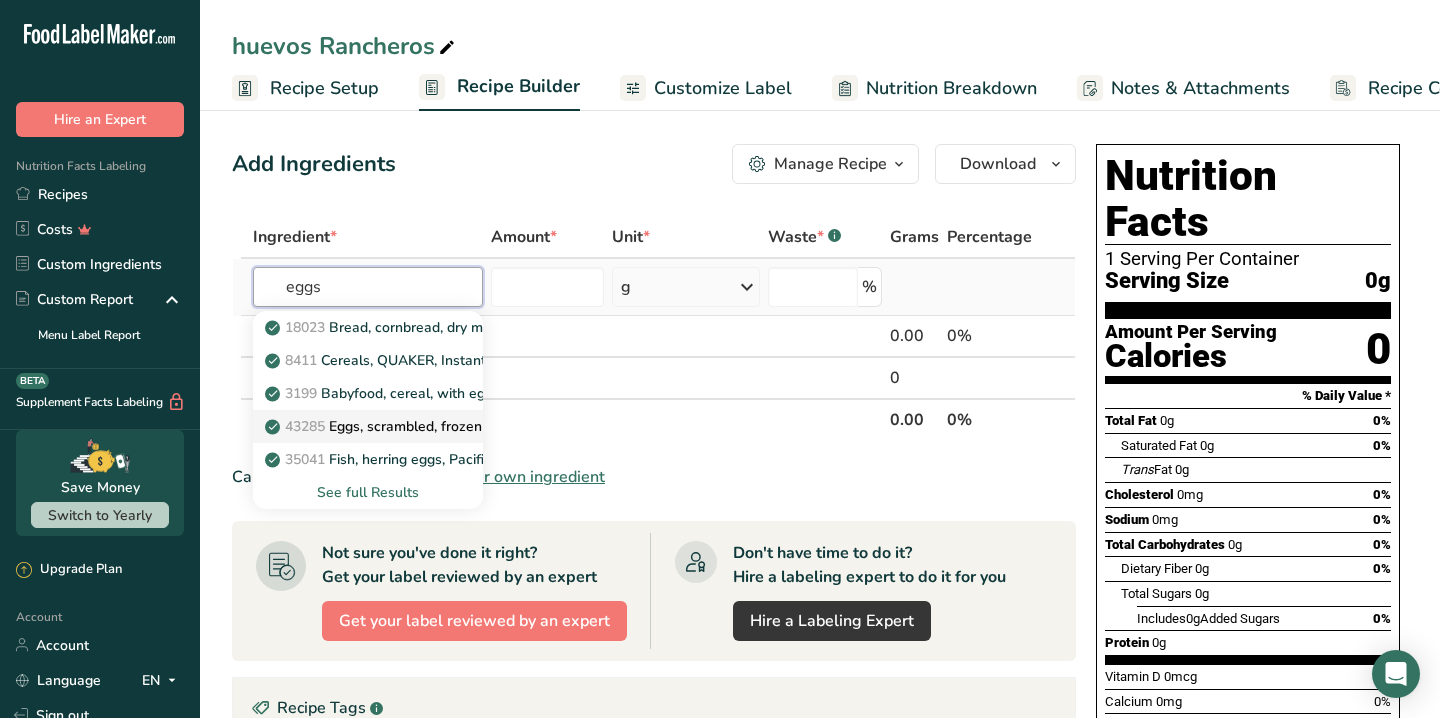 type on "eggs" 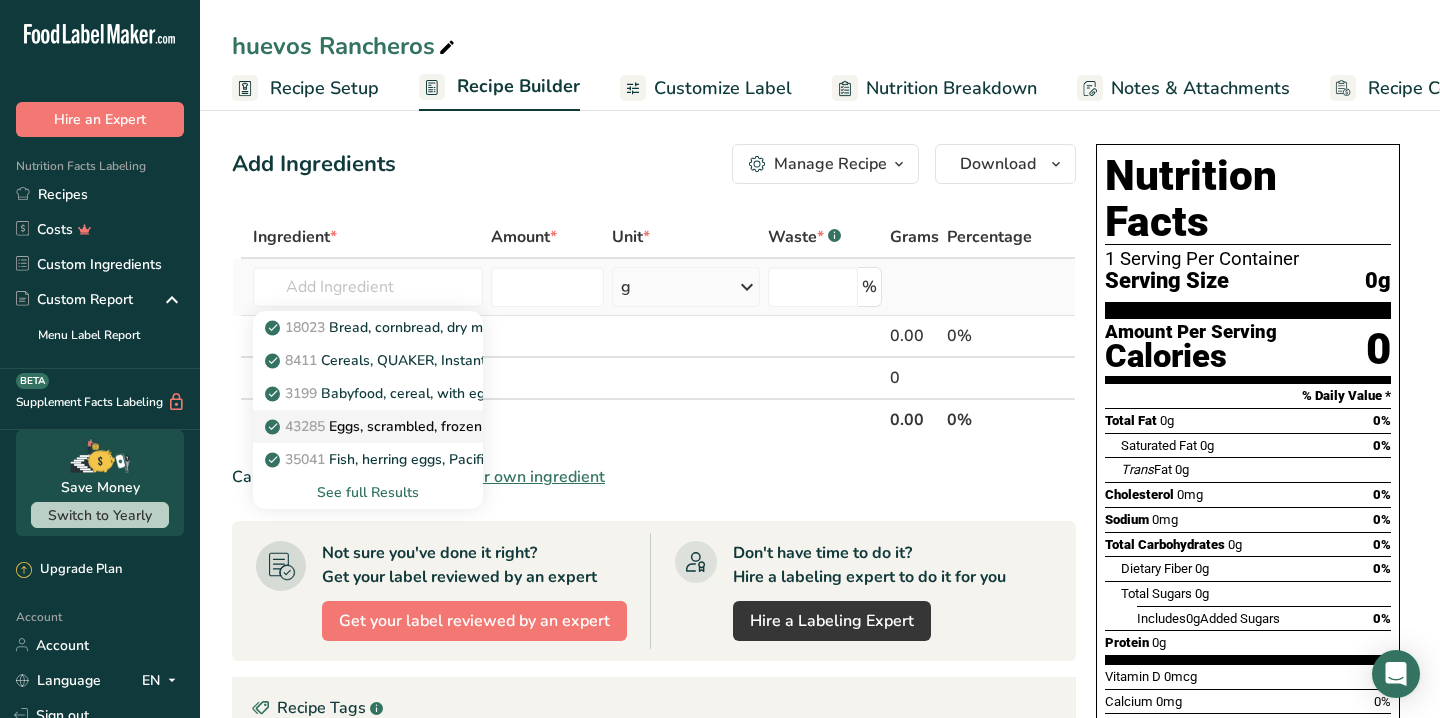 click on "43285
Eggs, scrambled, frozen mixture" at bounding box center [401, 426] 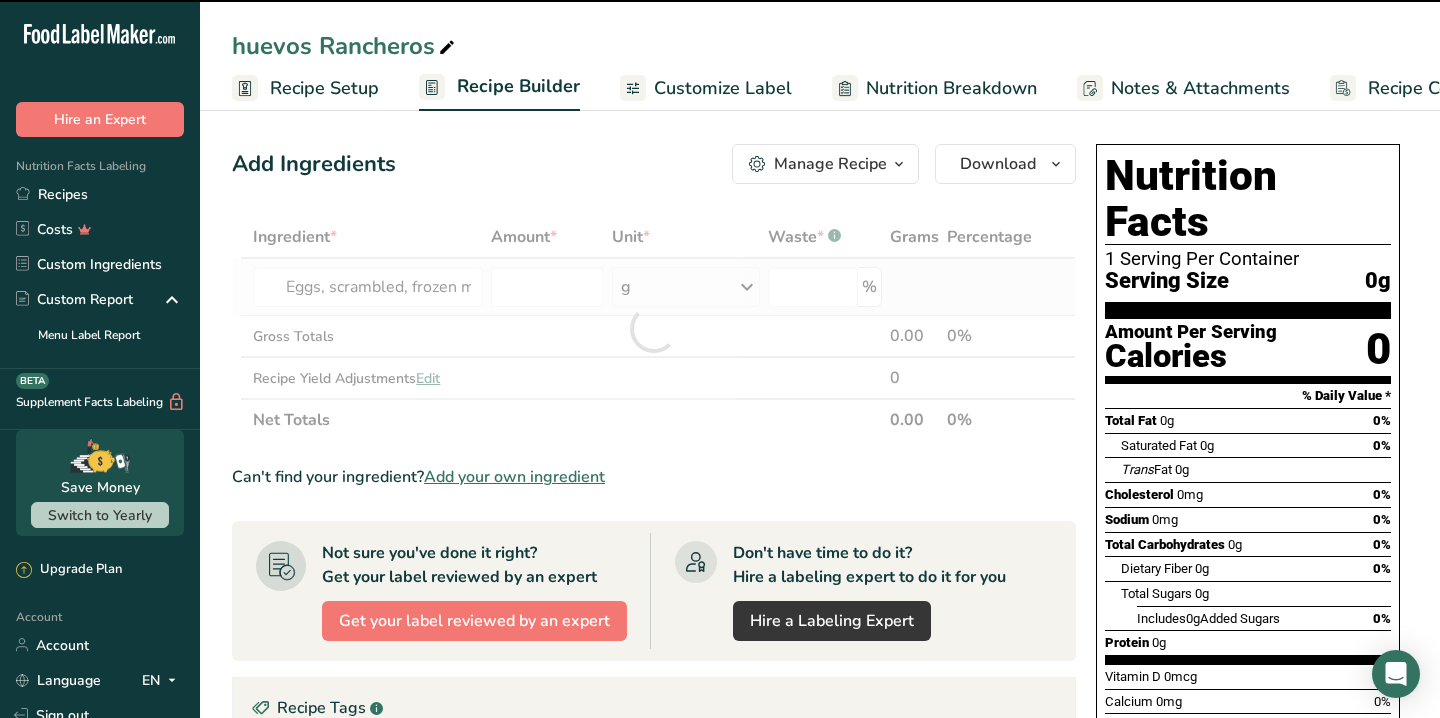 type on "0" 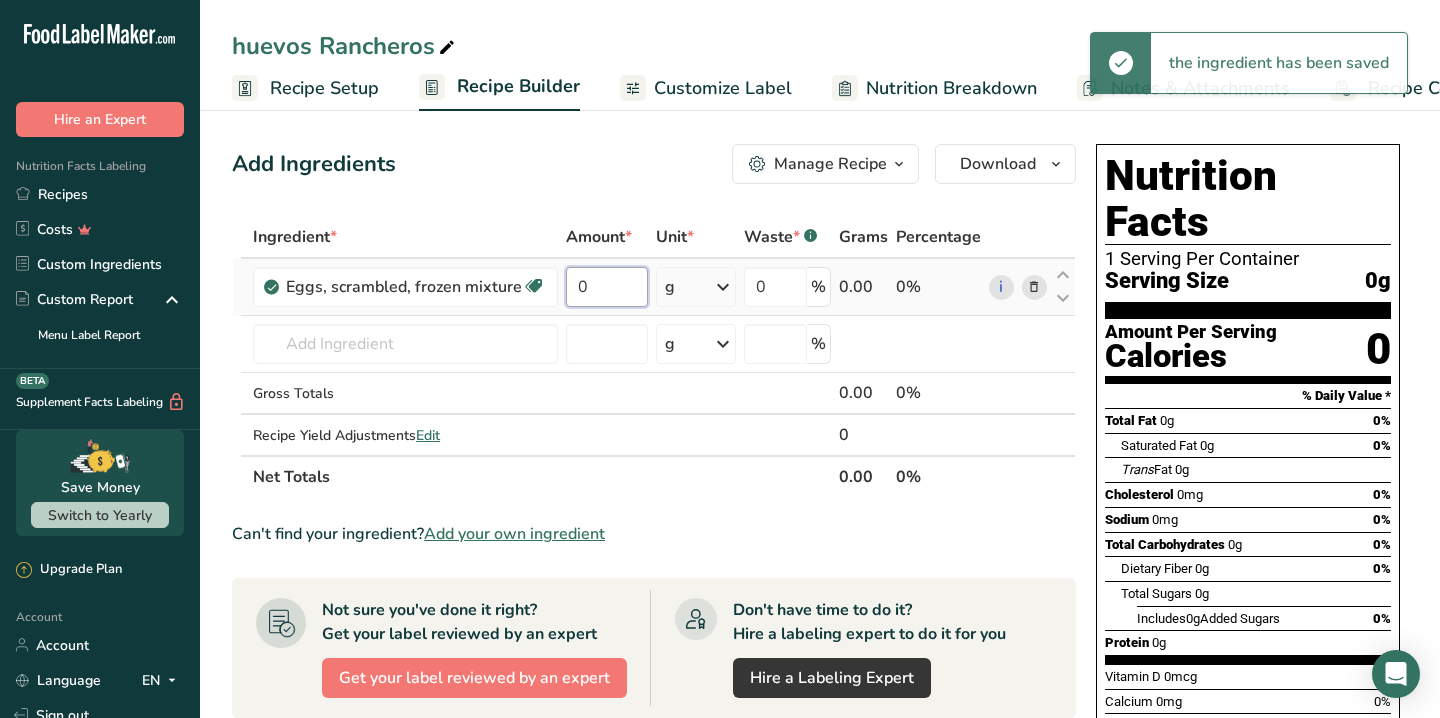 click on "0" at bounding box center [607, 287] 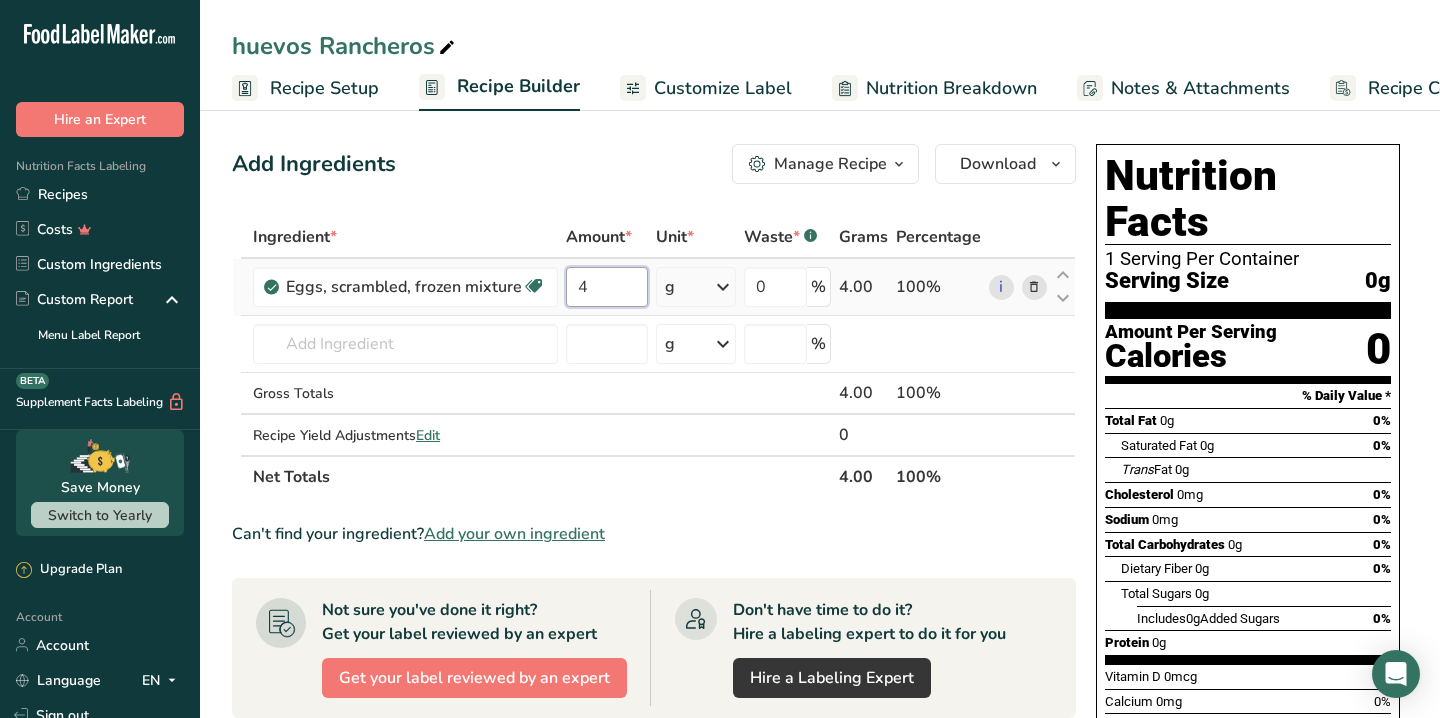 type on "4" 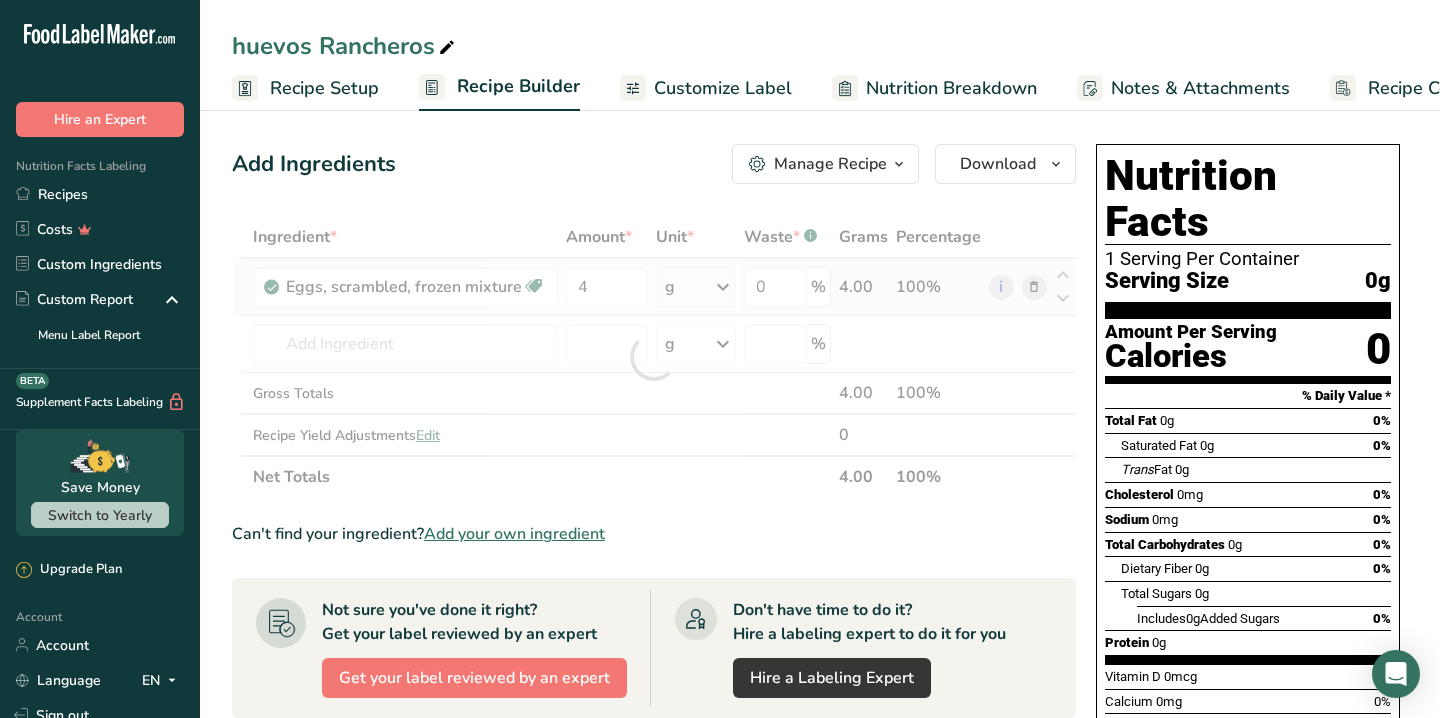 click on "Ingredient *
Amount *
Unit *
Waste *   .a-a{fill:#347362;}.b-a{fill:#fff;}          Grams
Percentage
Eggs, scrambled, frozen mixture
Dairy free
Gluten free
Vegetarian
Soy free
4
g
Portions
1 oz
Weight Units
g
kg
mg
See more
Volume Units
l
Volume units require a density conversion. If you know your ingredient's density enter it below. Otherwise, click on "RIA" our AI Regulatory bot - she will be able to help you
lb/ft3
g/cm3
Confirm
mL
lb/ft3
g/cm3" at bounding box center (654, 357) 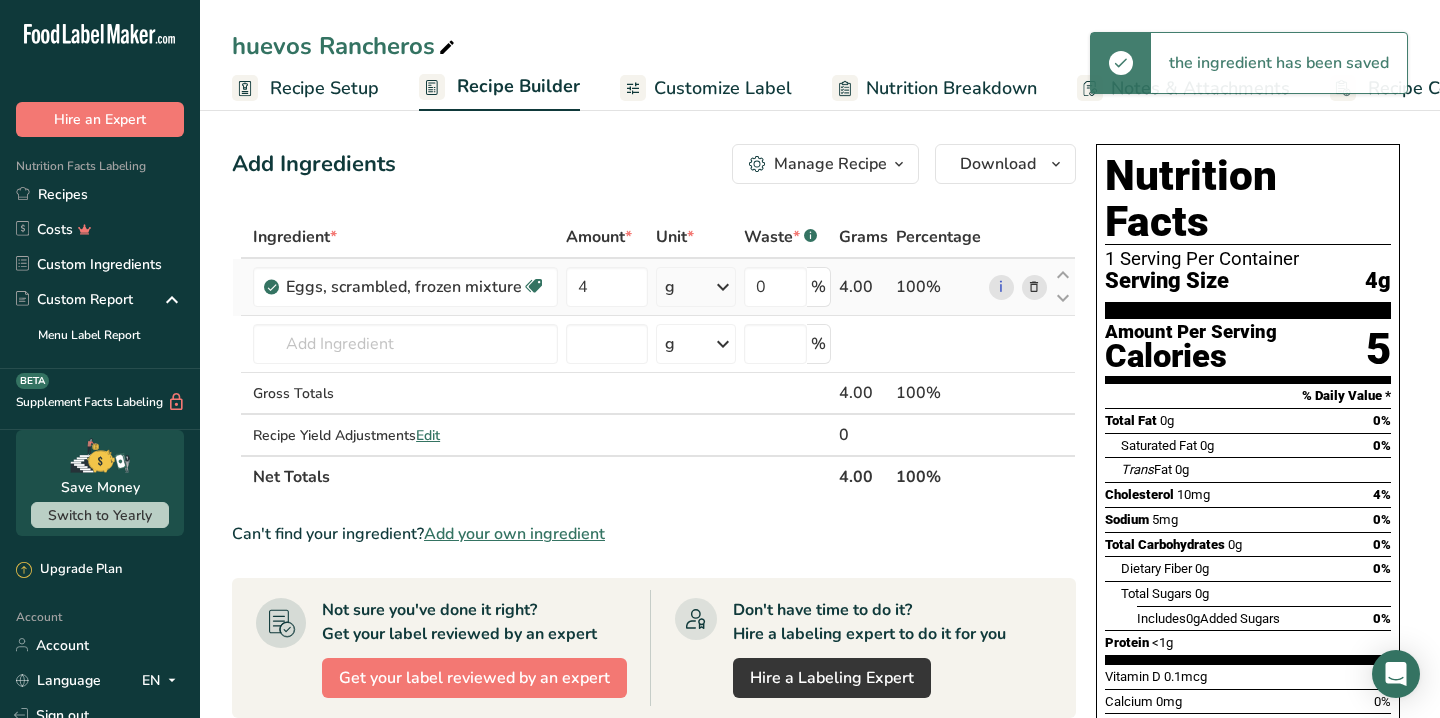 click at bounding box center (723, 287) 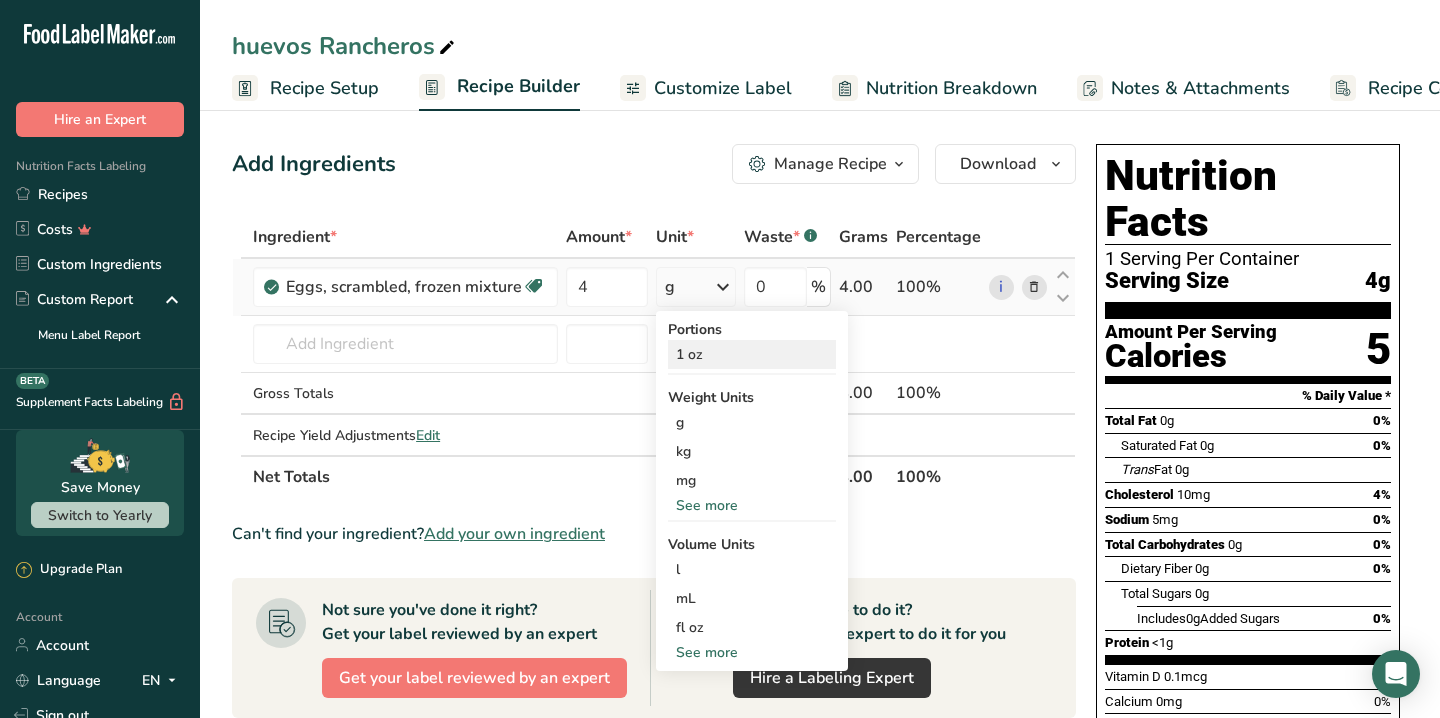 click on "1 oz" at bounding box center (752, 354) 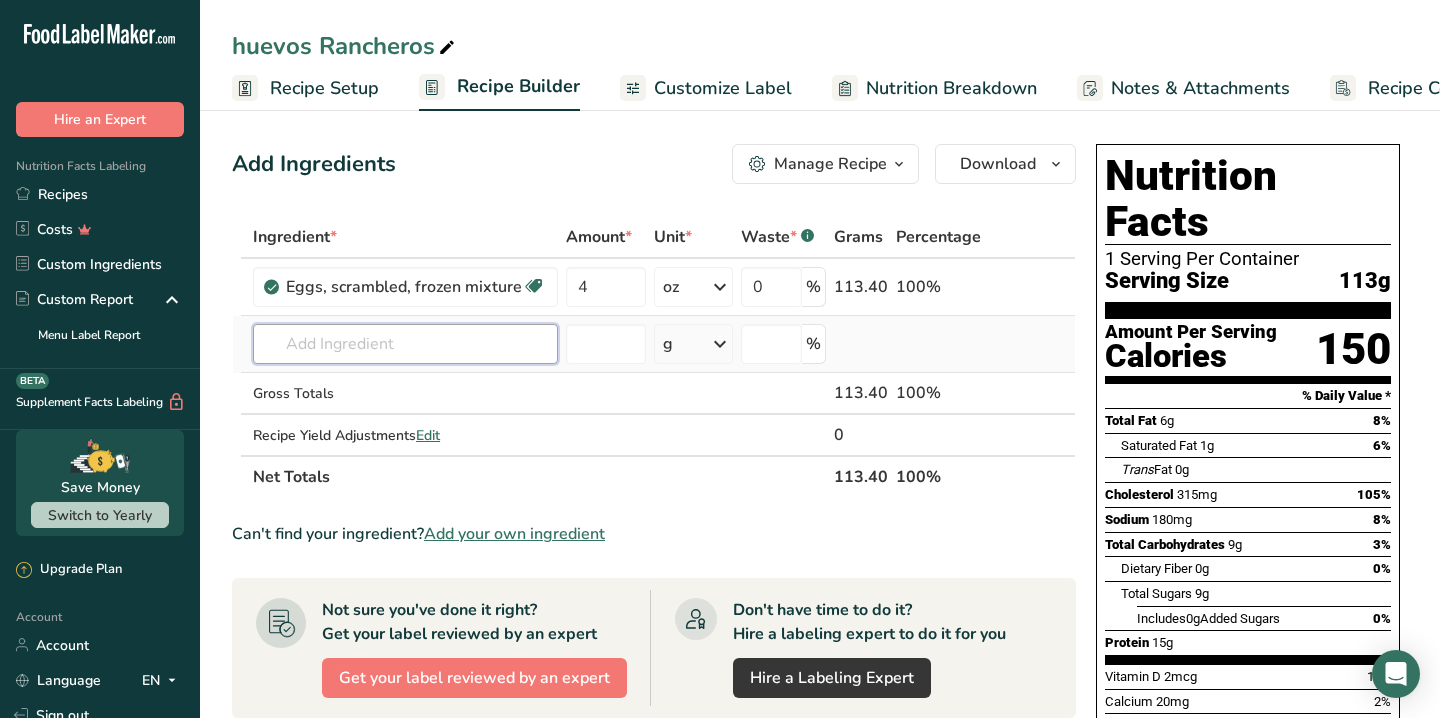 click at bounding box center [405, 344] 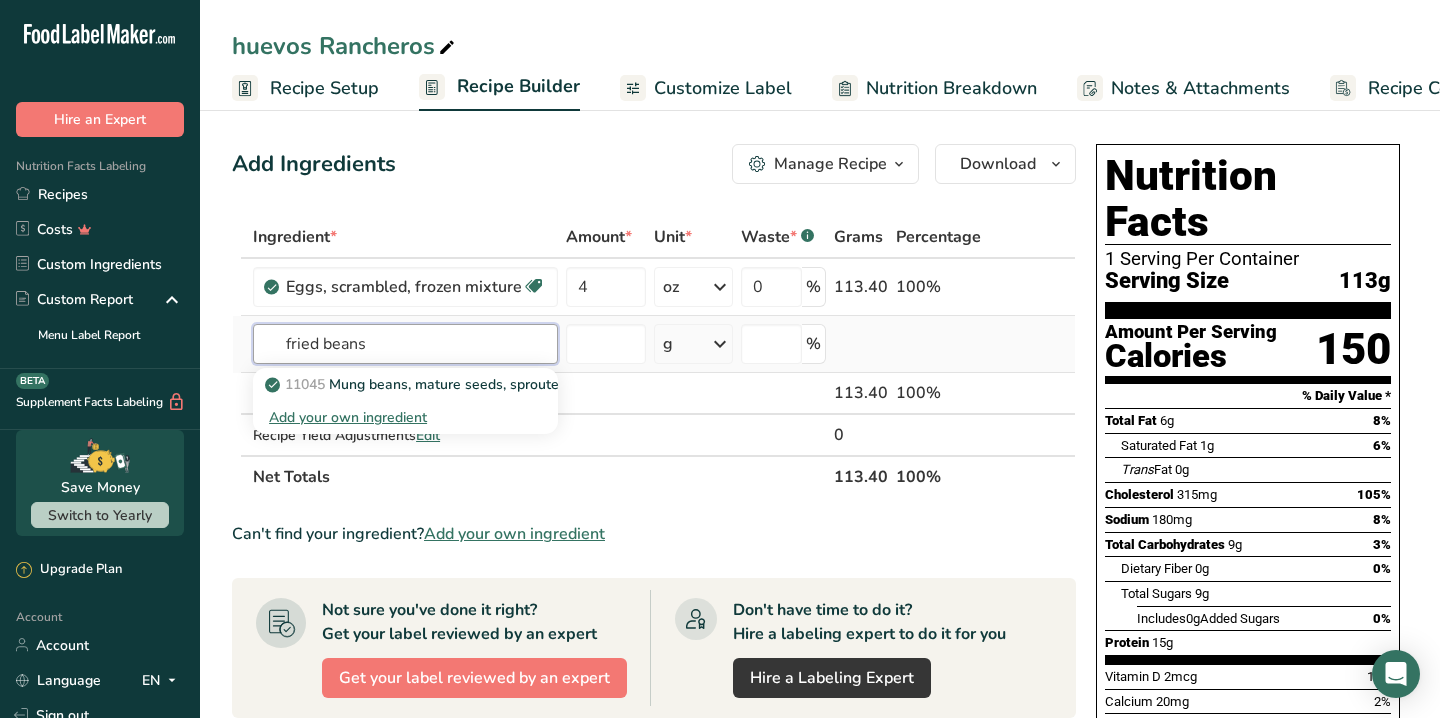 click on "fried beans" at bounding box center [405, 344] 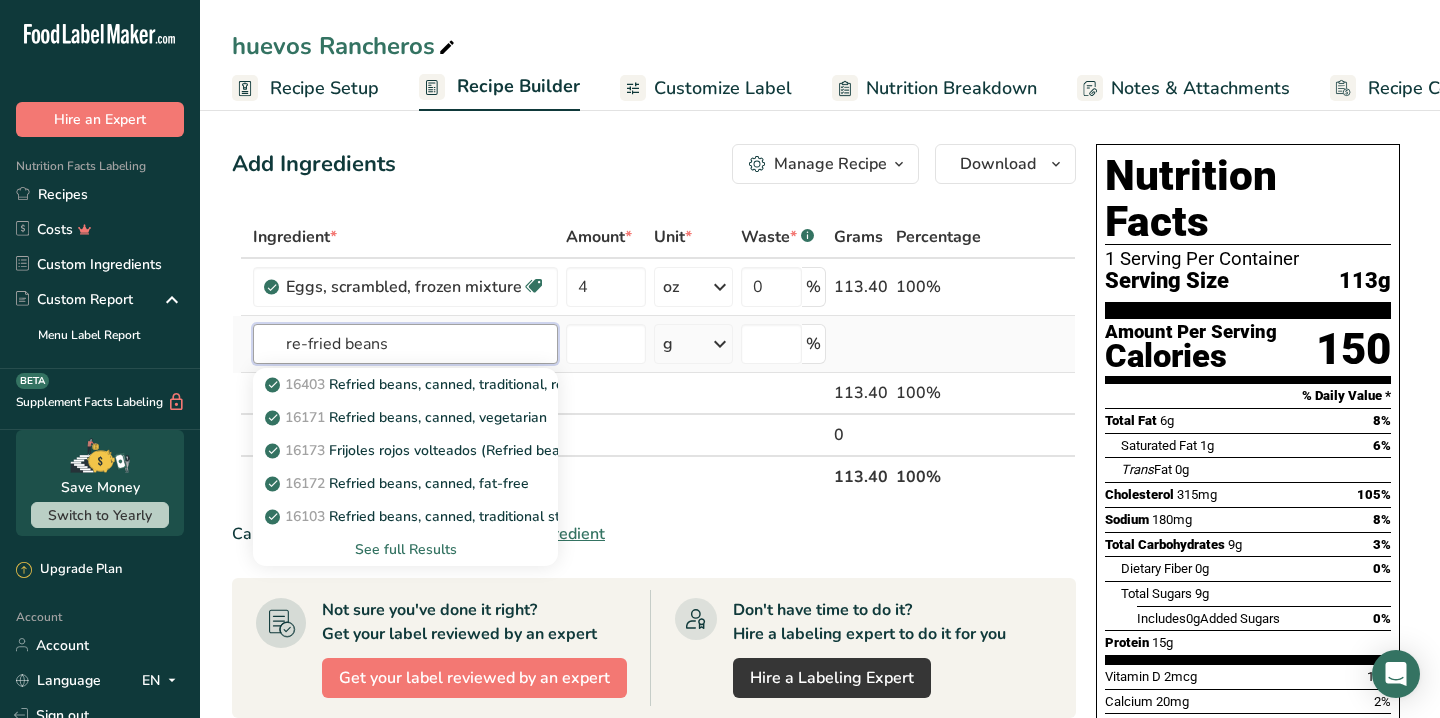 type on "re-fried beans" 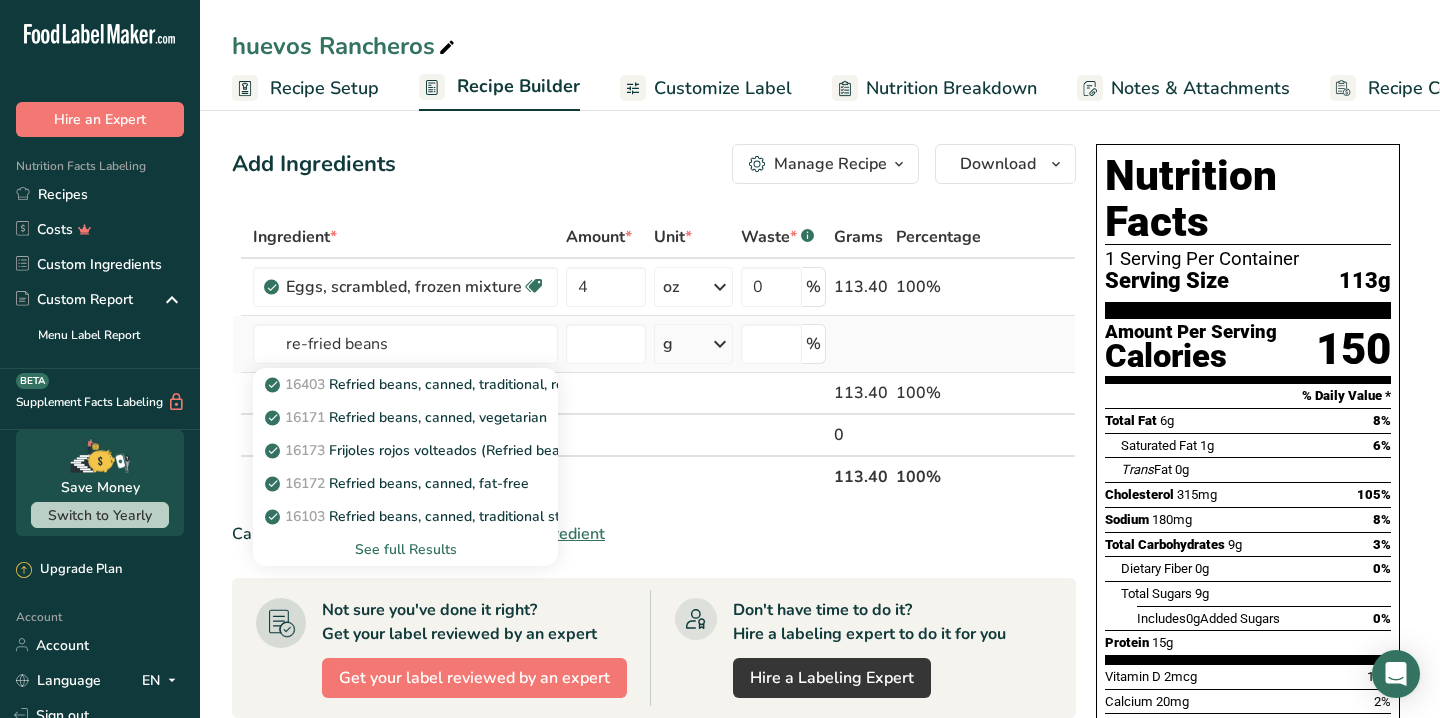 type 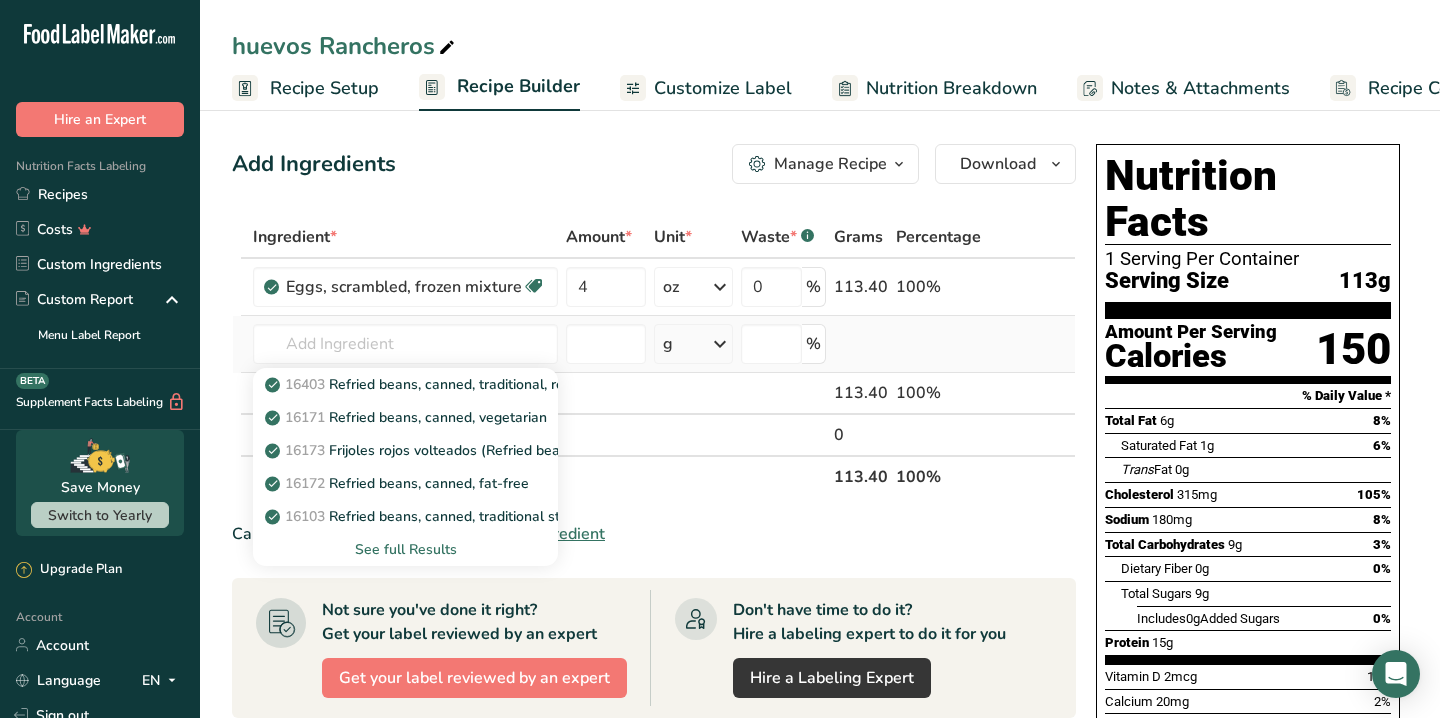 click on "See full Results" at bounding box center [405, 549] 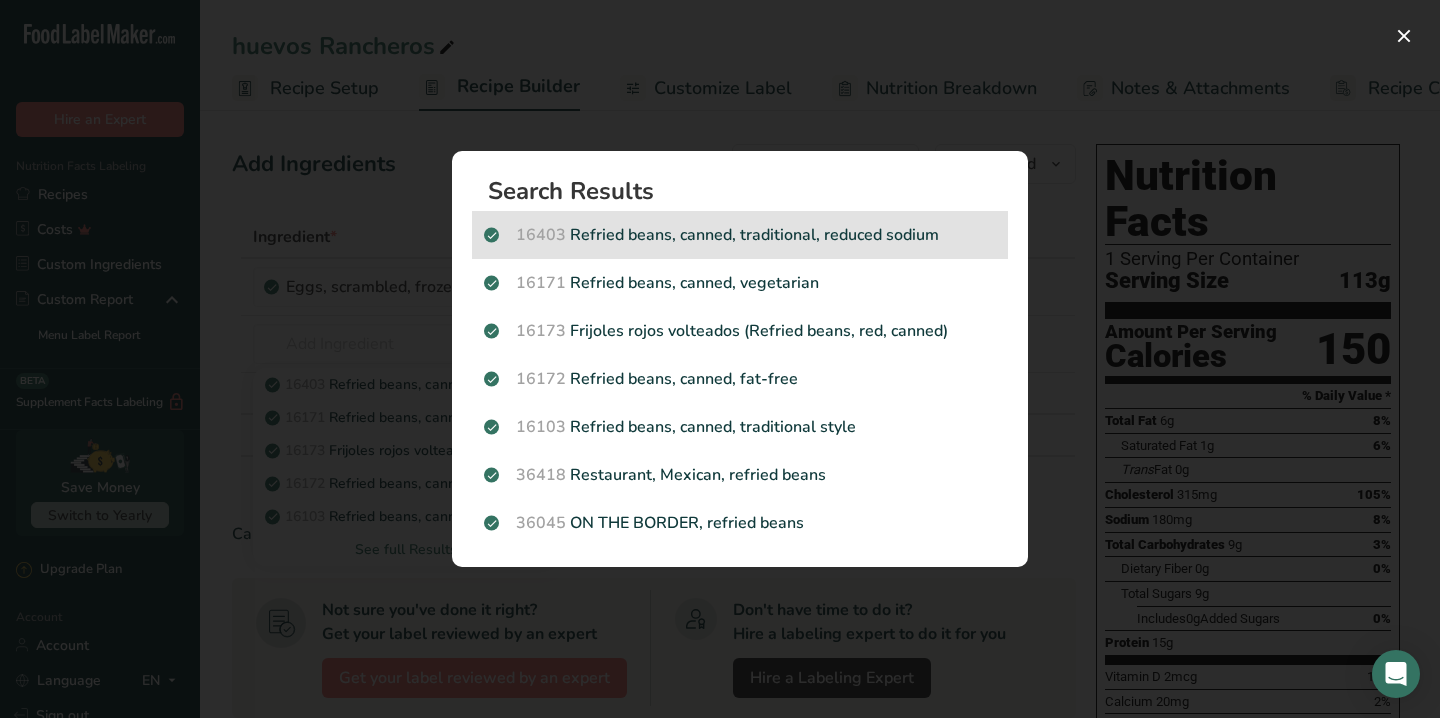 click on "[POSTAL_CODE]
Refried beans, canned, traditional, reduced sodium" at bounding box center [740, 235] 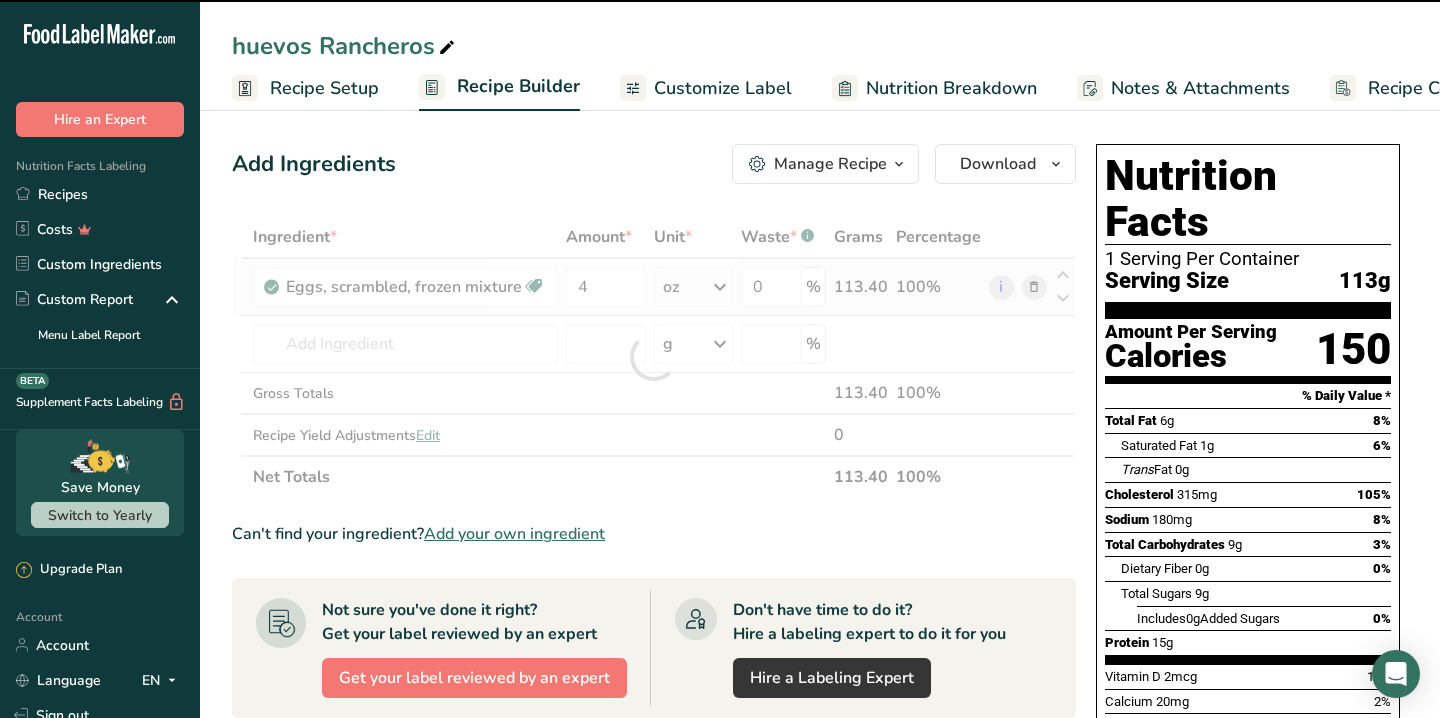type on "0" 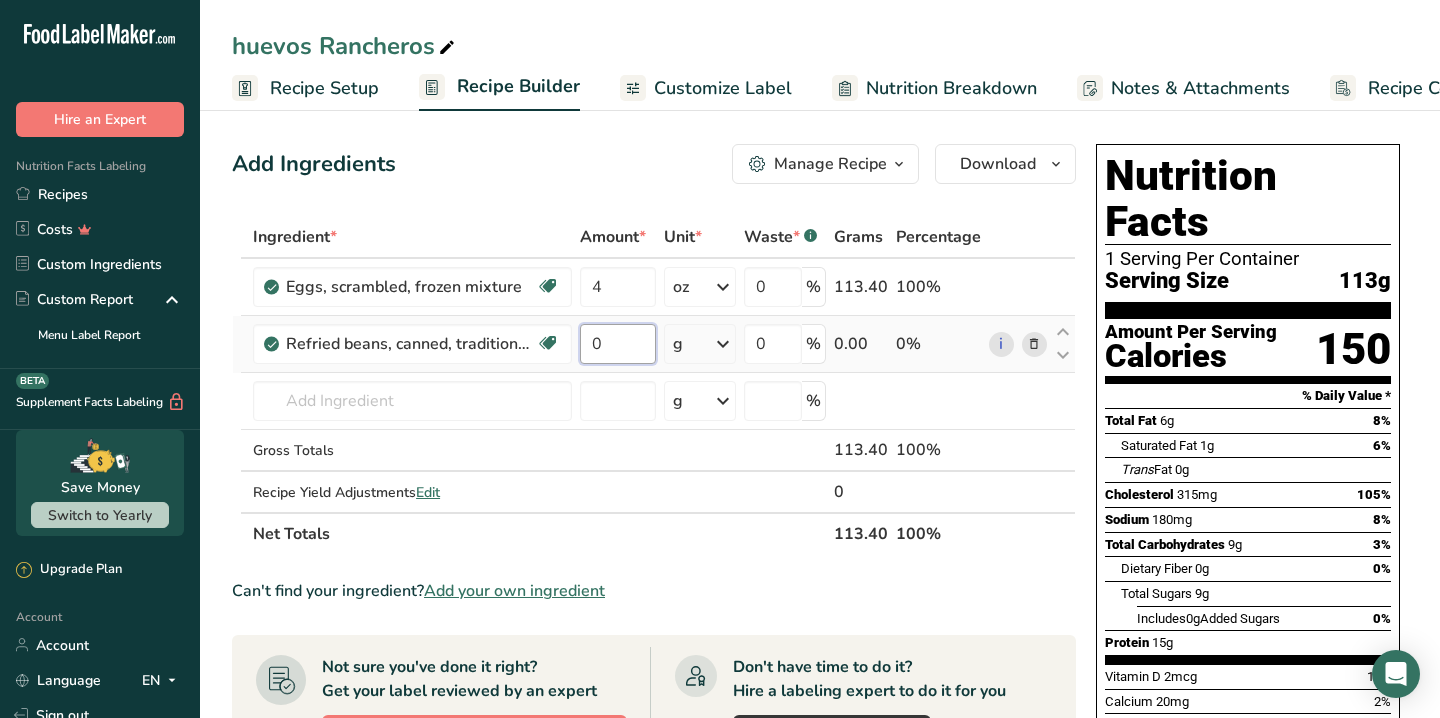 click on "0" at bounding box center (618, 344) 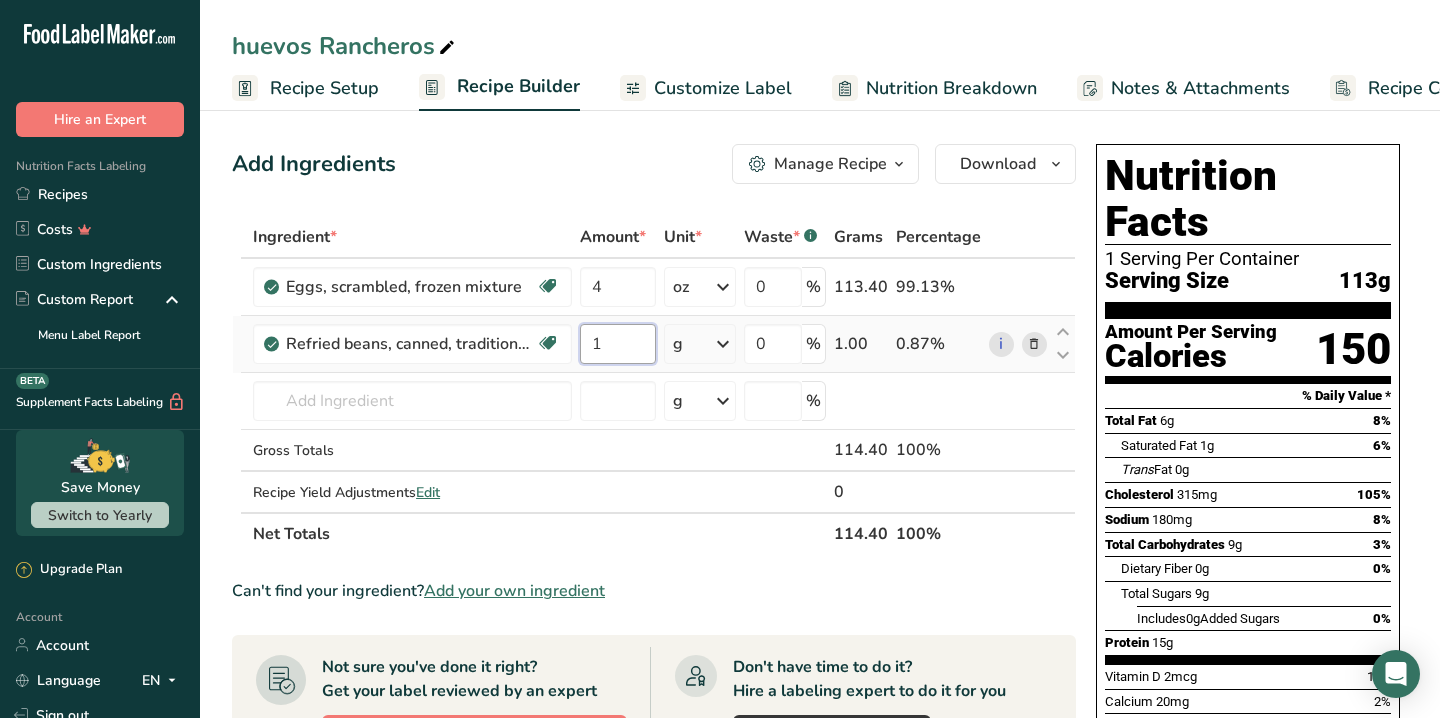 type on "1" 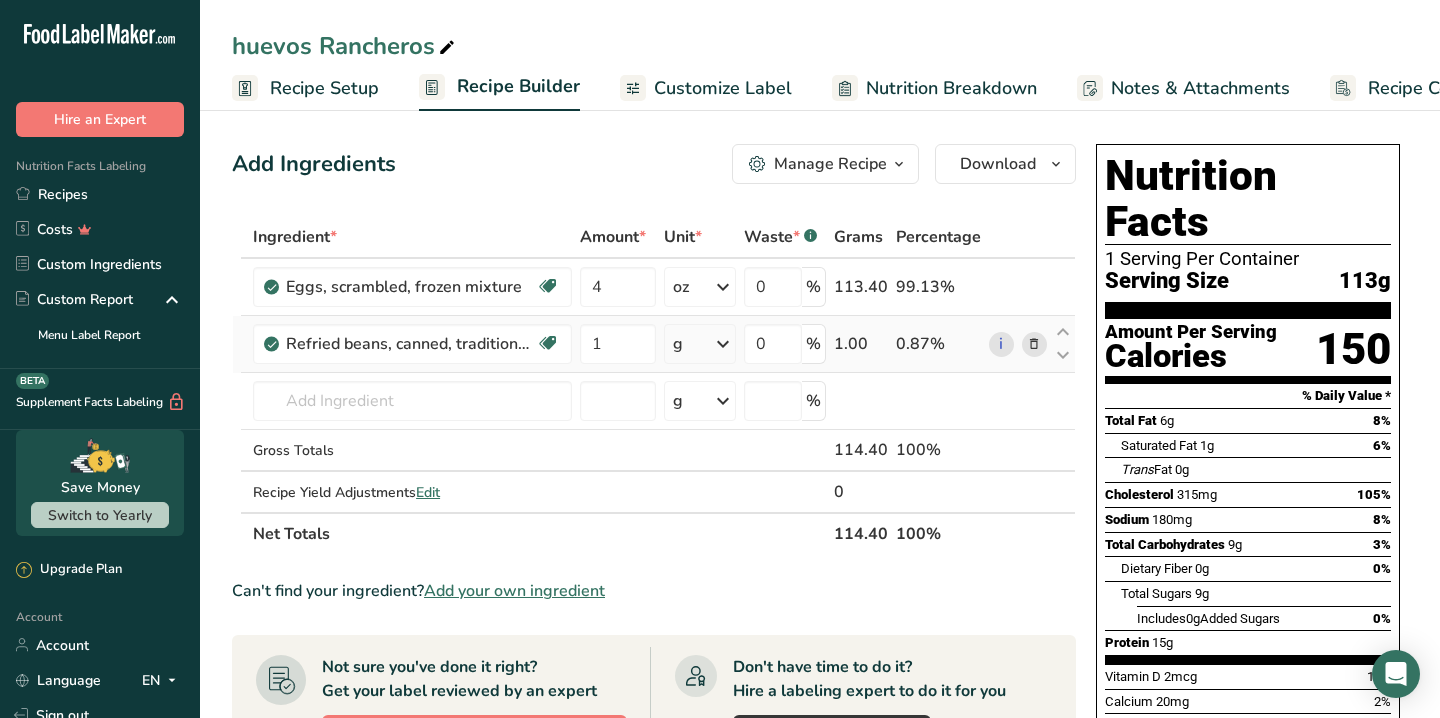 click on "Ingredient *
Amount *
Unit *
Waste *   .a-a{fill:#347362;}.b-a{fill:#fff;}          Grams
Percentage
Eggs, scrambled, frozen mixture
Dairy free
Gluten free
Vegetarian
Soy free
4
oz
Portions
1 oz
Weight Units
g
kg
mg
See more
Volume Units
l
Volume units require a density conversion. If you know your ingredient's density enter it below. Otherwise, click on "RIA" our AI Regulatory bot - she will be able to help you
lb/ft3
g/cm3
Confirm
mL
lb/ft3
g/cm3" at bounding box center [654, 385] 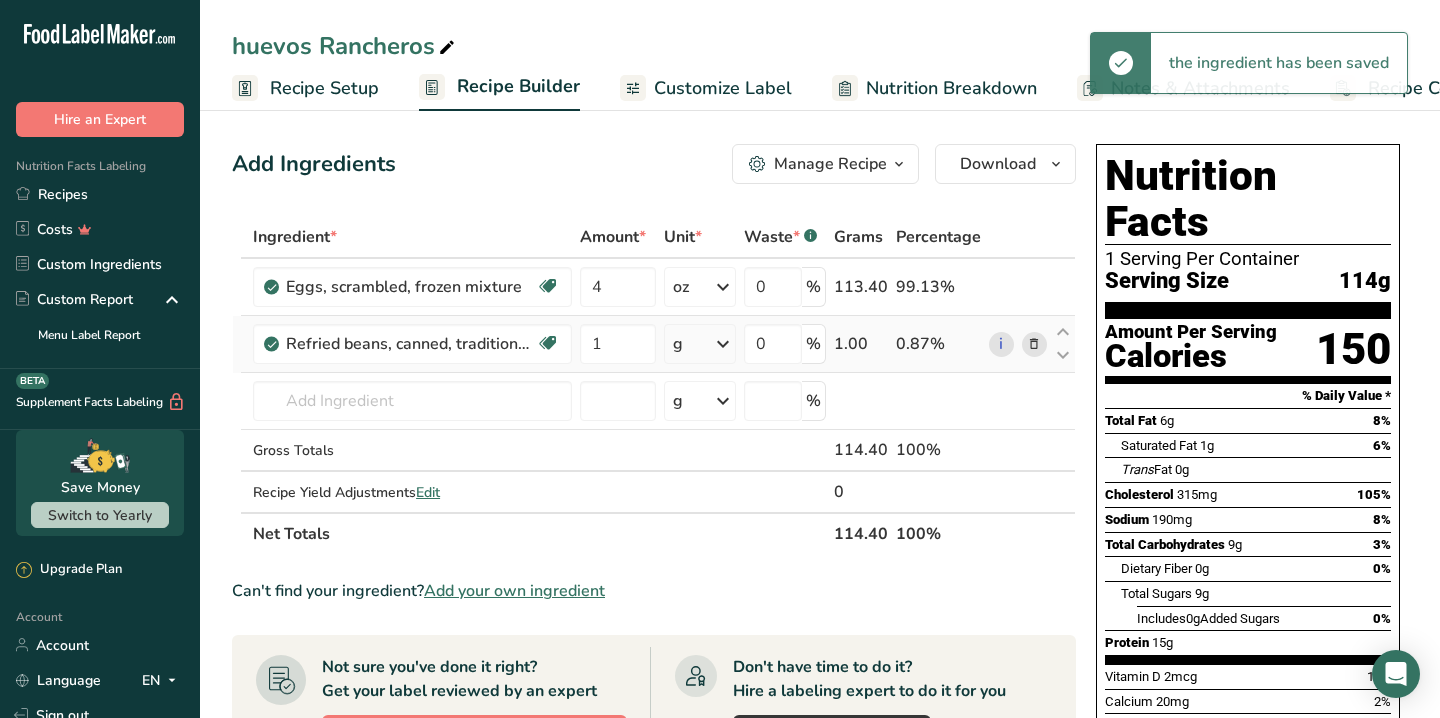 click at bounding box center (723, 344) 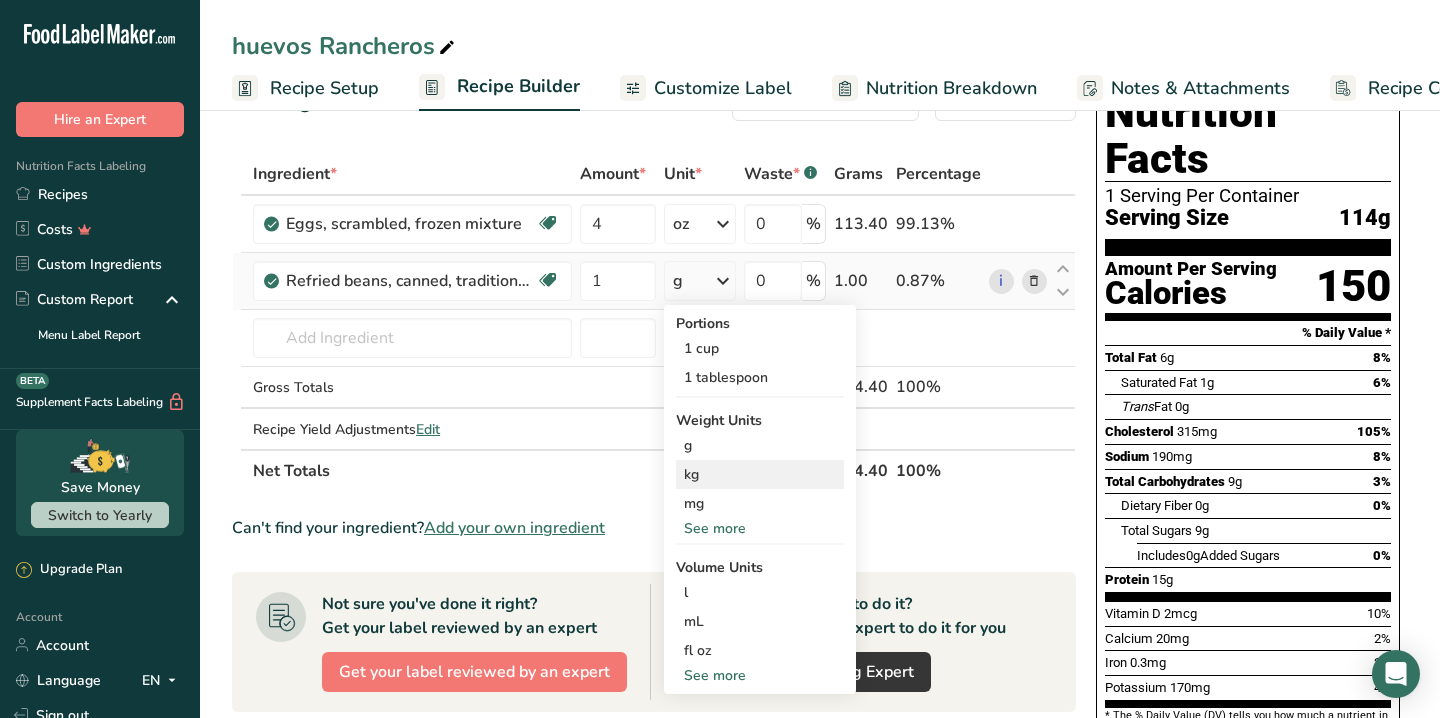 scroll, scrollTop: 64, scrollLeft: 0, axis: vertical 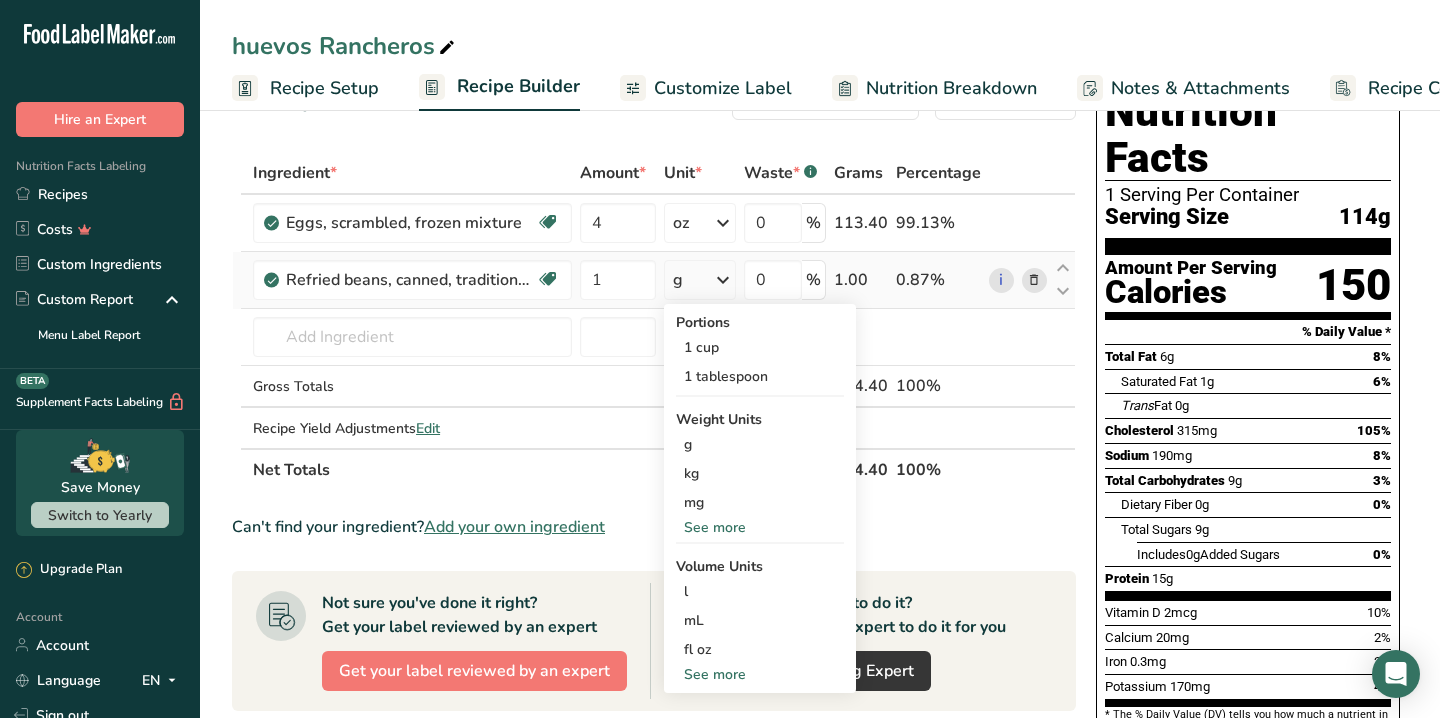 click on "See more" at bounding box center [760, 527] 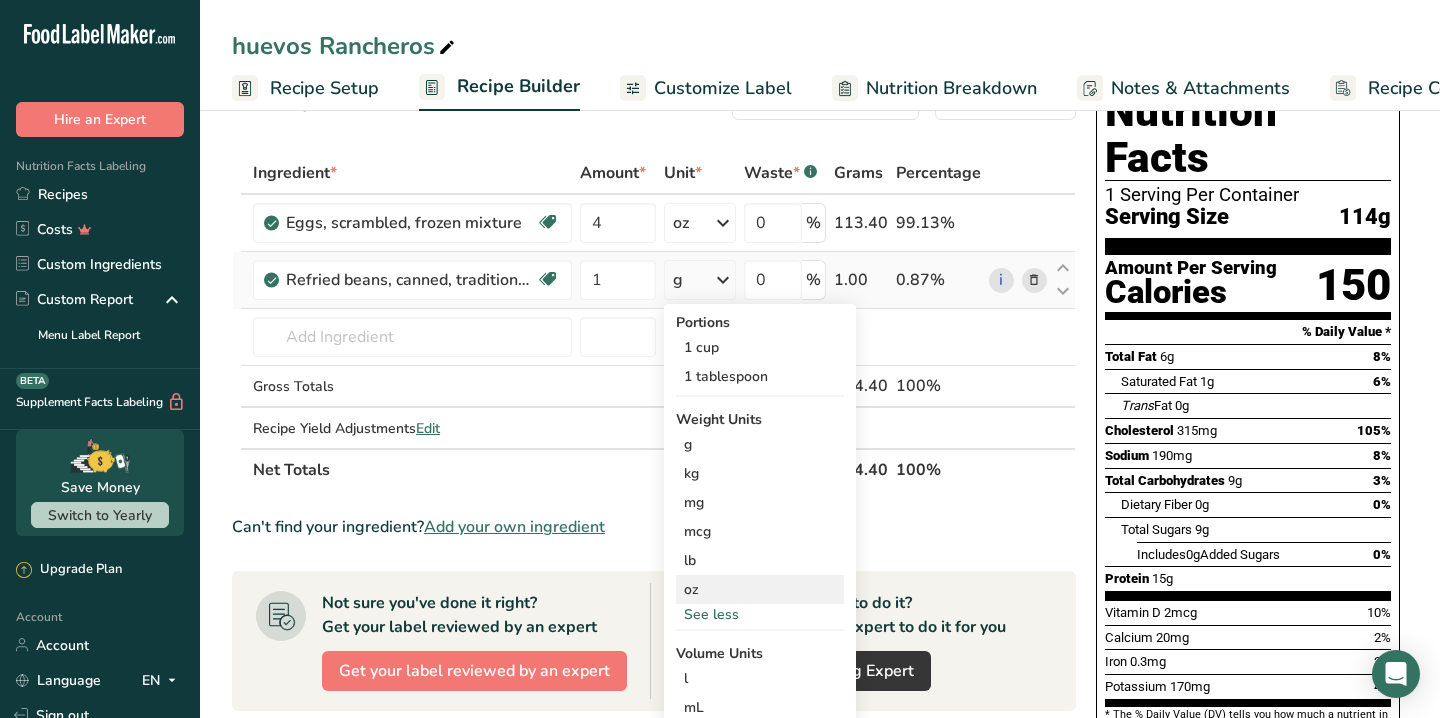 click on "oz" at bounding box center (760, 589) 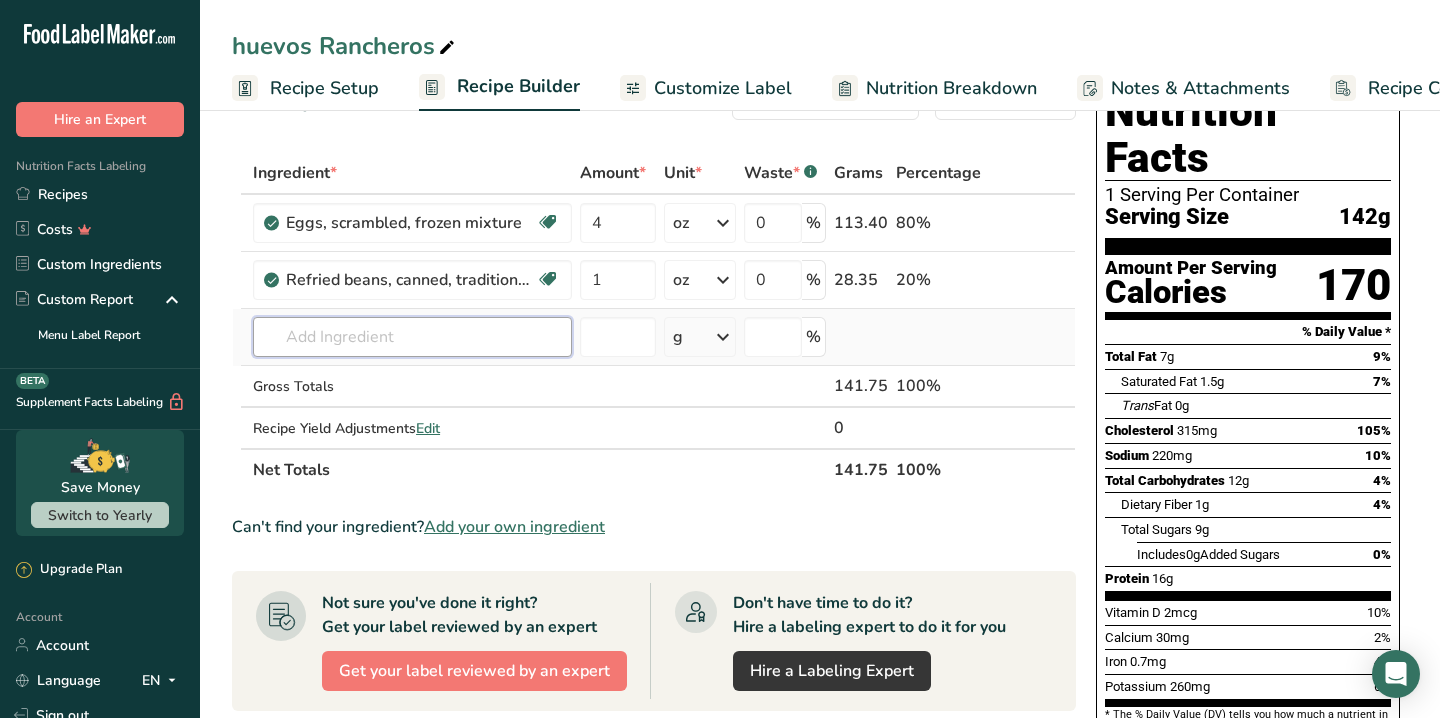 click at bounding box center (412, 337) 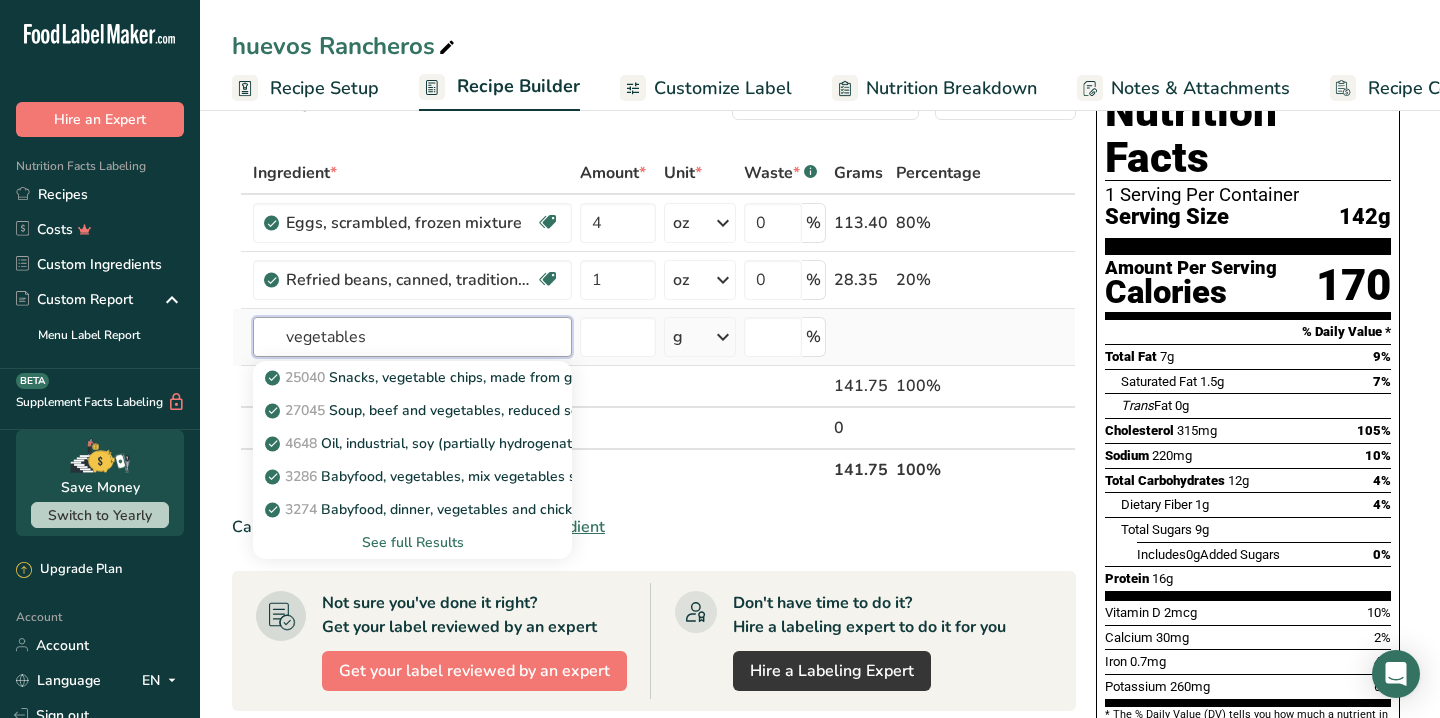 type on "vegetables" 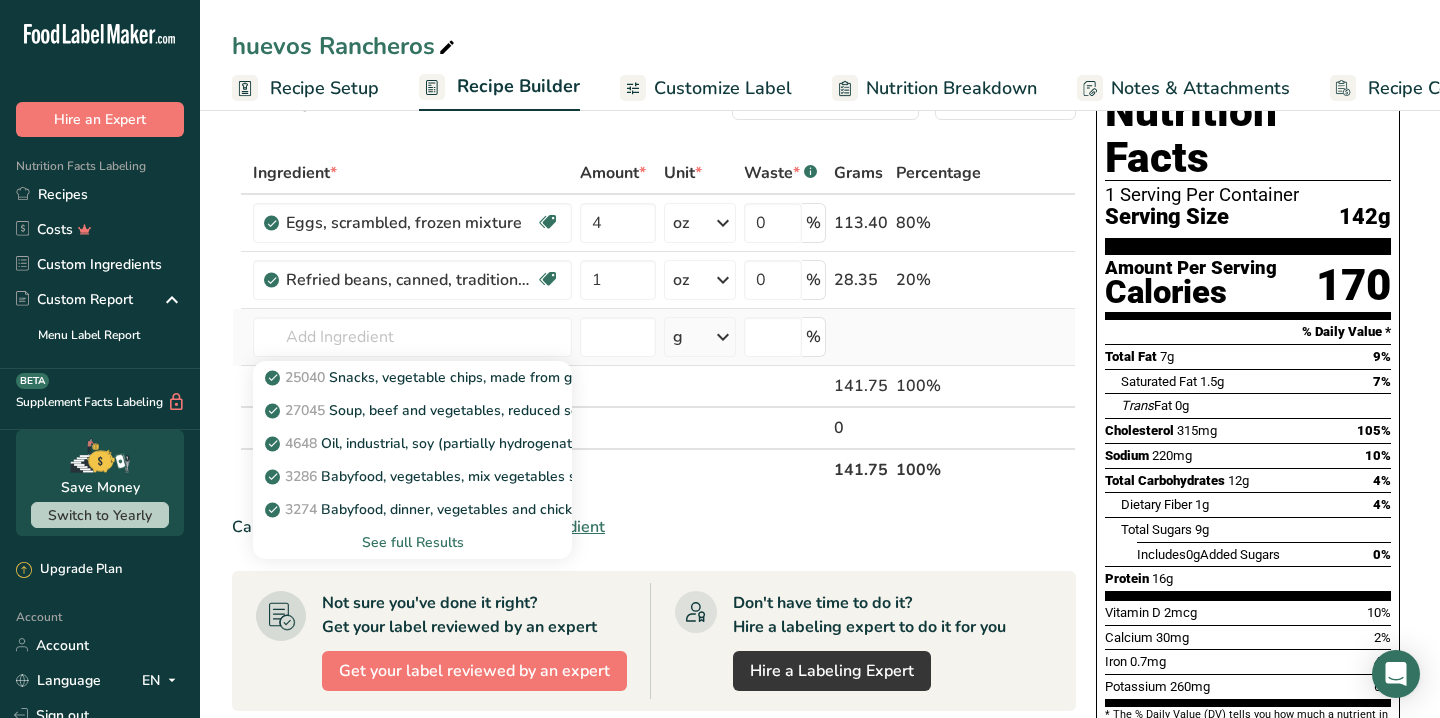 click on "See full Results" at bounding box center [412, 542] 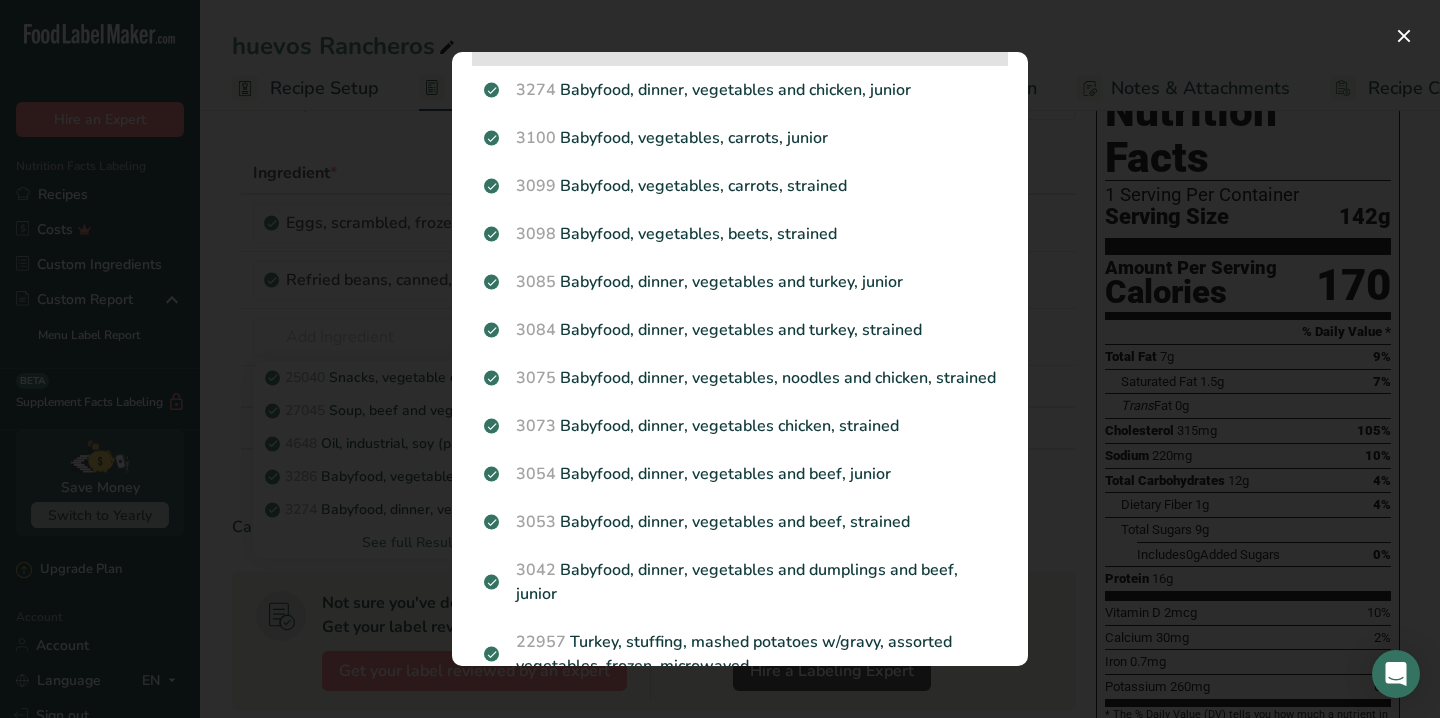 scroll, scrollTop: 0, scrollLeft: 0, axis: both 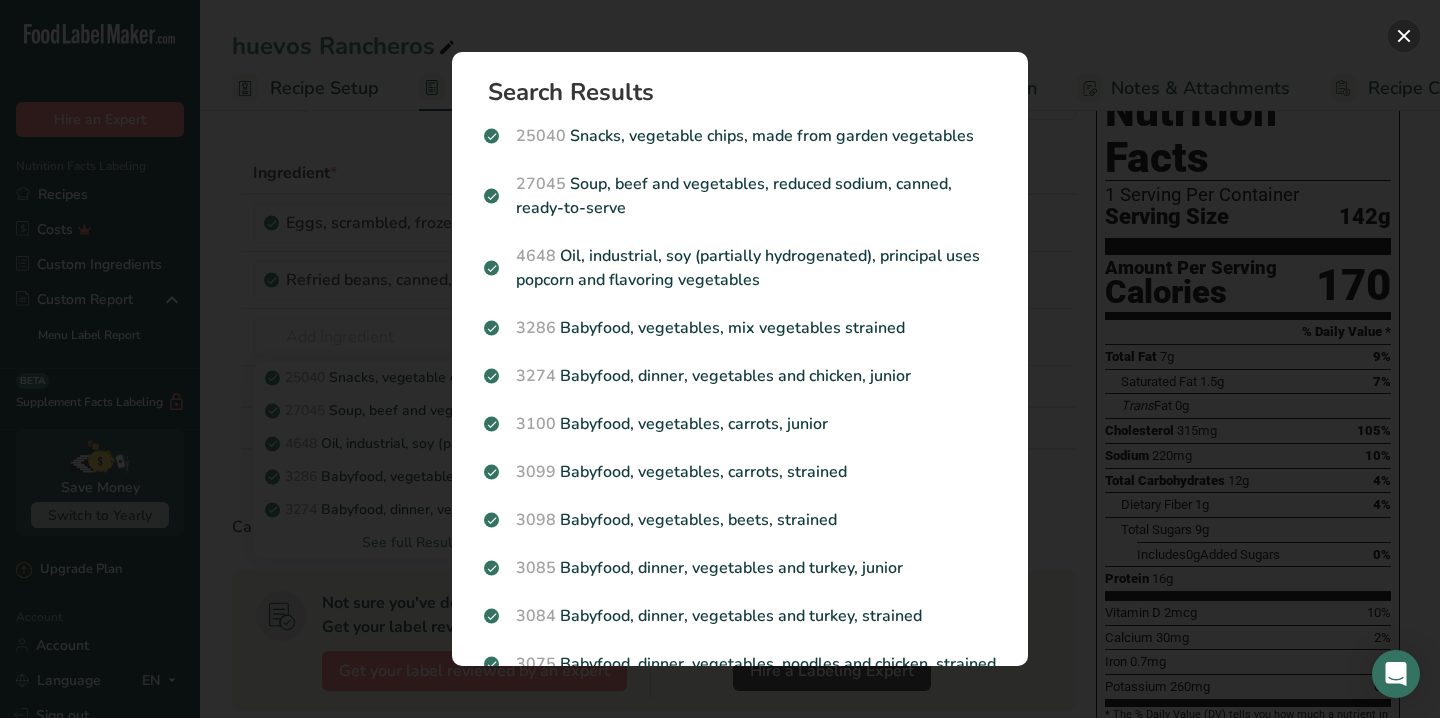click at bounding box center [1404, 36] 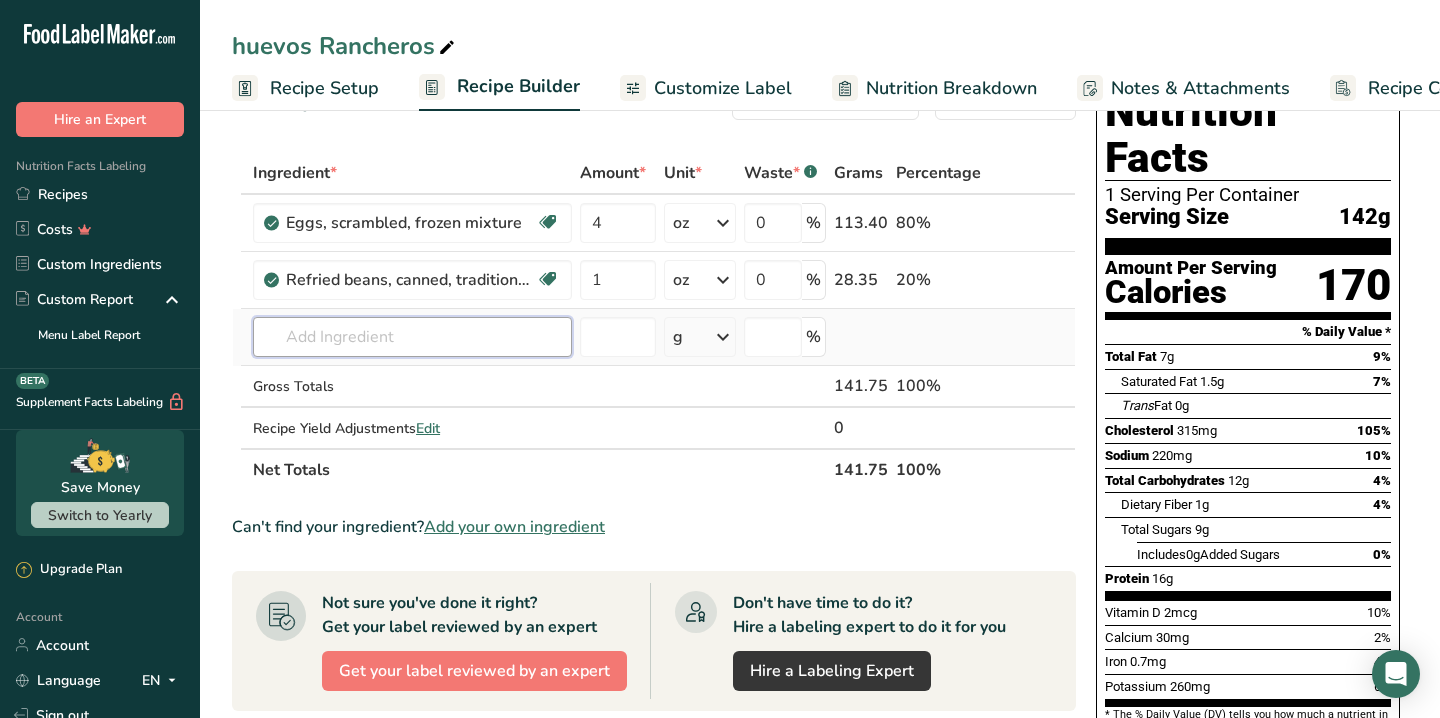click at bounding box center (412, 337) 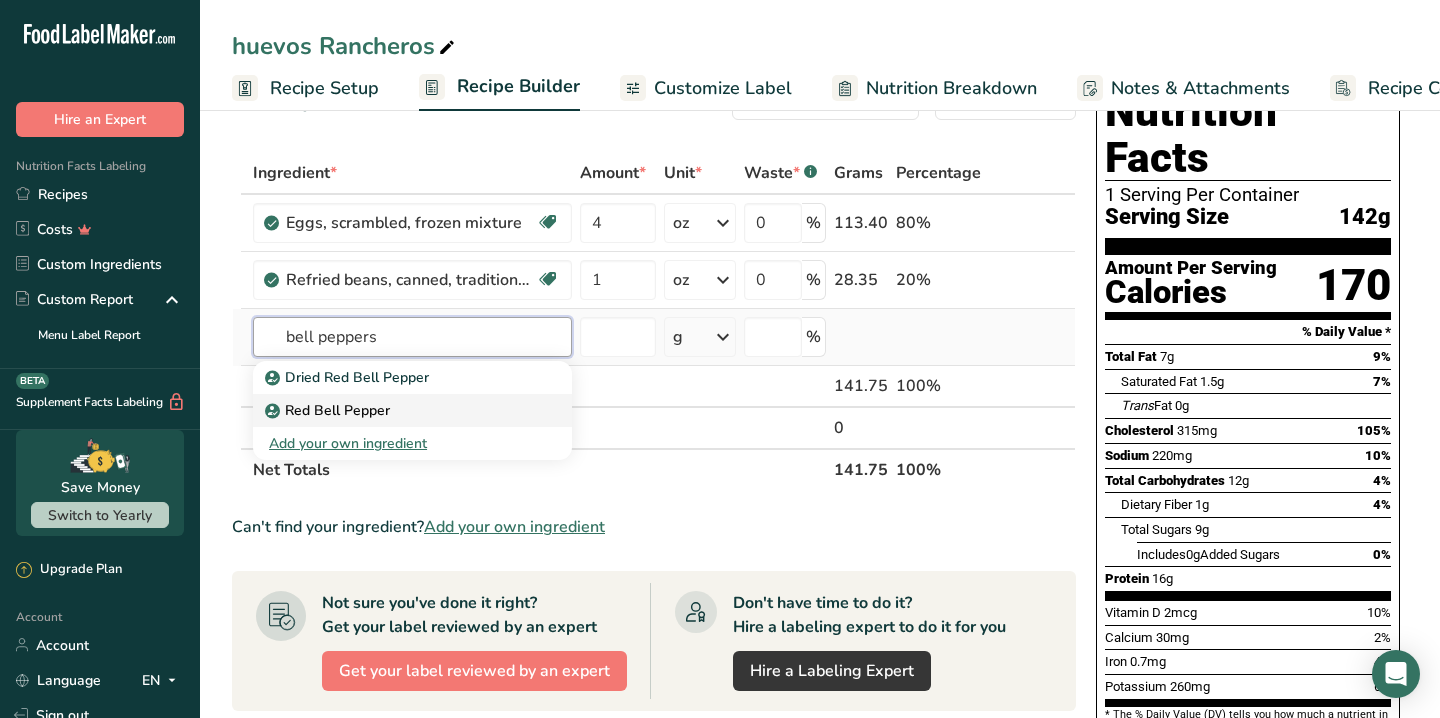 type on "bell peppers" 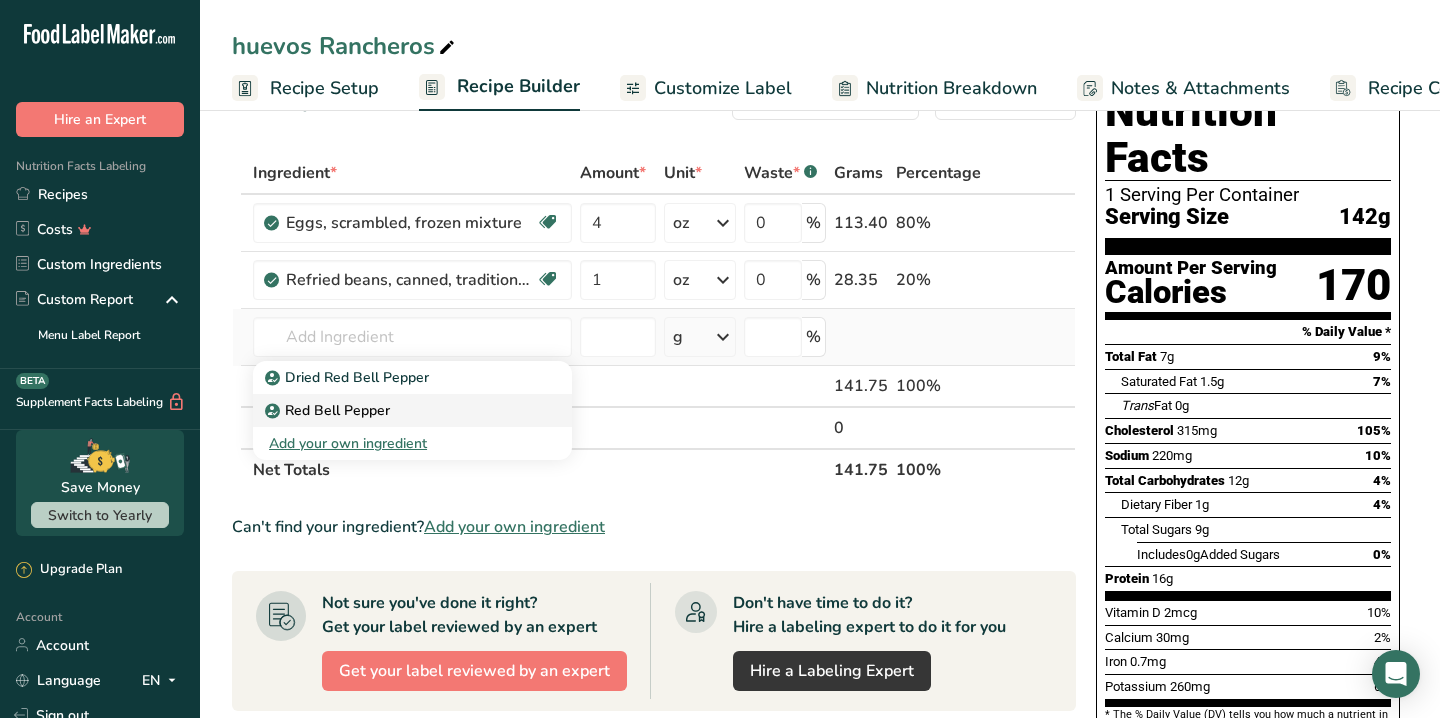 click on "Red Bell Pepper" at bounding box center (329, 410) 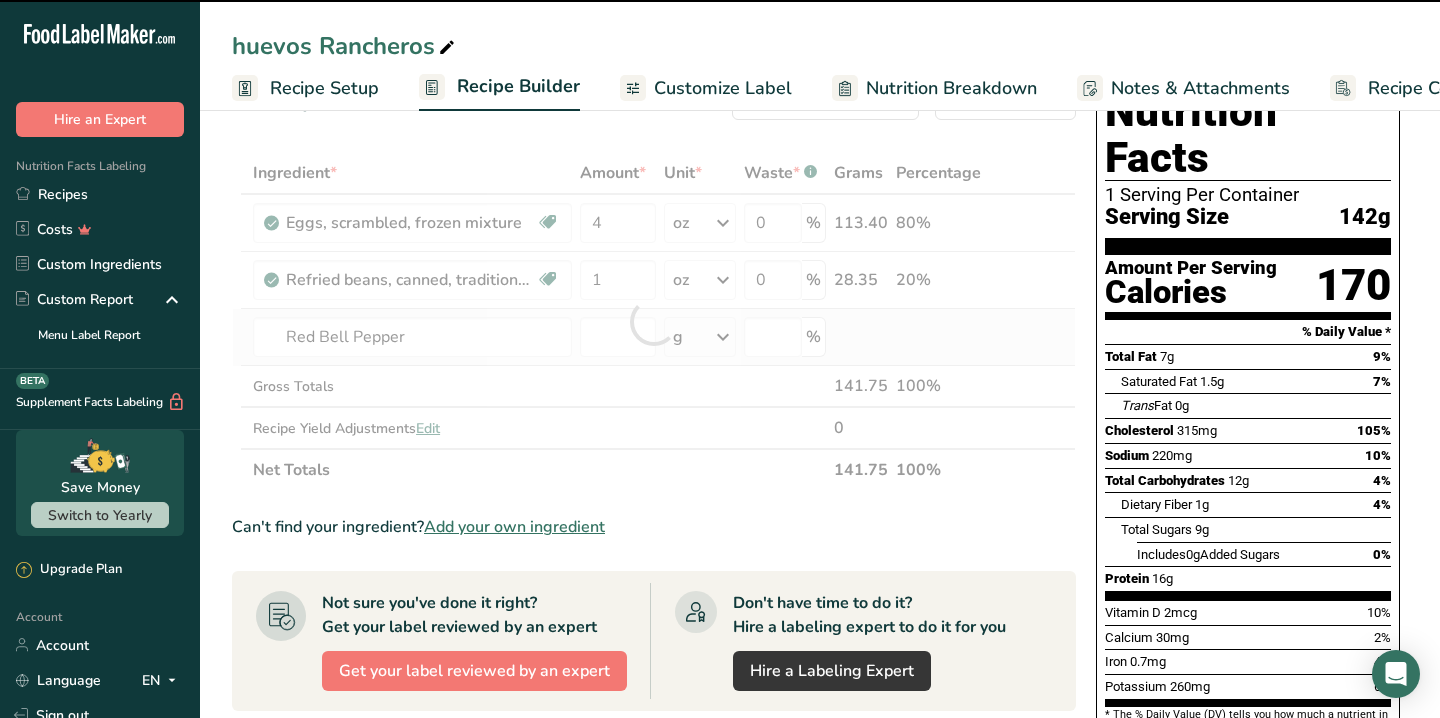 type on "0" 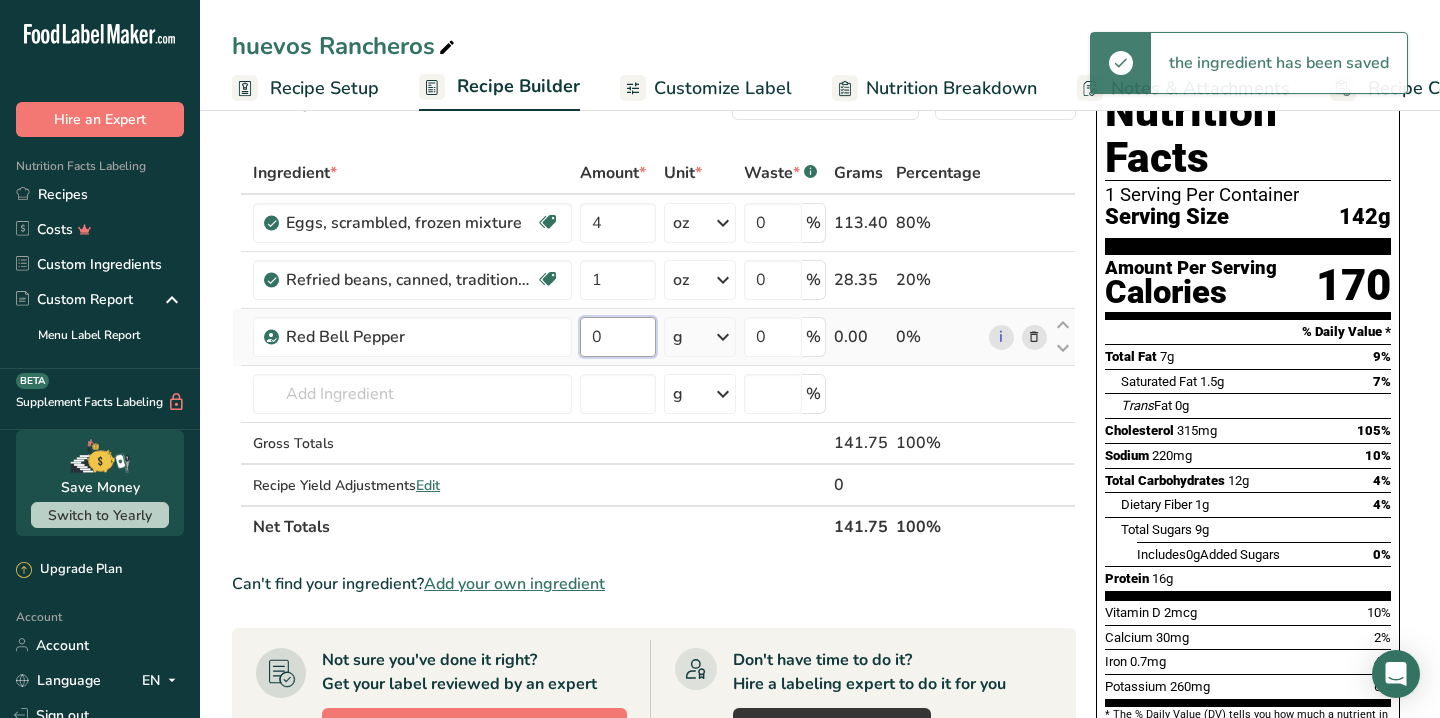 click on "0" at bounding box center (618, 337) 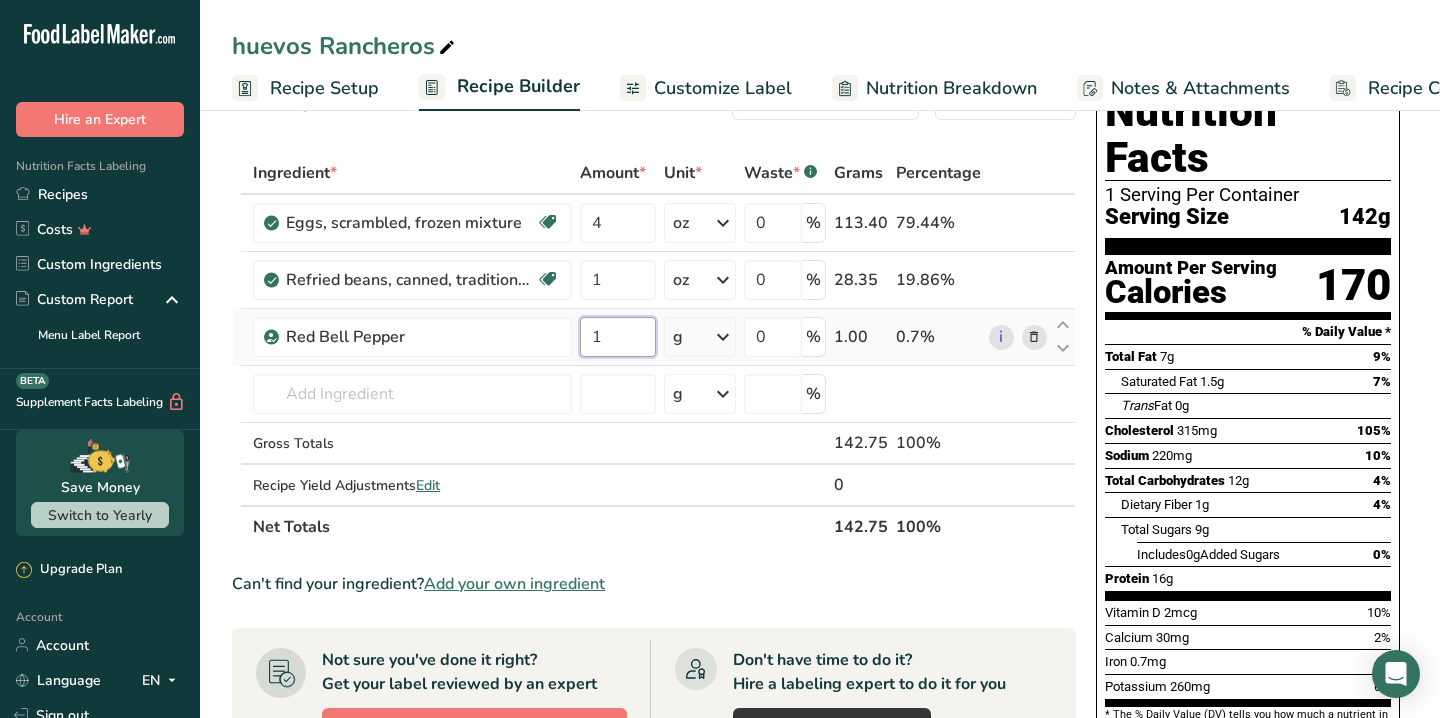 type on "1" 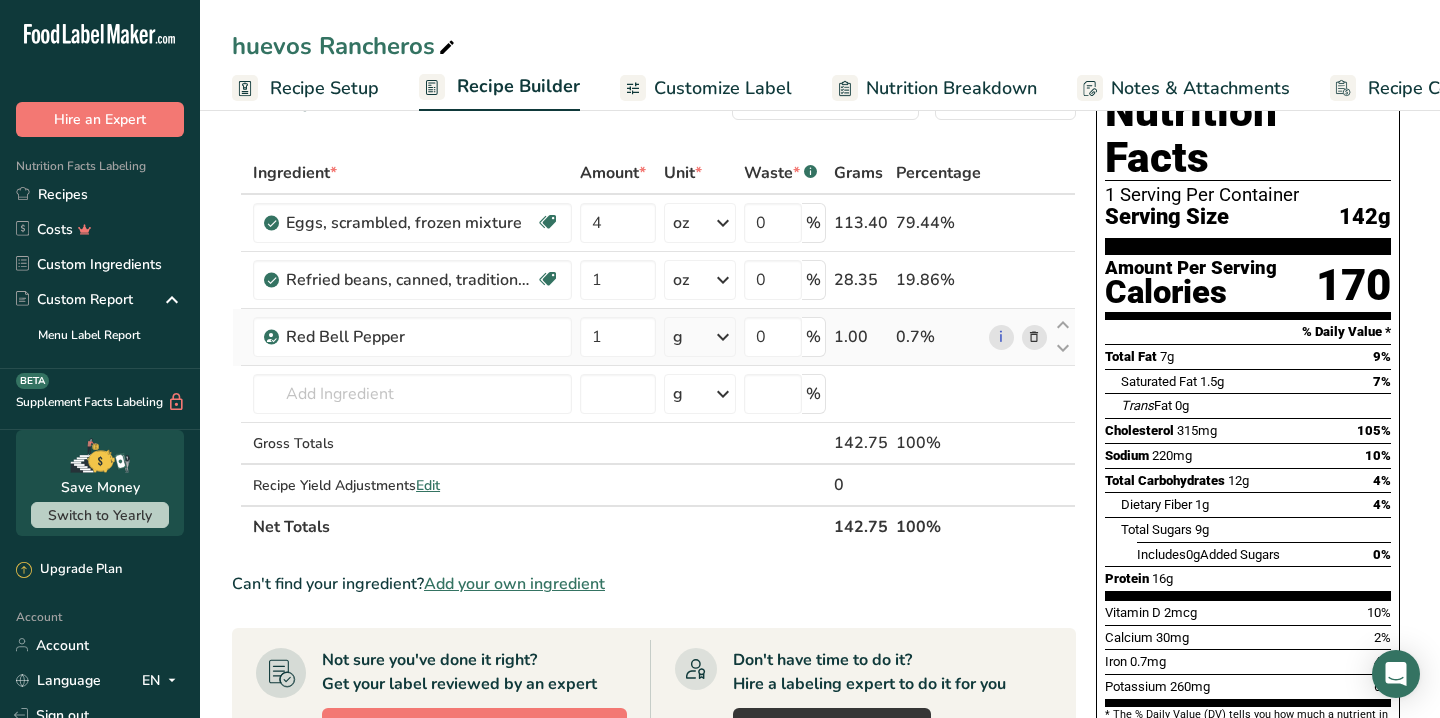 click on "Ingredient *
Amount *
Unit *
Waste *   .a-a{fill:#347362;}.b-a{fill:#fff;}          Grams
Percentage
Eggs, scrambled, frozen mixture
Dairy free
Gluten free
Vegetarian
Soy free
4
oz
Portions
1 oz
Weight Units
g
kg
mg
See more
Volume Units
l
Volume units require a density conversion. If you know your ingredient's density enter it below. Otherwise, click on "RIA" our AI Regulatory bot - she will be able to help you
lb/ft3
g/cm3
Confirm
mL
lb/ft3
g/cm3" at bounding box center (654, 350) 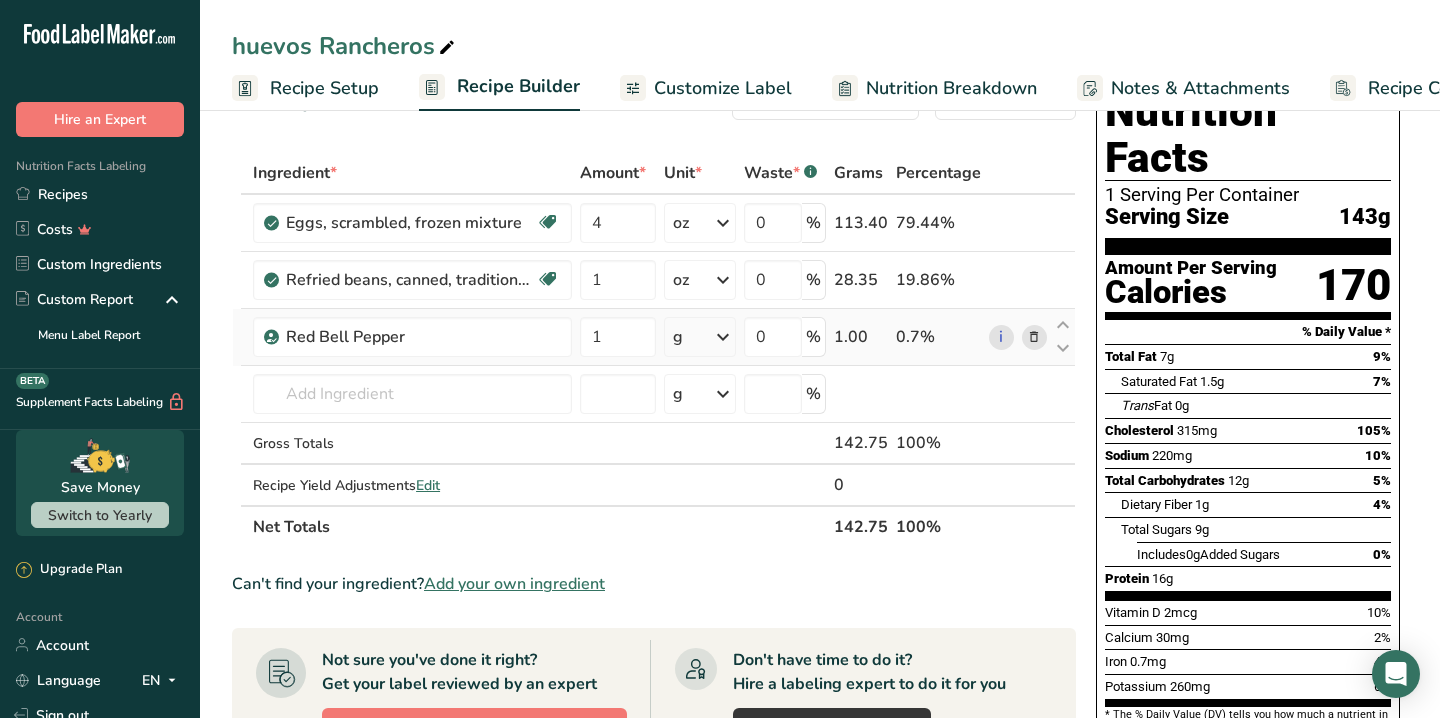 click at bounding box center (723, 337) 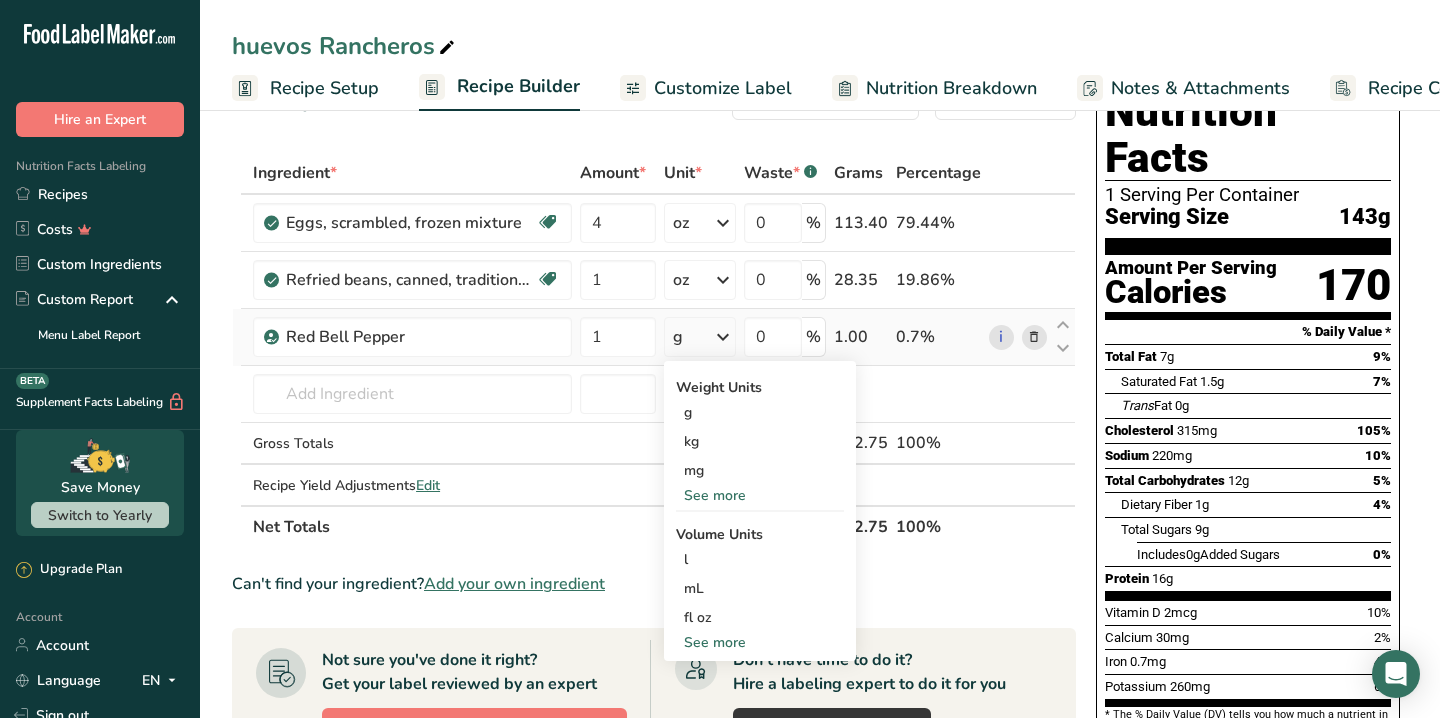 click on "See more" at bounding box center (760, 495) 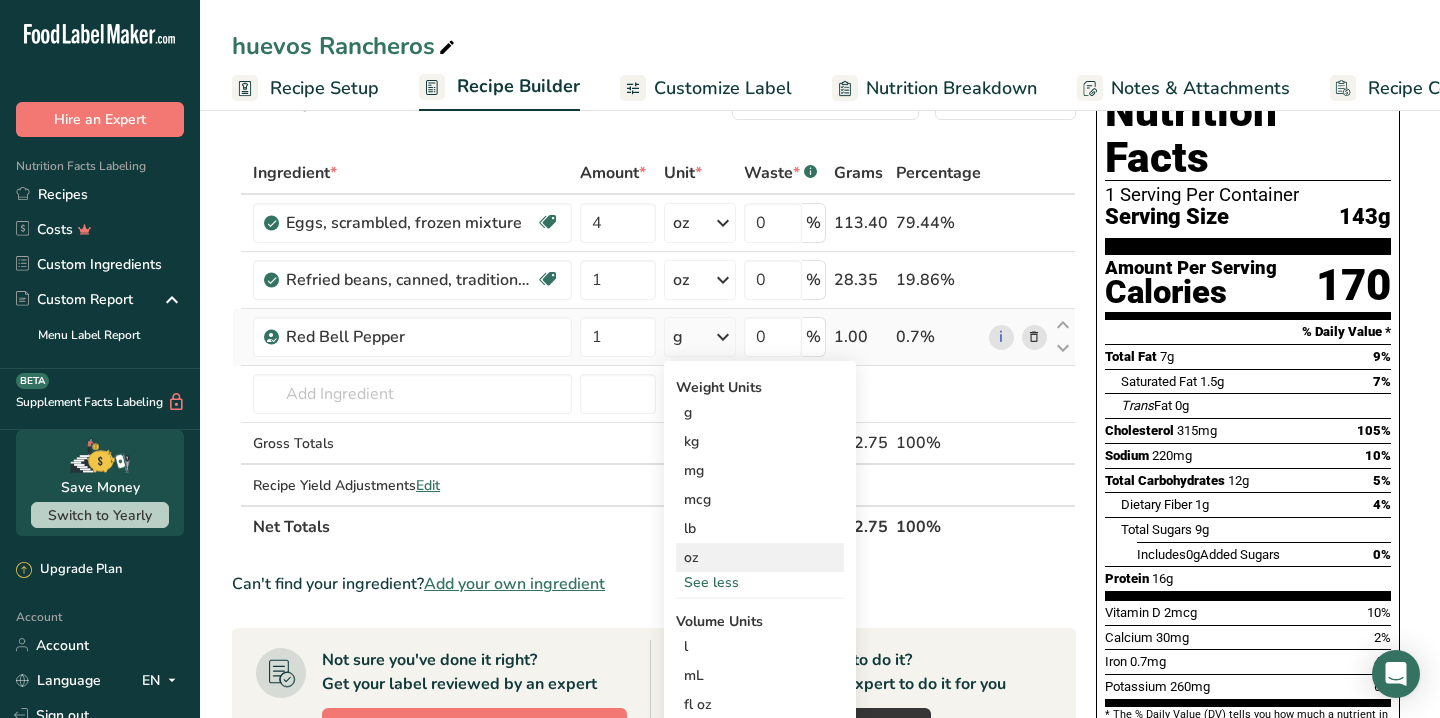 click on "oz" at bounding box center (760, 557) 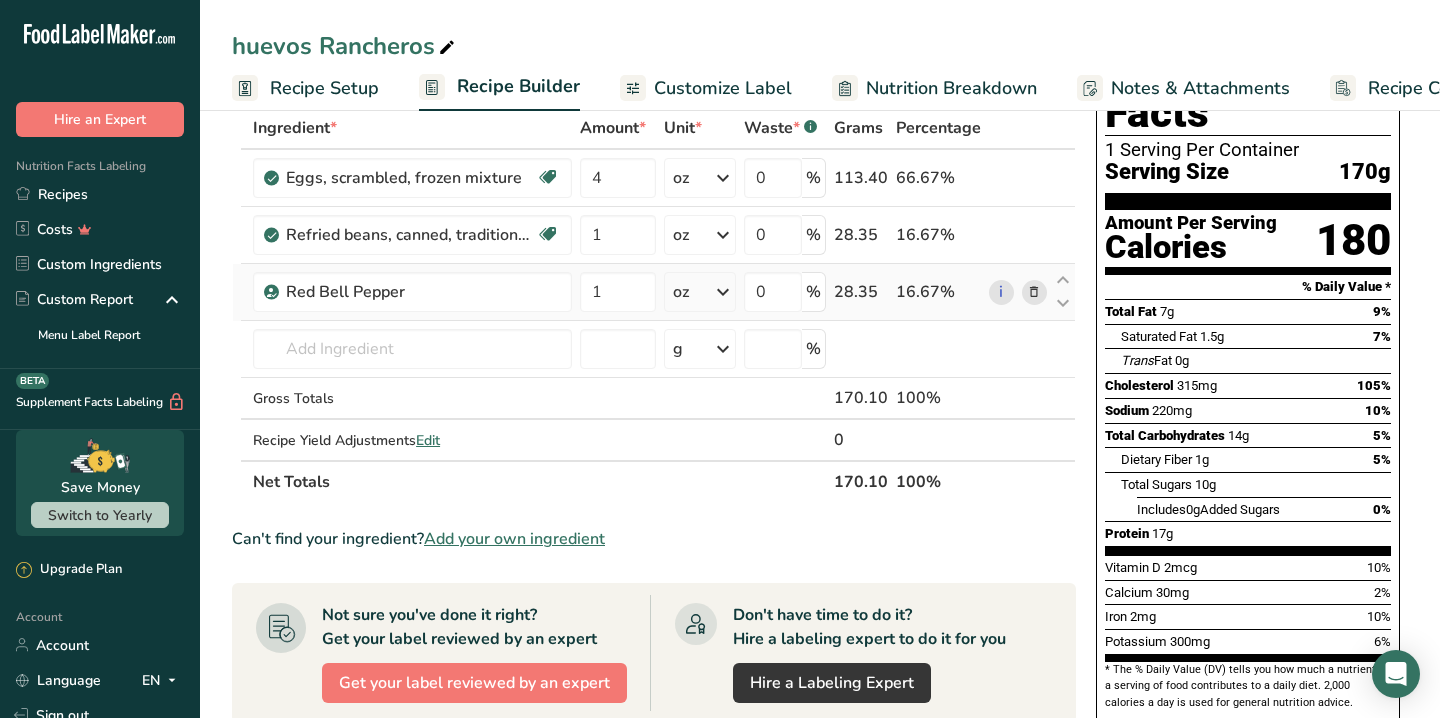 scroll, scrollTop: 107, scrollLeft: 0, axis: vertical 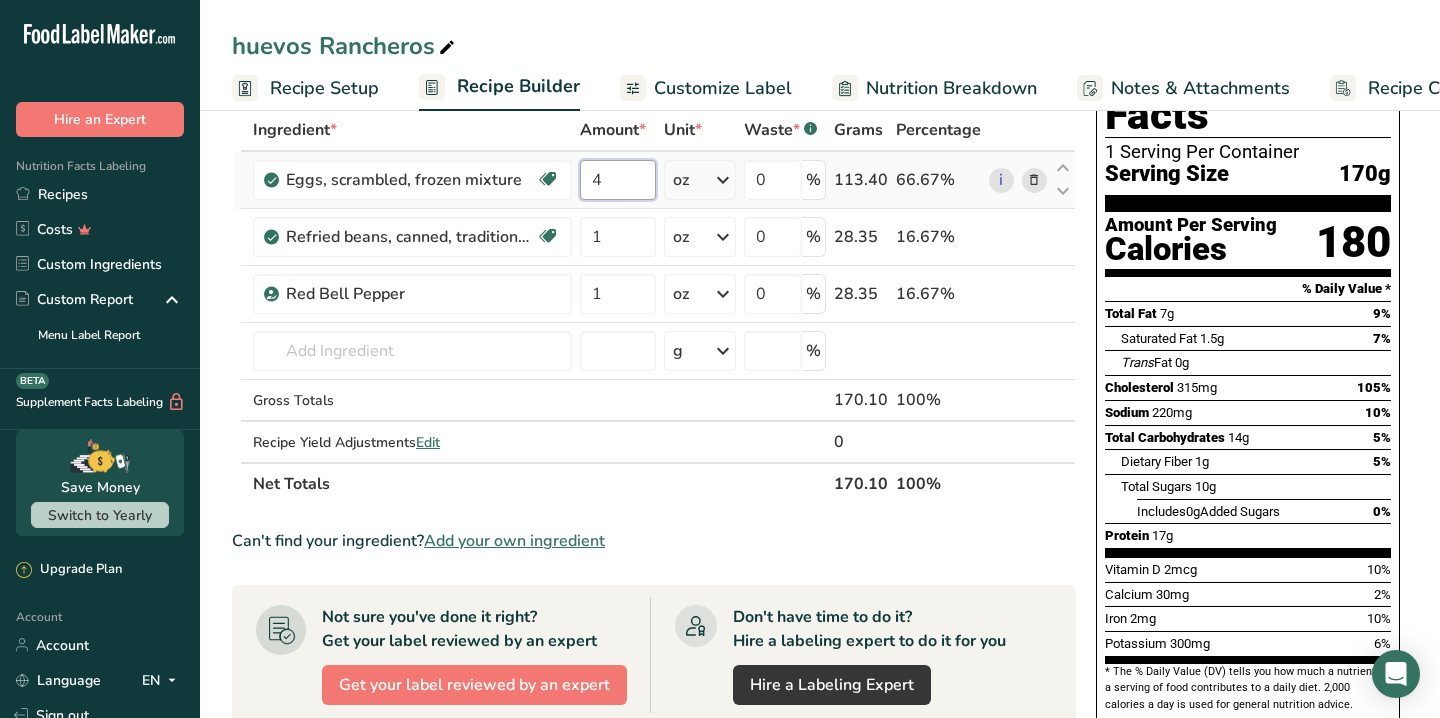 click on "4" at bounding box center [618, 180] 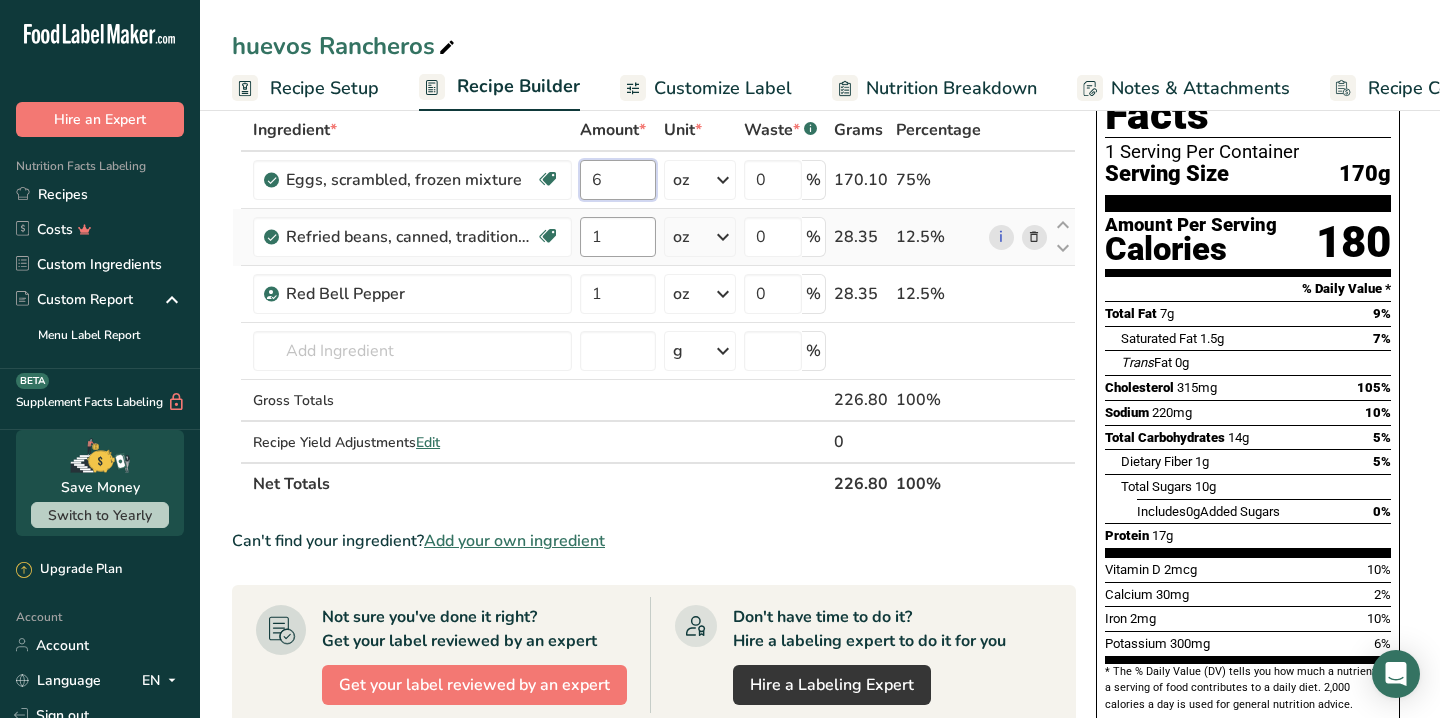 type on "6" 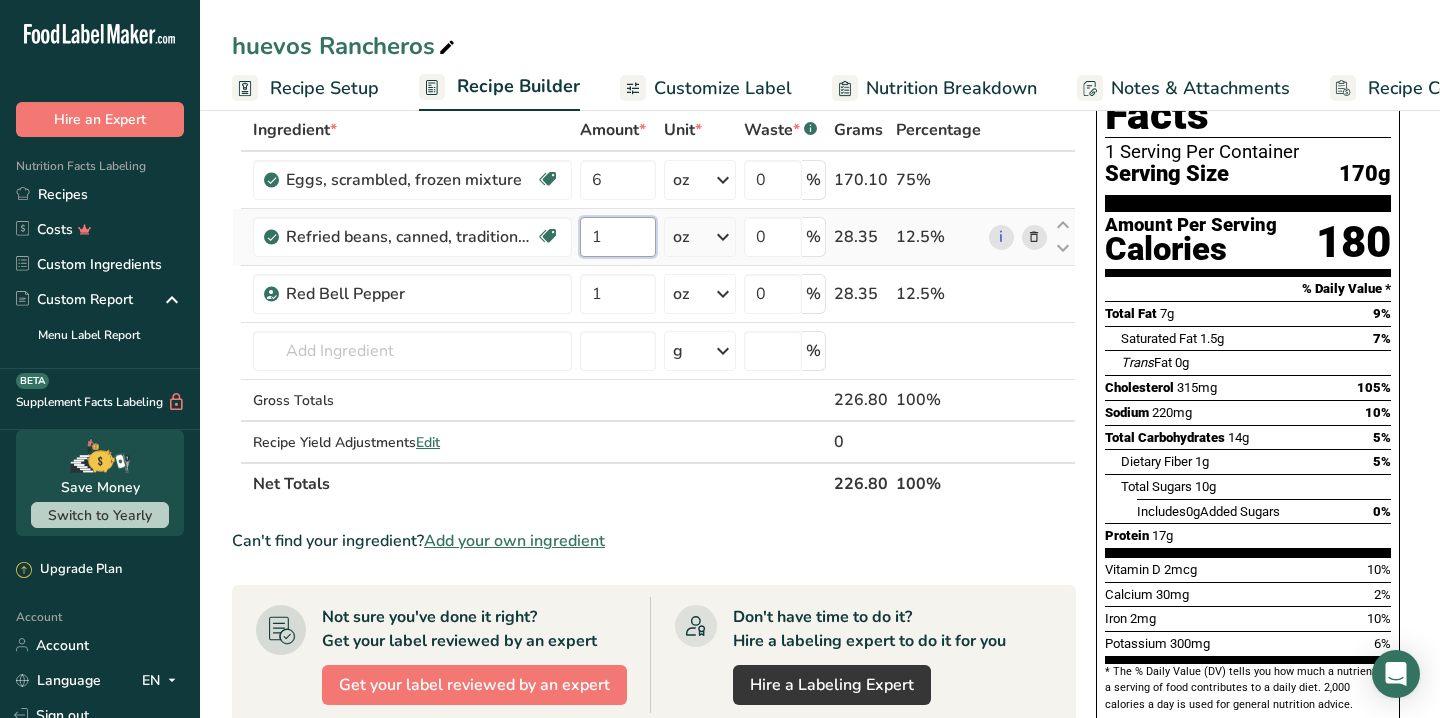 click on "Ingredient *
Amount *
Unit *
Waste *   .a-a{fill:#347362;}.b-a{fill:#fff;}          Grams
Percentage
Eggs, scrambled, frozen mixture
Dairy free
Gluten free
Vegetarian
Soy free
6
oz
Portions
1 oz
Weight Units
g
kg
mg
See more
Volume Units
l
Volume units require a density conversion. If you know your ingredient's density enter it below. Otherwise, click on "RIA" our AI Regulatory bot - she will be able to help you
lb/ft3
g/cm3
Confirm
mL
lb/ft3
g/cm3" at bounding box center (654, 307) 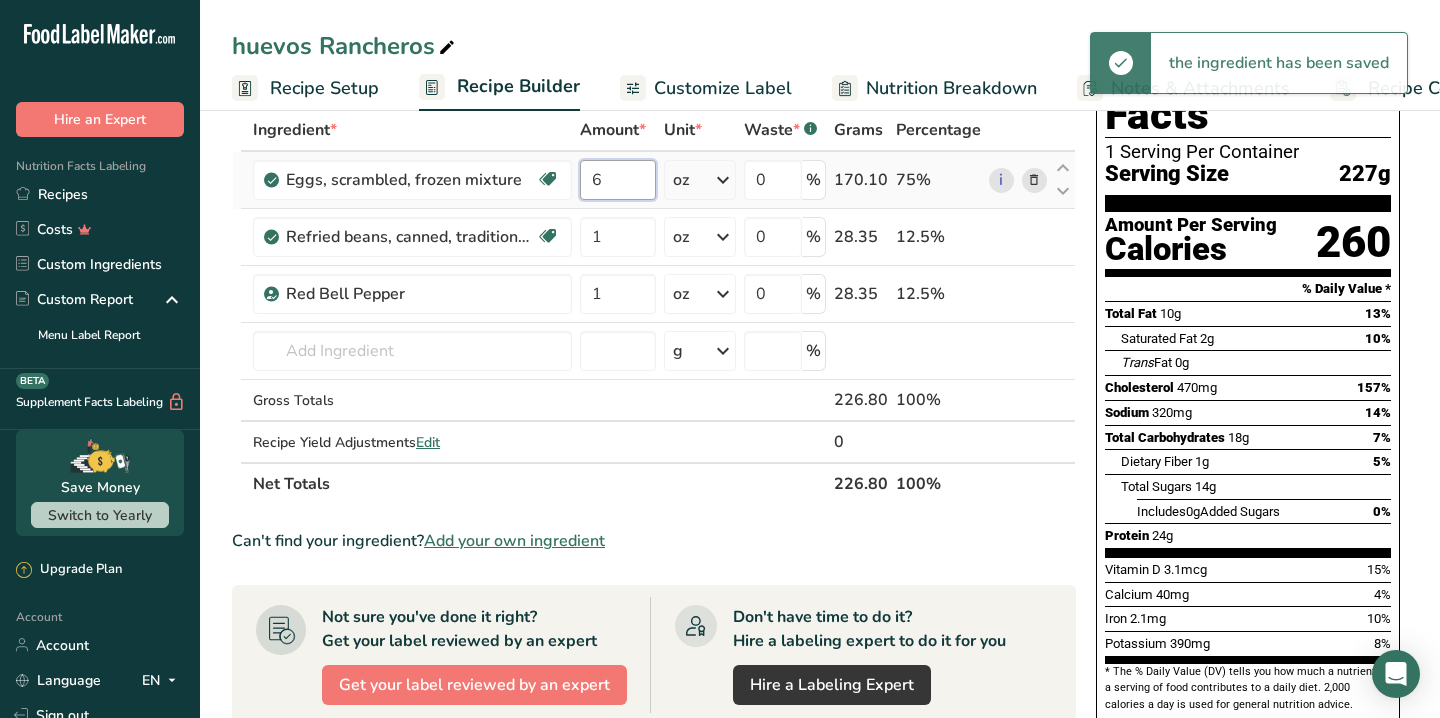 click on "Ingredient *
Amount *
Unit *
Waste *   .a-a{fill:#347362;}.b-a{fill:#fff;}          Grams
Percentage
Eggs, scrambled, frozen mixture
Dairy free
Gluten free
Vegetarian
Soy free
6
oz
Portions
1 oz
Weight Units
g
kg
mg
See more
Volume Units
l
Volume units require a density conversion. If you know your ingredient's density enter it below. Otherwise, click on "RIA" our AI Regulatory bot - she will be able to help you
lb/ft3
g/cm3
Confirm
mL
lb/ft3
g/cm3" at bounding box center (654, 307) 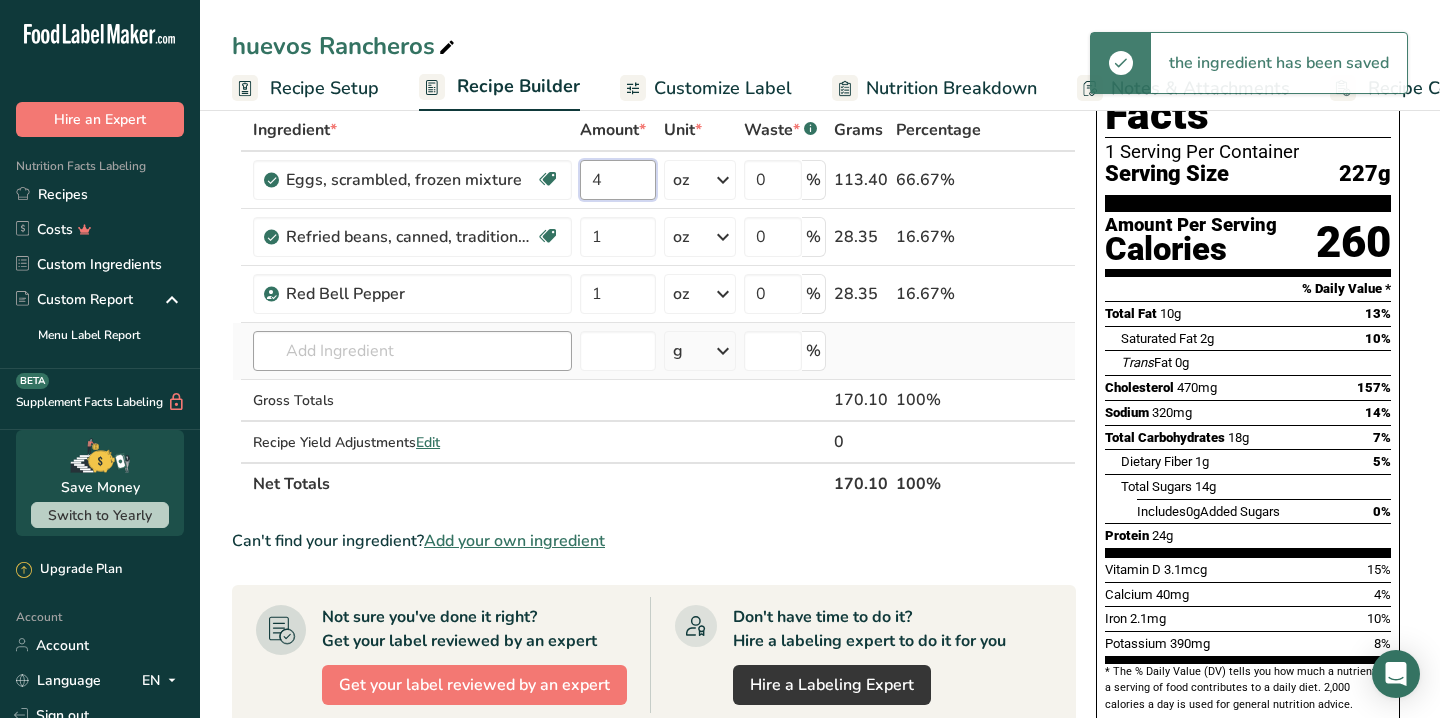 type on "4" 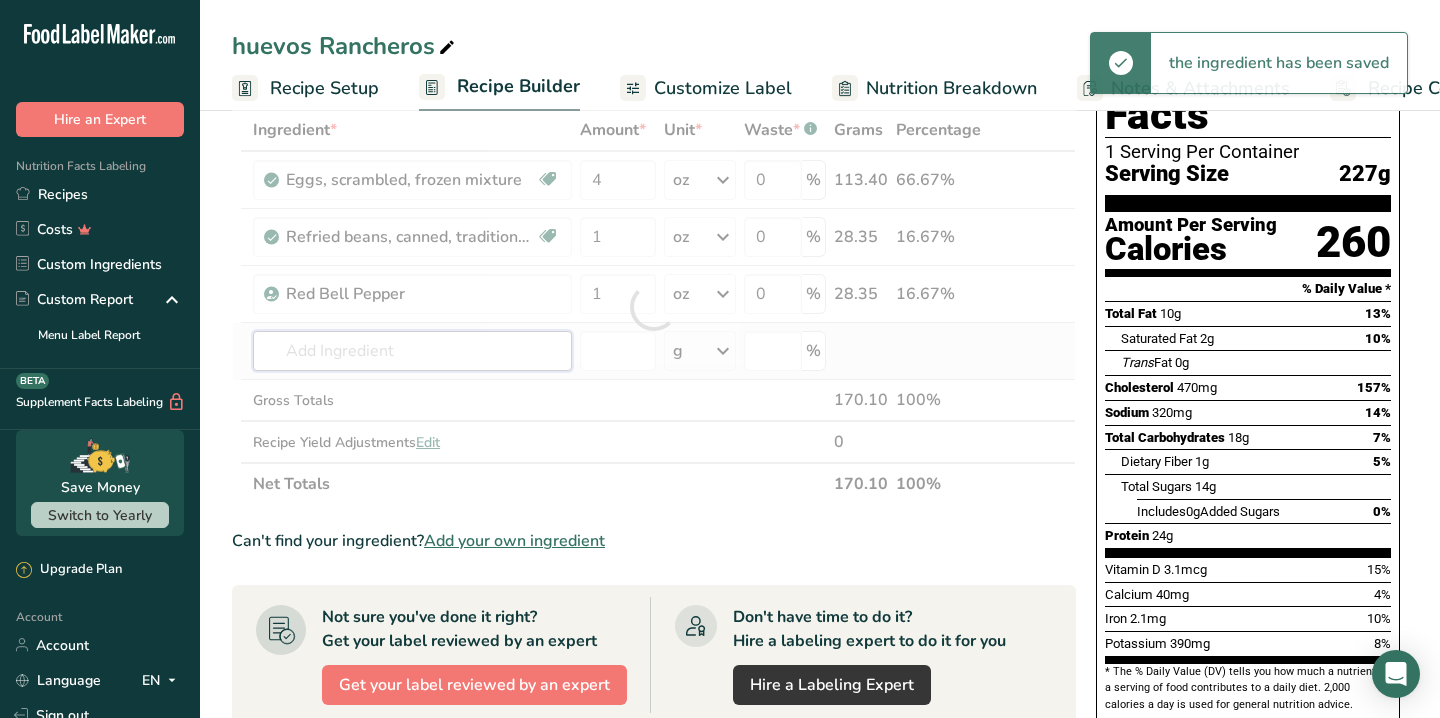 click on "Ingredient *
Amount *
Unit *
Waste *   .a-a{fill:#347362;}.b-a{fill:#fff;}          Grams
Percentage
Eggs, scrambled, frozen mixture
Dairy free
Gluten free
Vegetarian
Soy free
4
oz
Portions
1 oz
Weight Units
g
kg
mg
See more
Volume Units
l
Volume units require a density conversion. If you know your ingredient's density enter it below. Otherwise, click on "RIA" our AI Regulatory bot - she will be able to help you
lb/ft3
g/cm3
Confirm
mL
lb/ft3
g/cm3" at bounding box center [654, 307] 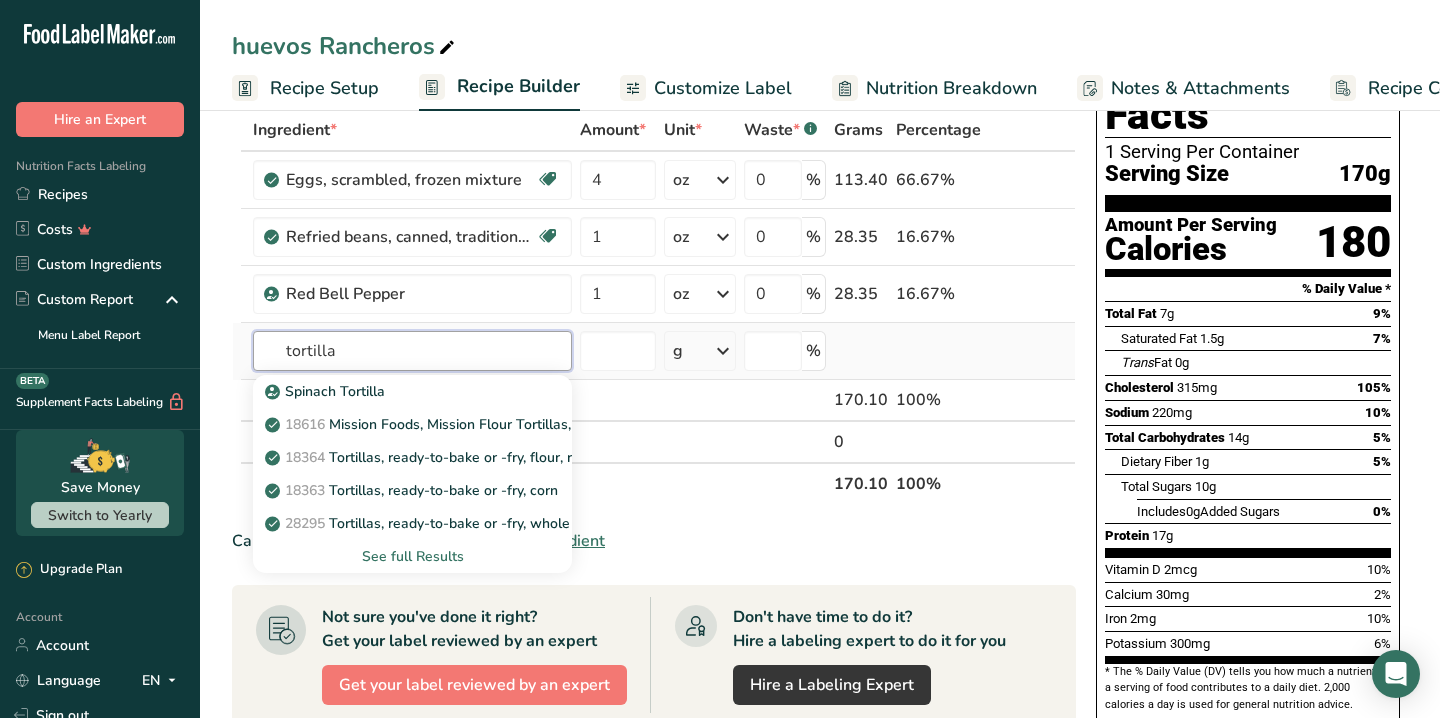 type on "tortilla" 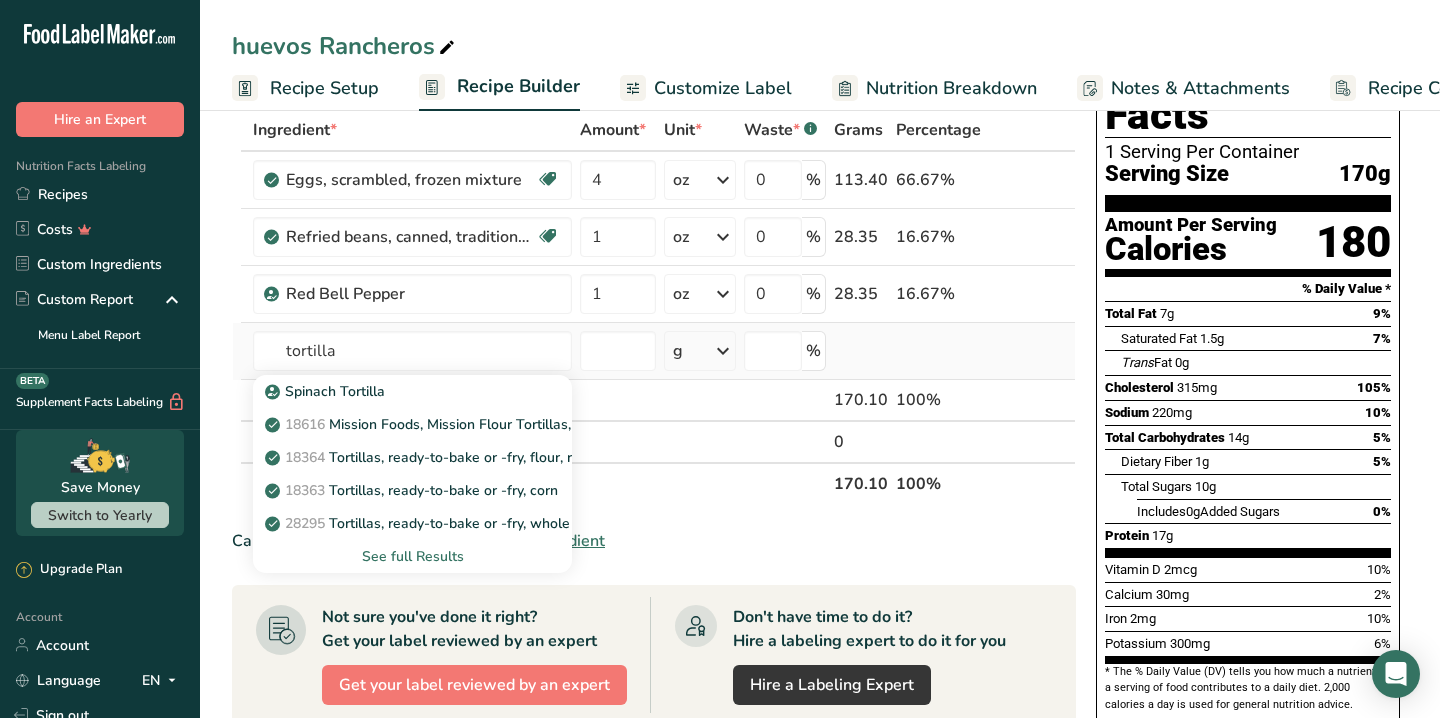 type 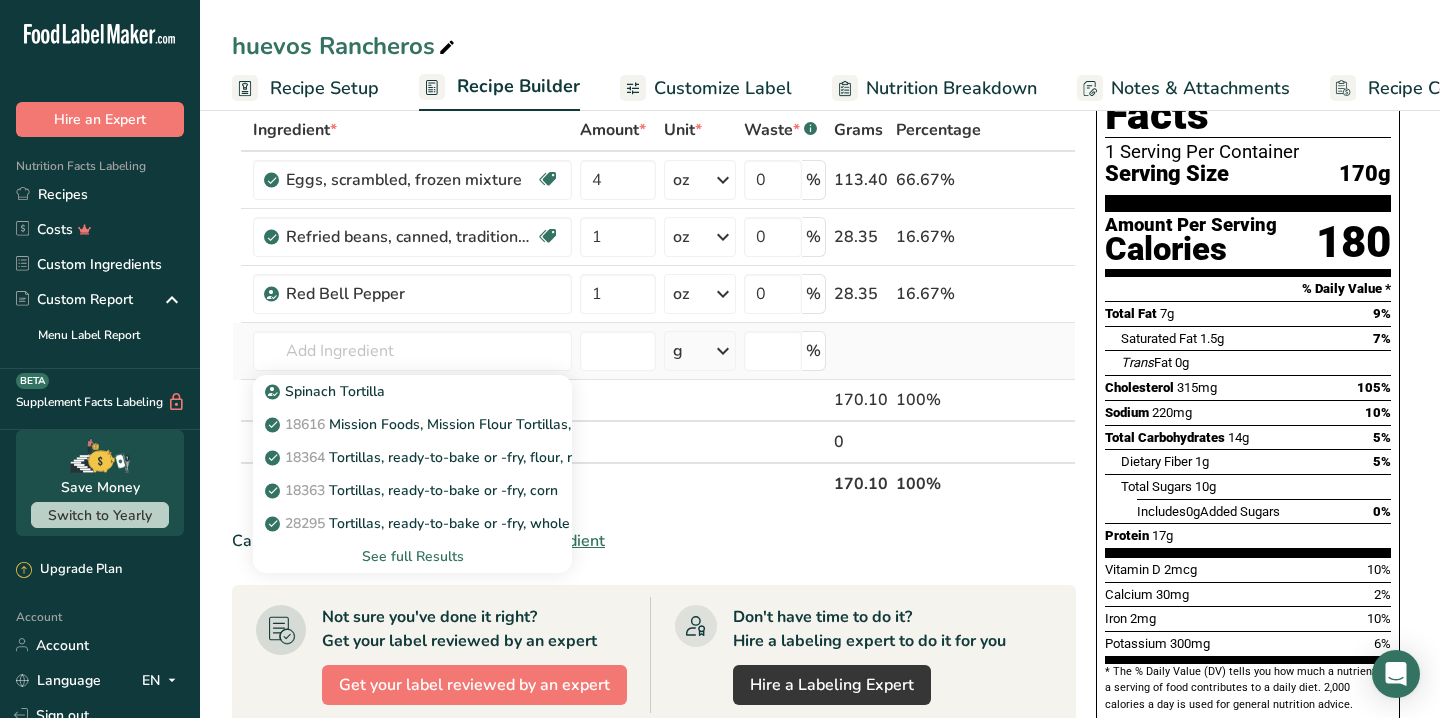 click on "See full Results" at bounding box center (412, 556) 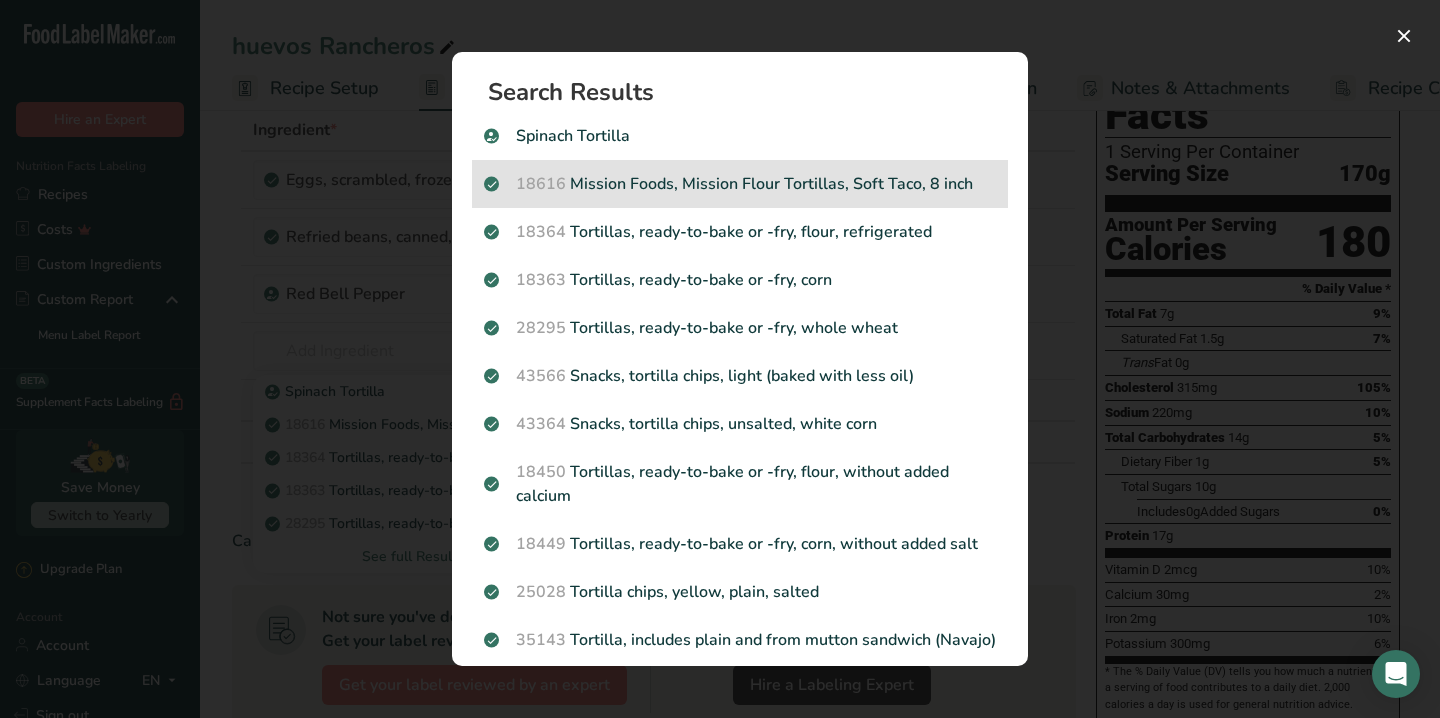 click on "[PRODUCT_ID]
Mission Foods, Mission Flour Tortillas, Soft Taco, 8 inch" at bounding box center [740, 184] 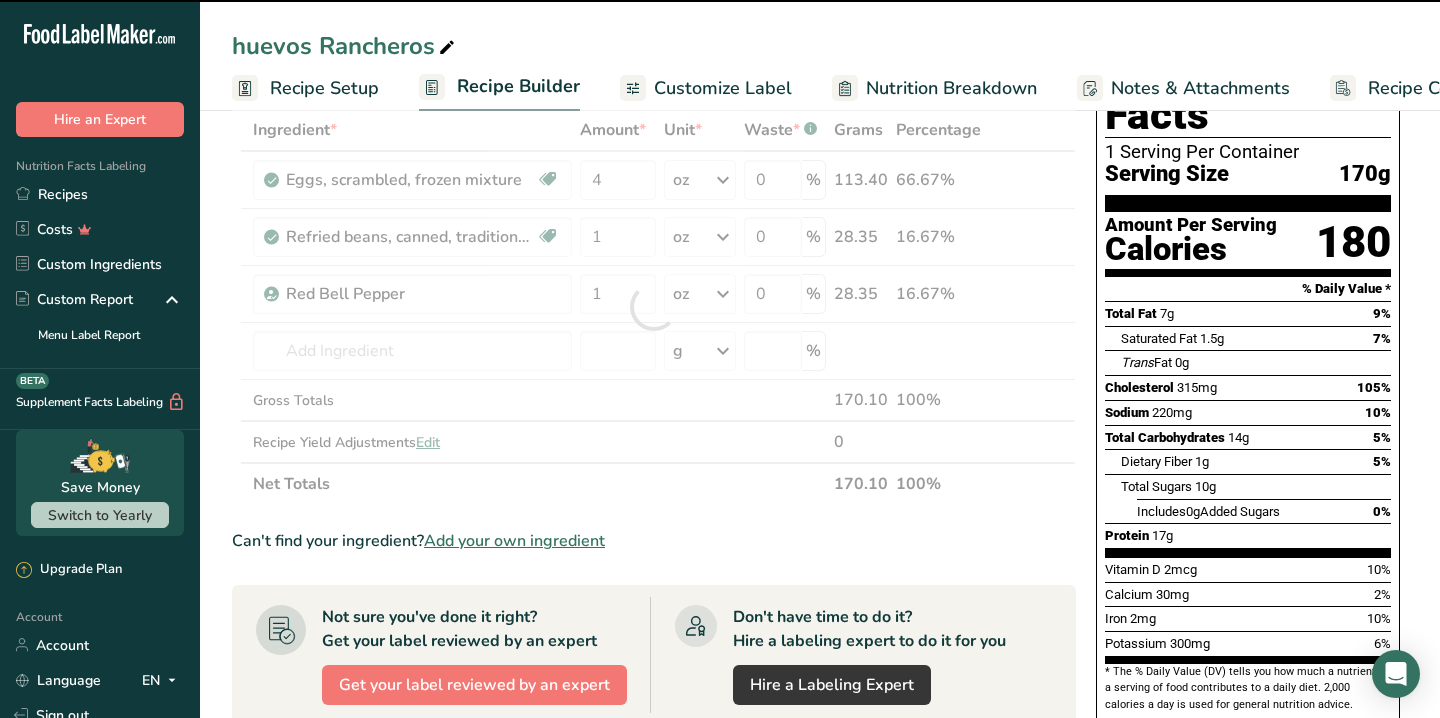 type on "0" 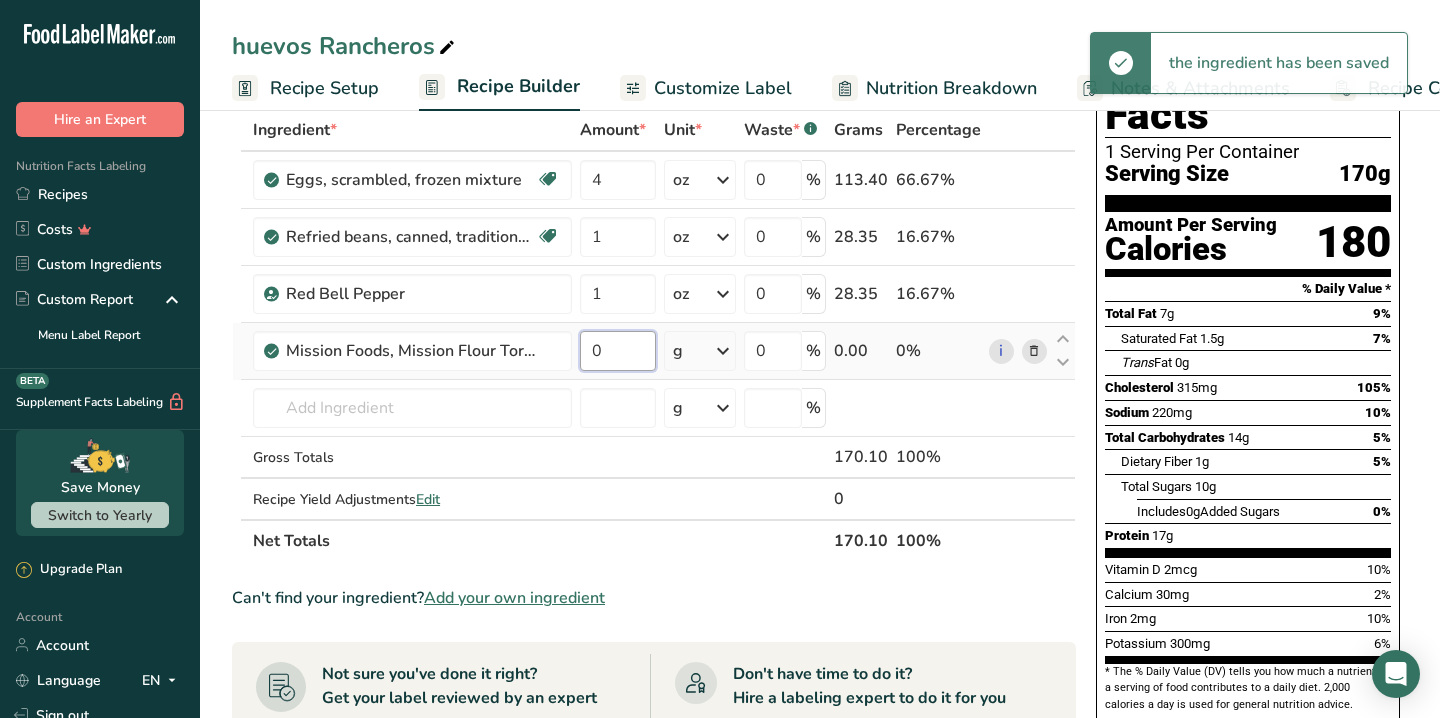 click on "0" at bounding box center [618, 351] 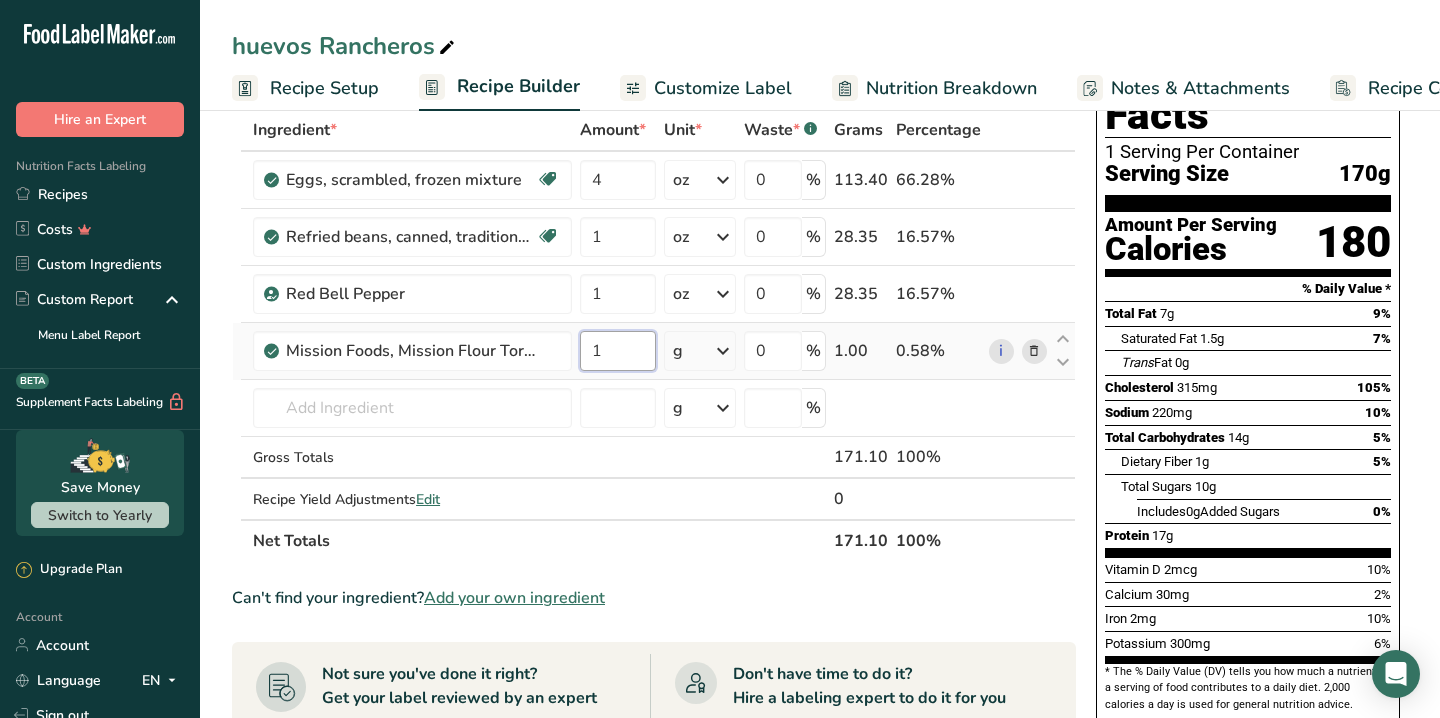 type on "1" 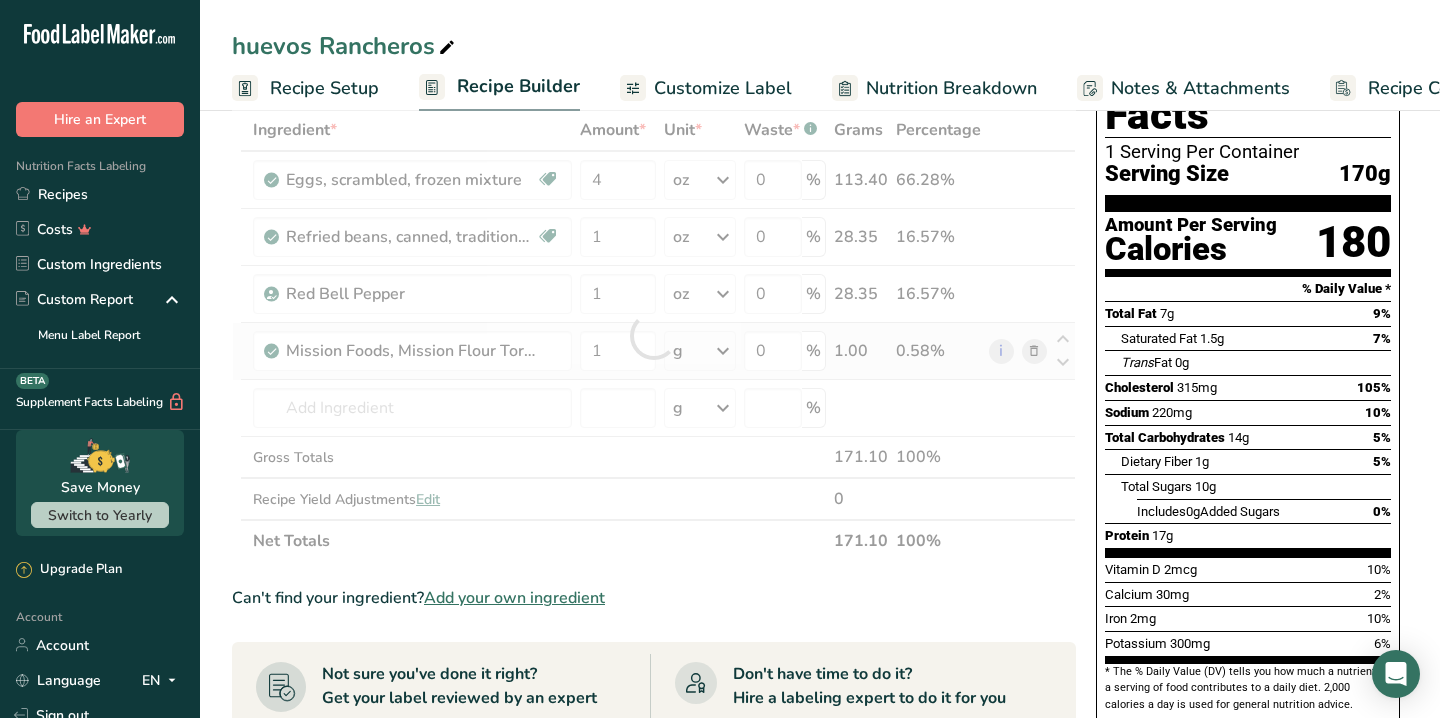 click on "Ingredient *
Amount *
Unit *
Waste *   .a-a{fill:#347362;}.b-a{fill:#fff;}          Grams
Percentage
Eggs, scrambled, frozen mixture
Dairy free
Gluten free
Vegetarian
Soy free
4
oz
Portions
1 oz
Weight Units
g
kg
mg
See more
Volume Units
l
Volume units require a density conversion. If you know your ingredient's density enter it below. Otherwise, click on "RIA" our AI Regulatory bot - she will be able to help you
lb/ft3
g/cm3
Confirm
mL
lb/ft3
g/cm3" at bounding box center (654, 335) 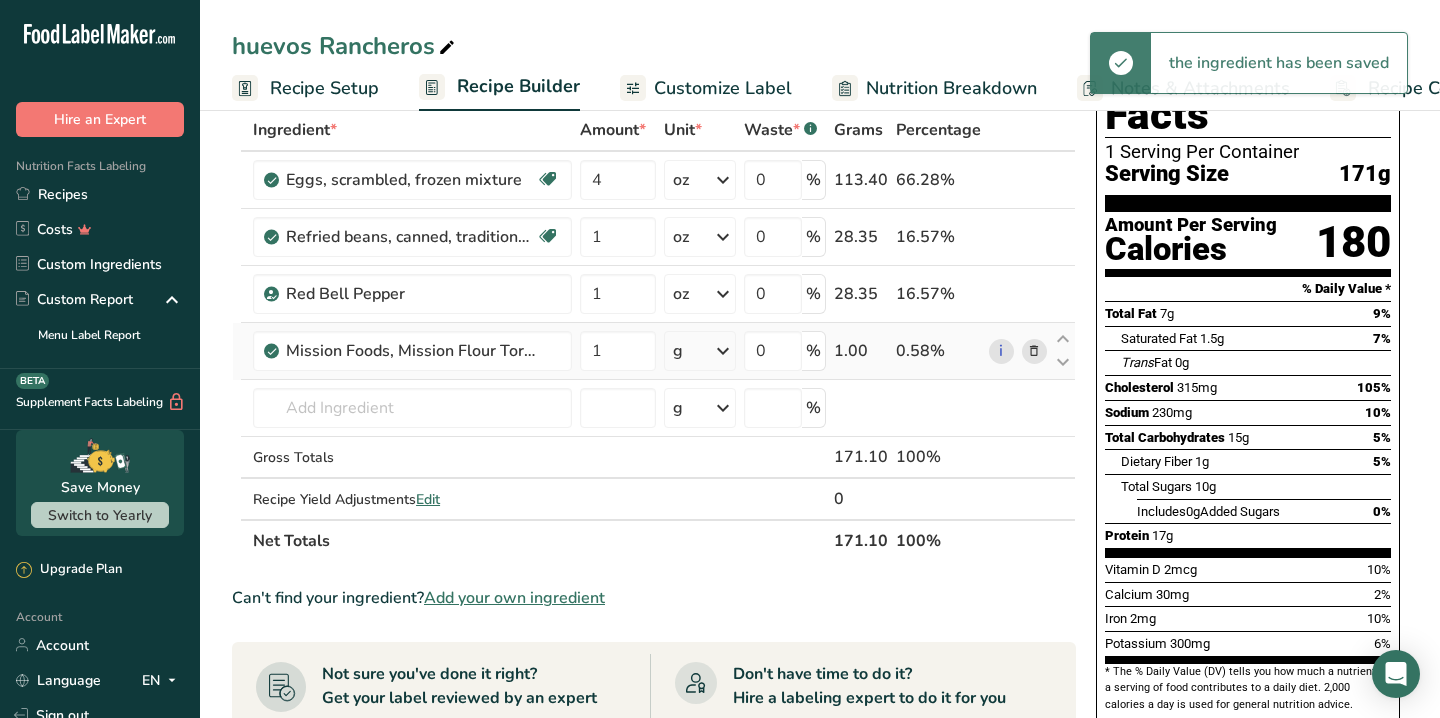 click at bounding box center (723, 351) 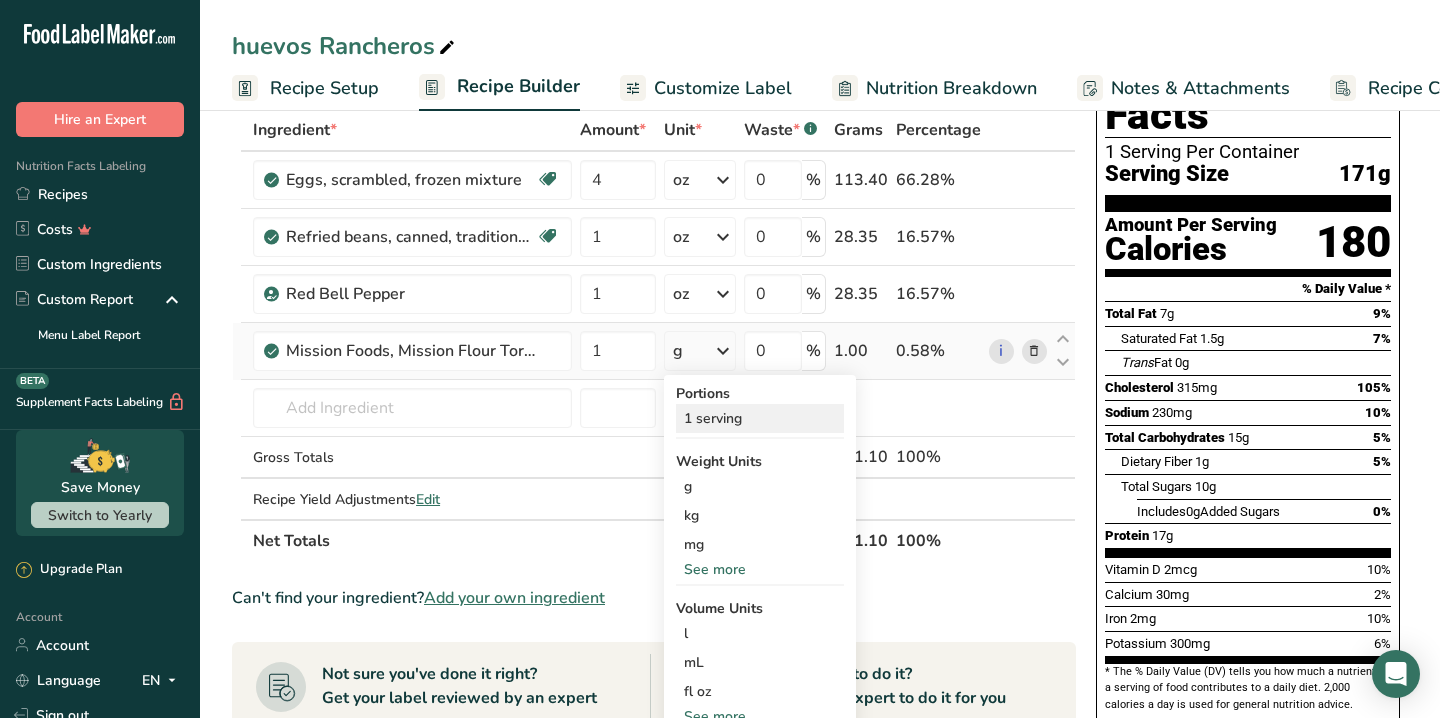 click on "1 serving" at bounding box center [760, 418] 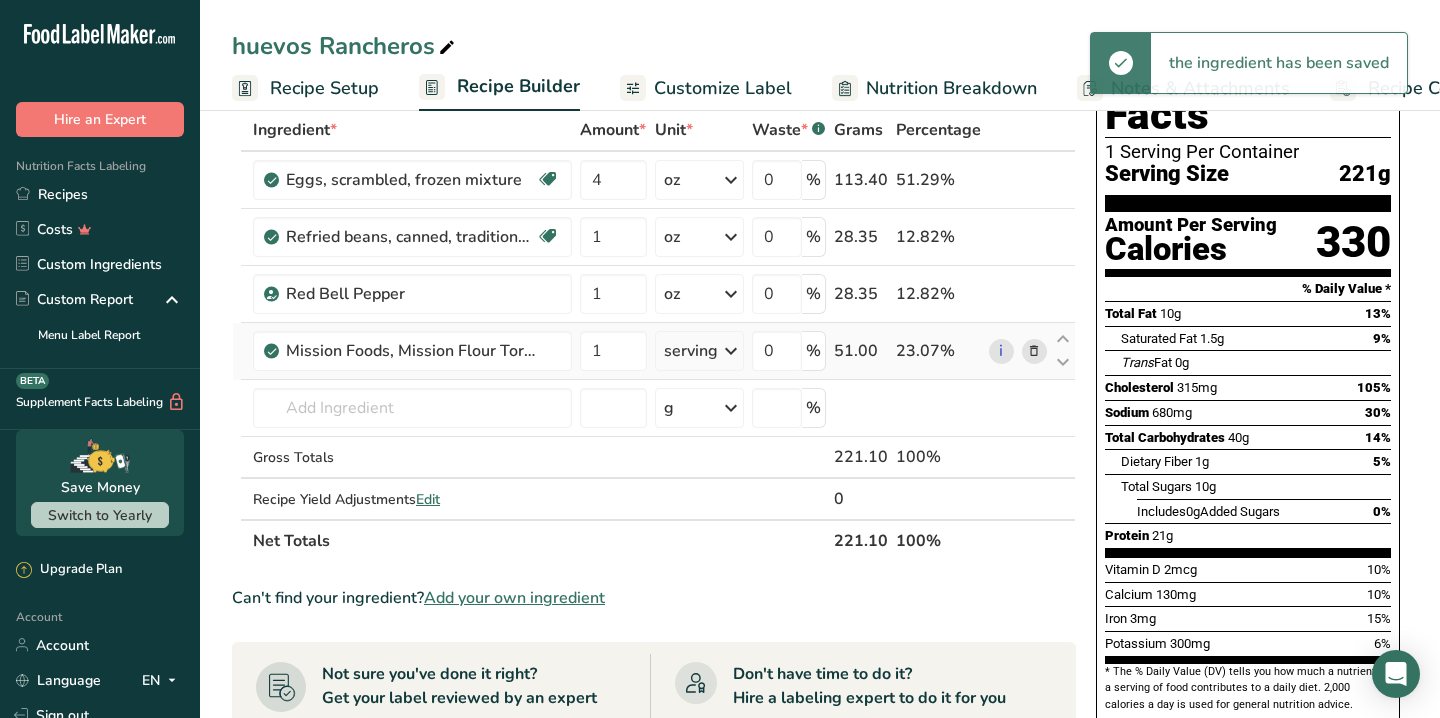 click at bounding box center (731, 351) 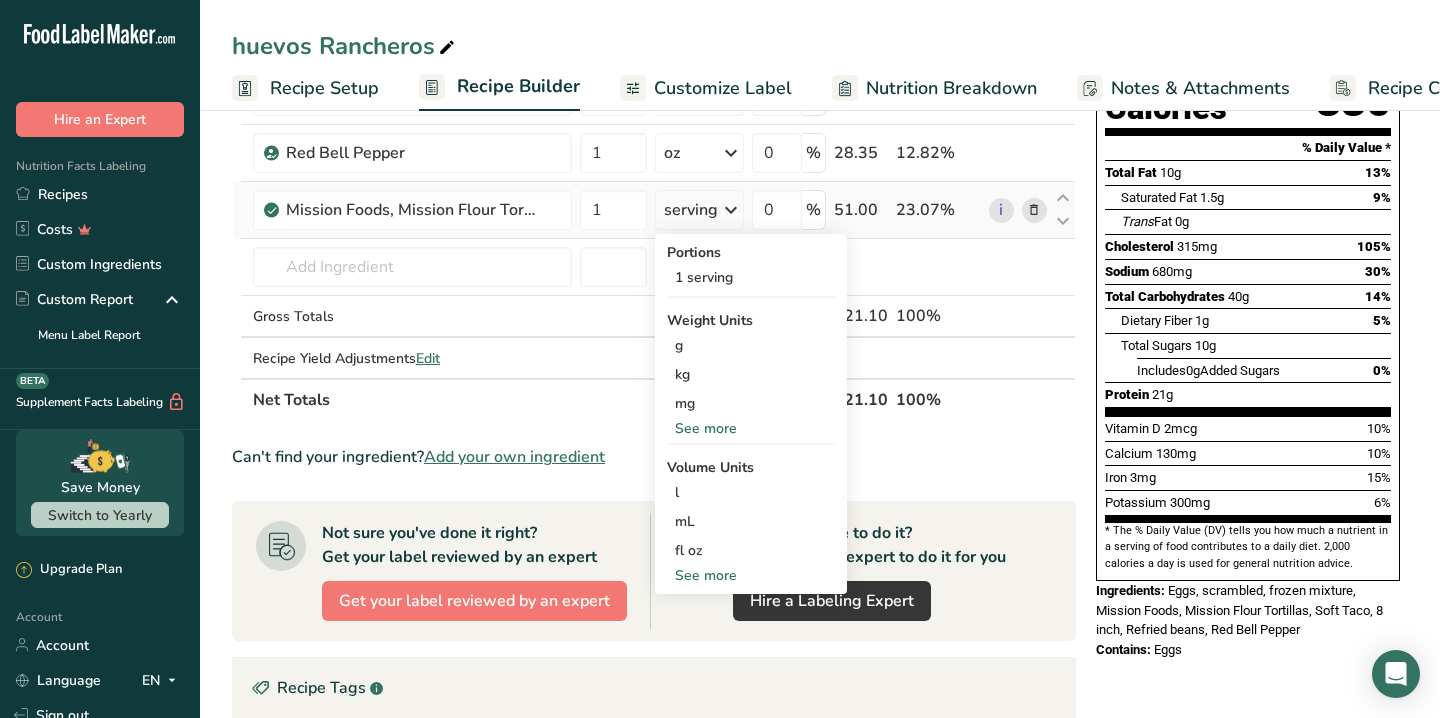 scroll, scrollTop: 250, scrollLeft: 0, axis: vertical 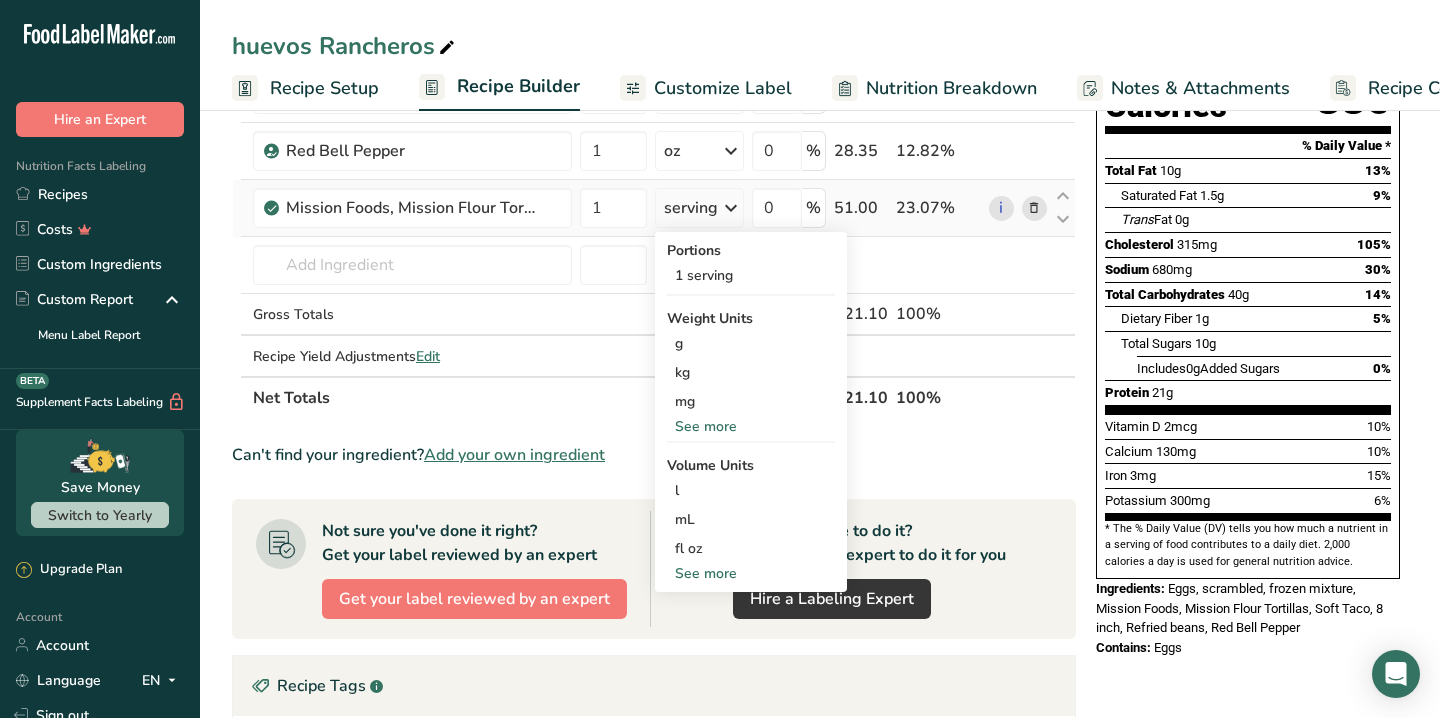 click on "See more" at bounding box center (751, 426) 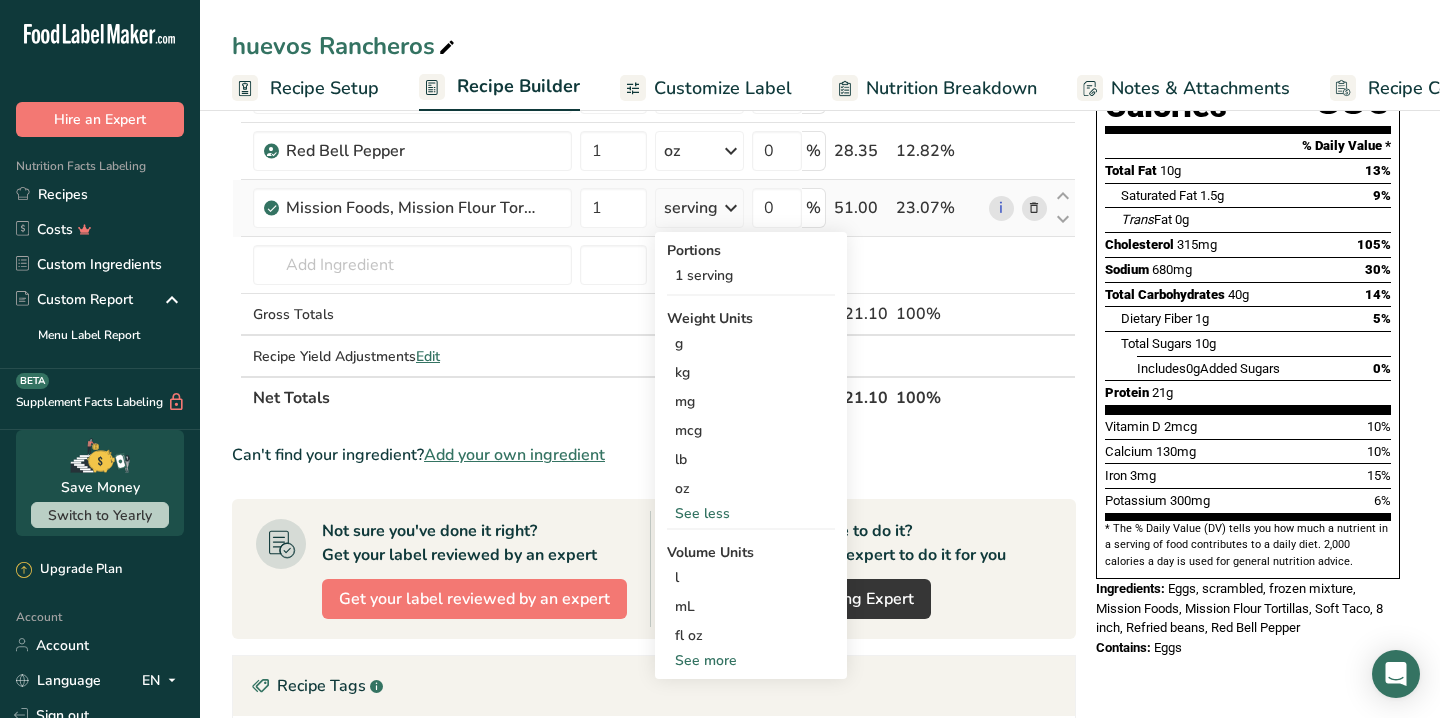 click on "See less" at bounding box center (751, 513) 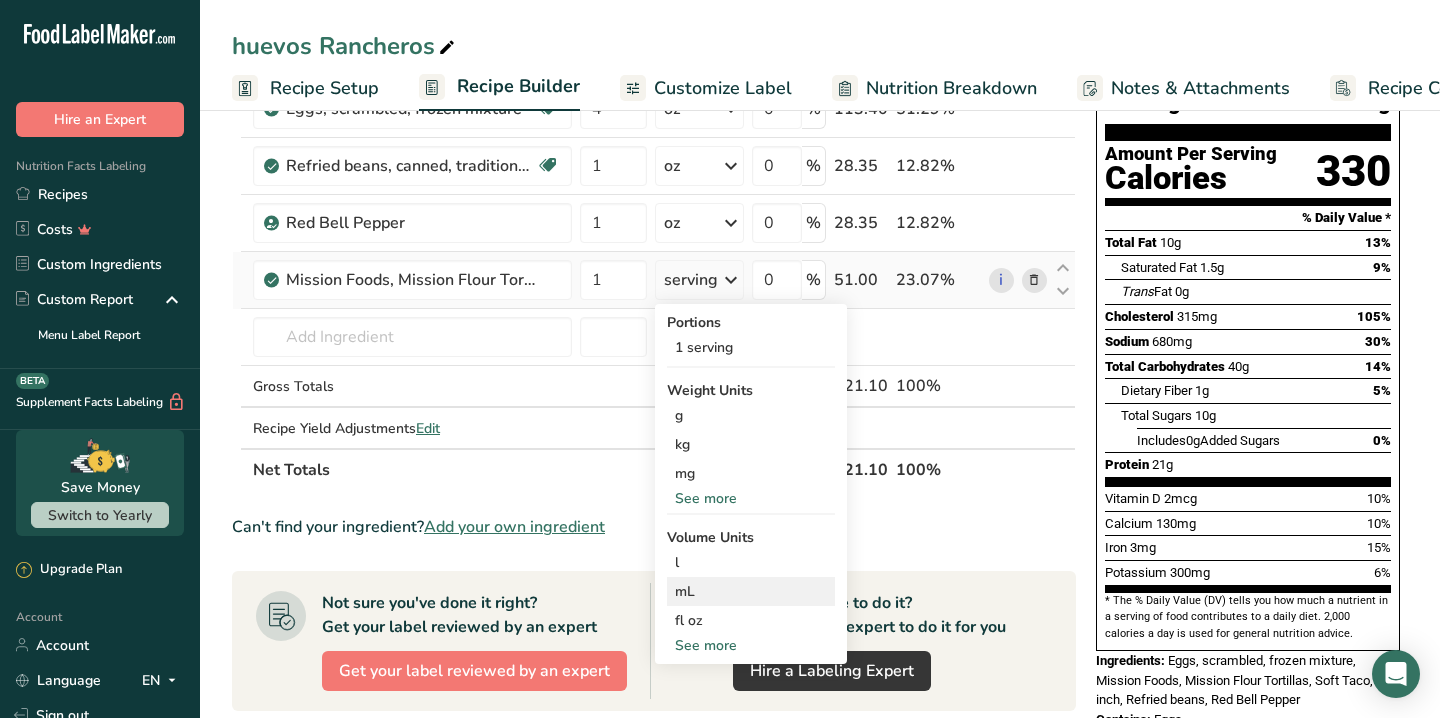 scroll, scrollTop: 166, scrollLeft: 0, axis: vertical 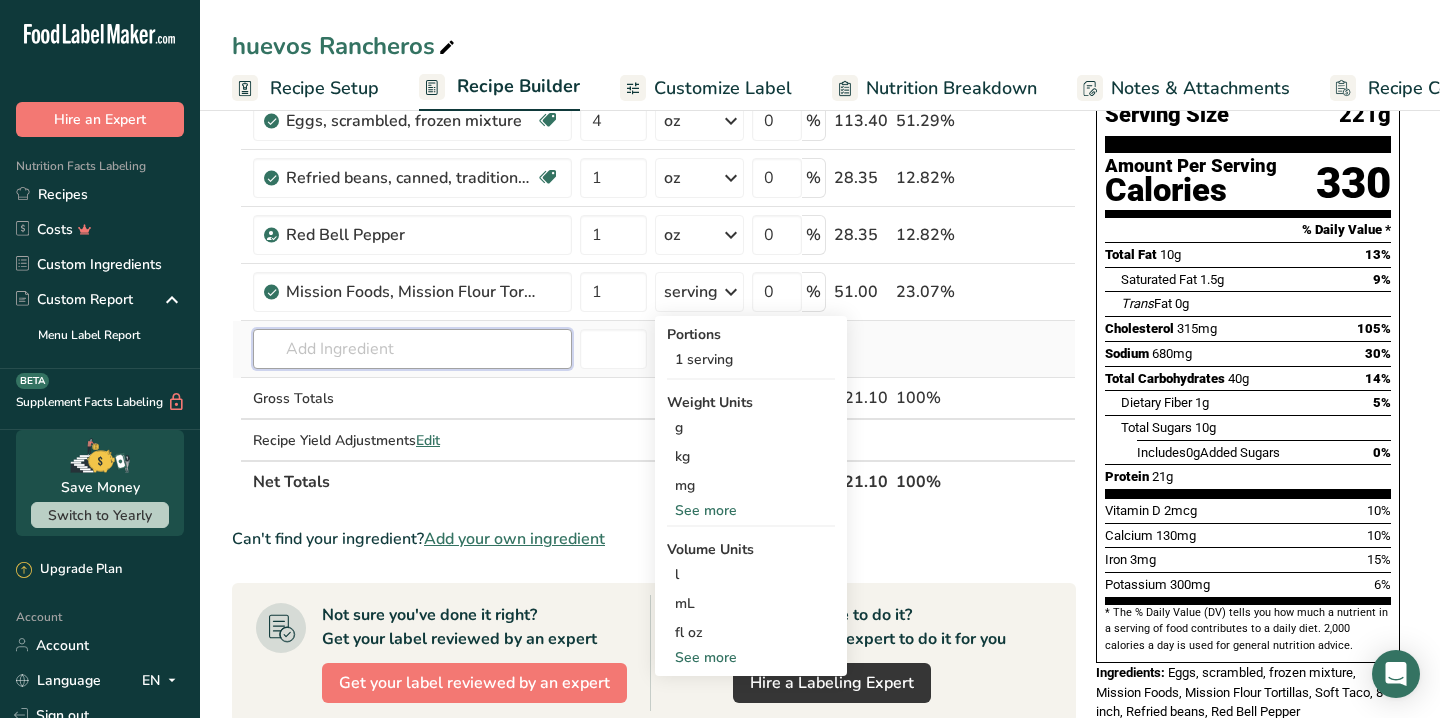 click at bounding box center [412, 349] 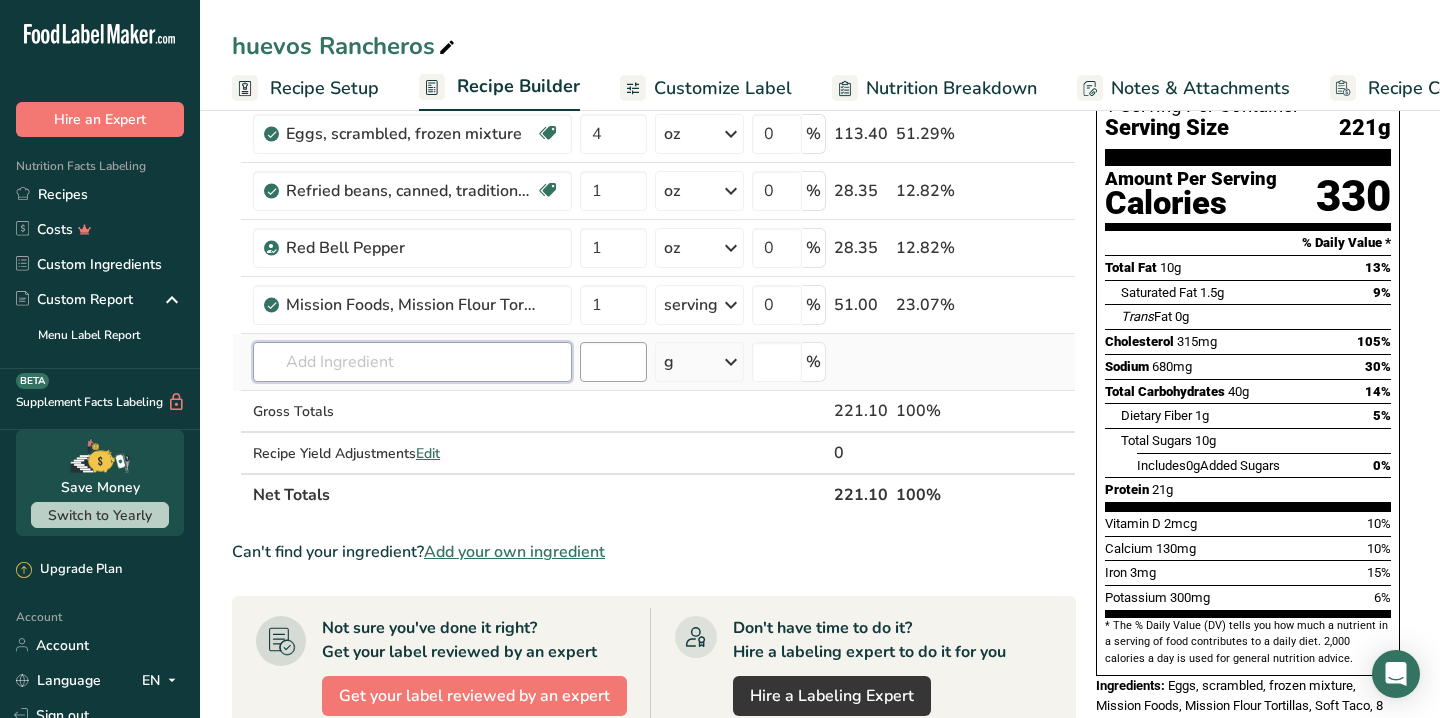 scroll, scrollTop: 154, scrollLeft: 0, axis: vertical 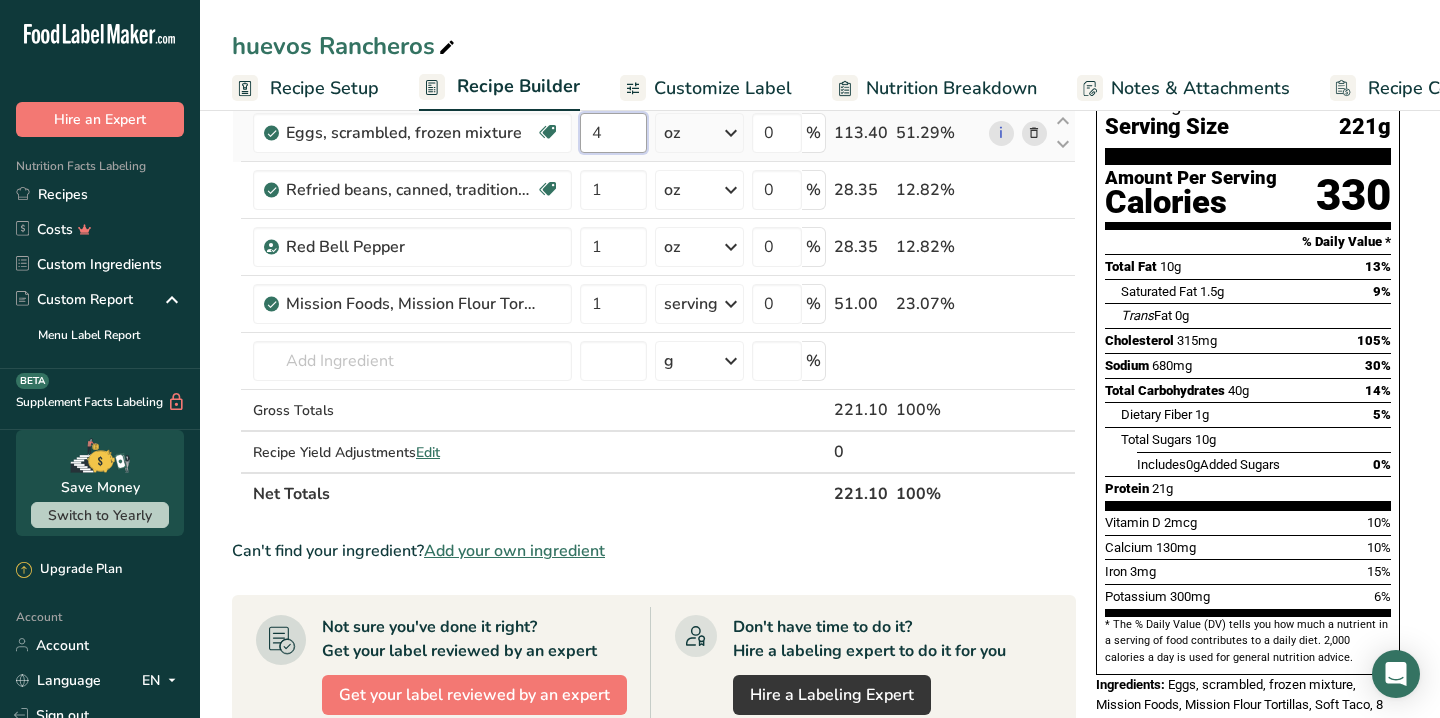 click on "4" at bounding box center [613, 133] 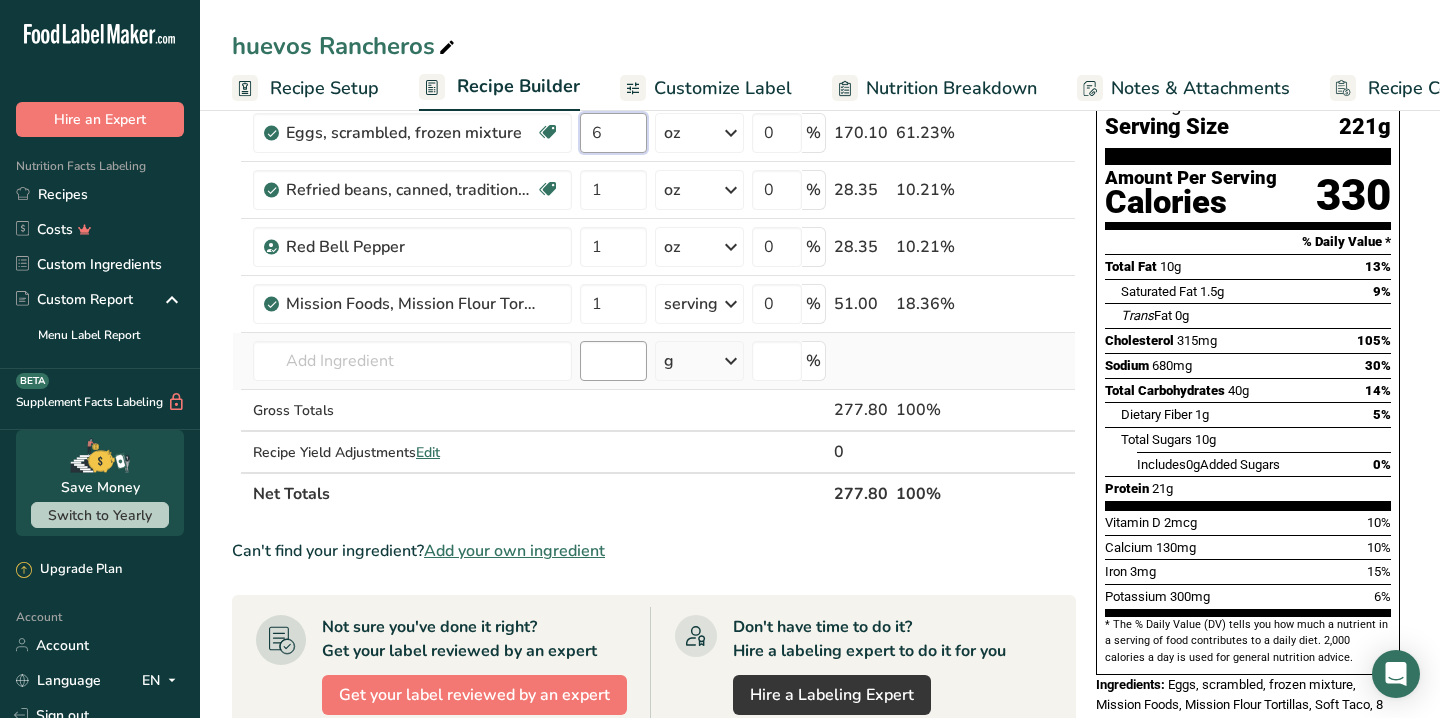 type on "6" 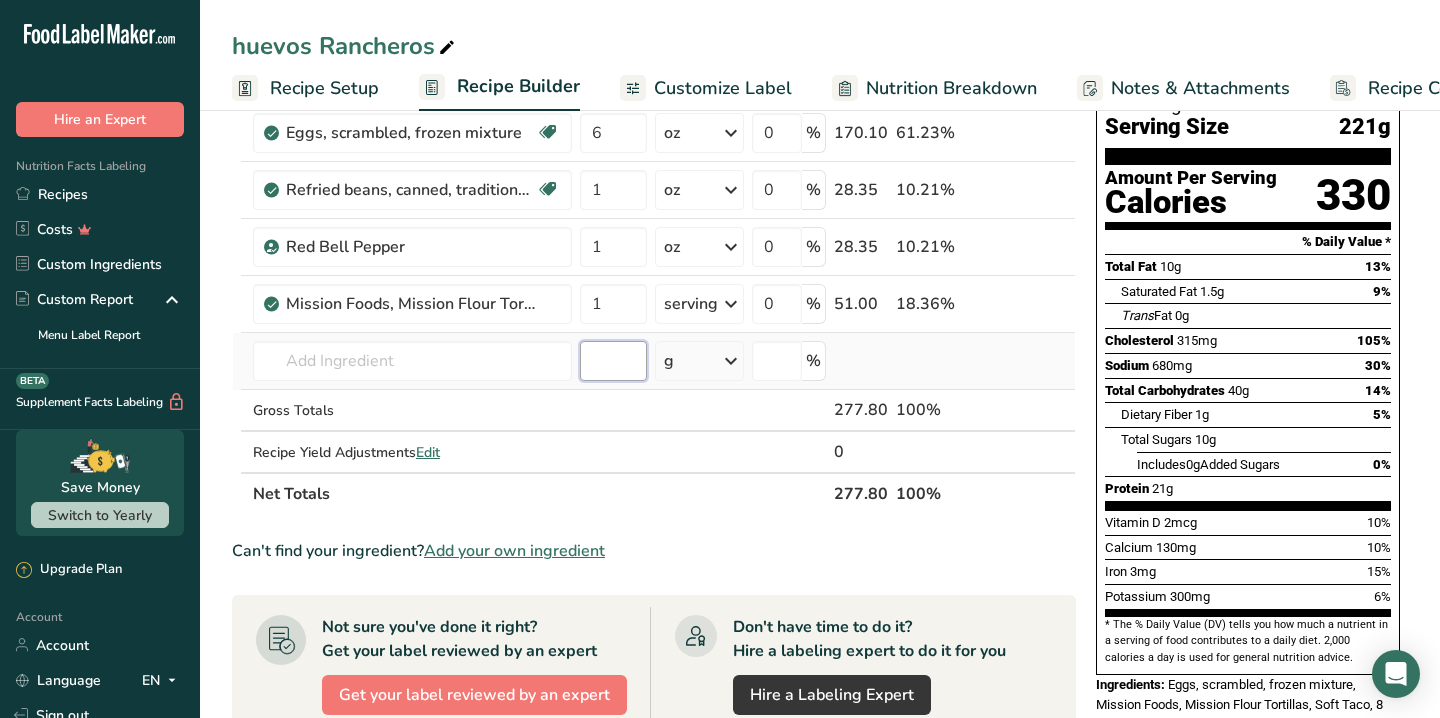 click on "Ingredient *
Amount *
Unit *
Waste *   .a-a{fill:#347362;}.b-a{fill:#fff;}          Grams
Percentage
Eggs, scrambled, frozen mixture
Dairy free
Gluten free
Vegetarian
Soy free
6
oz
Portions
1 oz
Weight Units
g
kg
mg
See more
Volume Units
l
Volume units require a density conversion. If you know your ingredient's density enter it below. Otherwise, click on "RIA" our AI Regulatory bot - she will be able to help you
lb/ft3
g/cm3
Confirm
mL
lb/ft3
g/cm3" at bounding box center (654, 288) 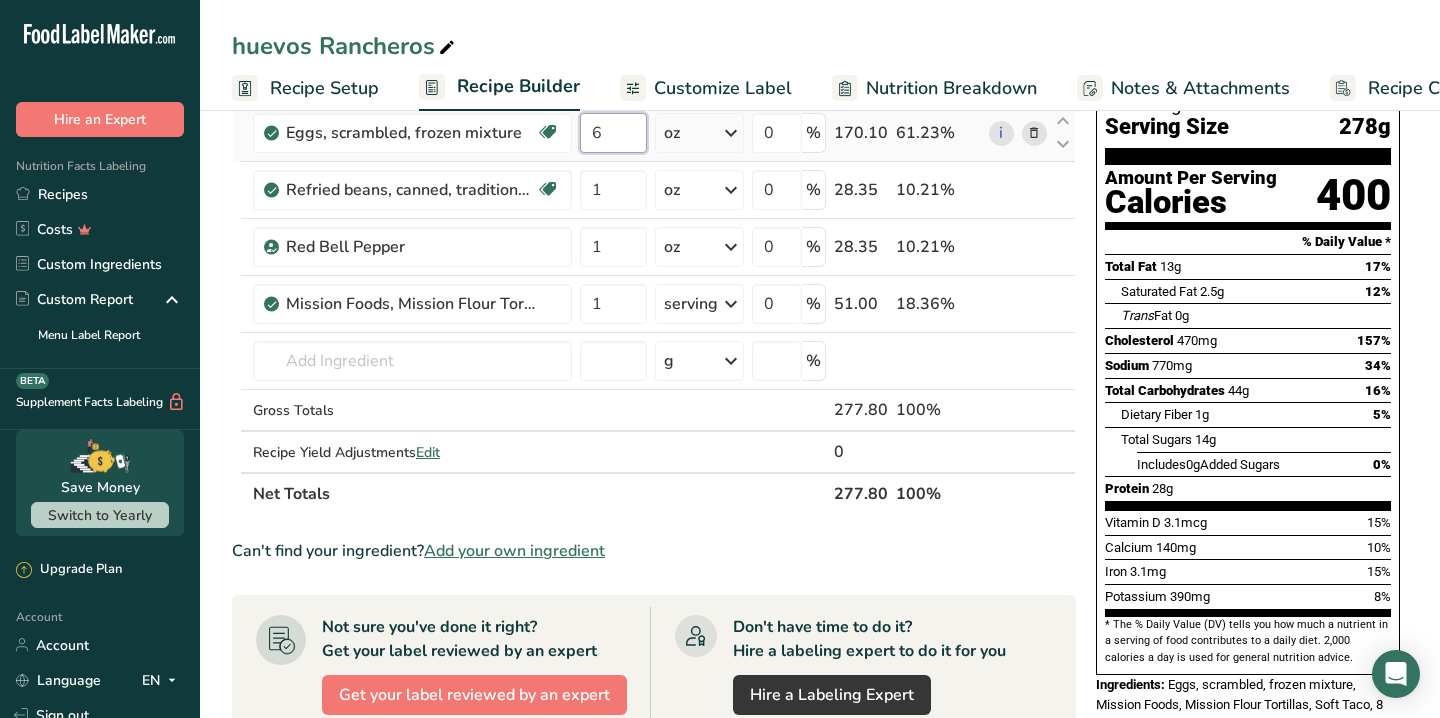 click on "6" at bounding box center [613, 133] 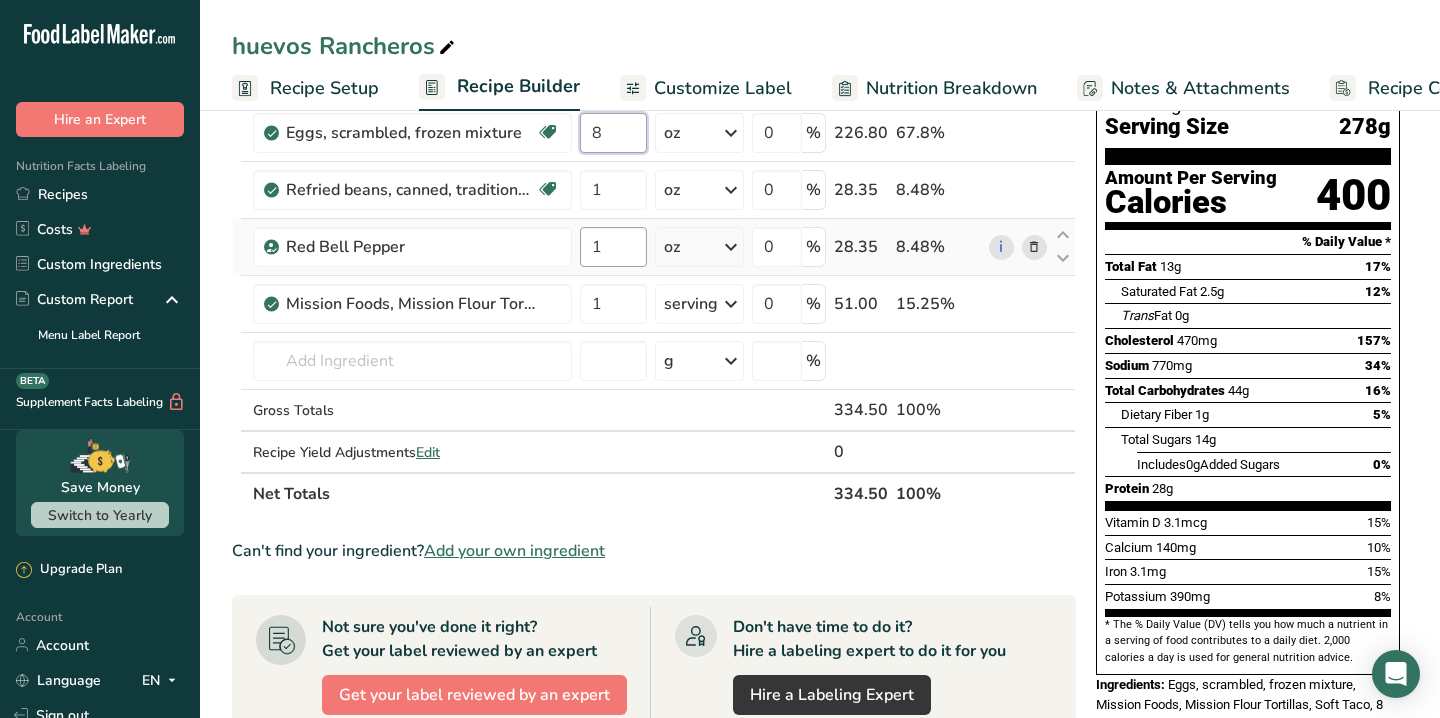 type on "8" 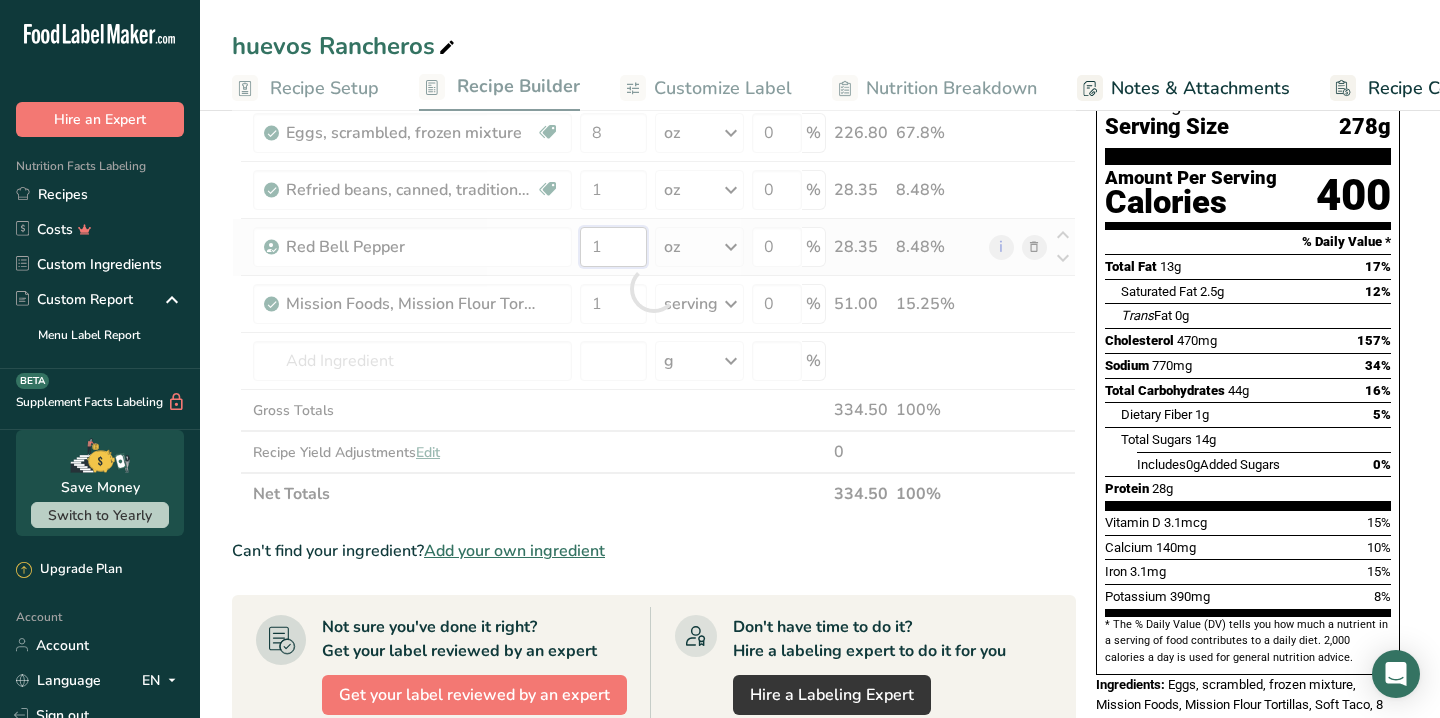 click on "Ingredient *
Amount *
Unit *
Waste *   .a-a{fill:#347362;}.b-a{fill:#fff;}          Grams
Percentage
Eggs, scrambled, frozen mixture
Dairy free
Gluten free
Vegetarian
Soy free
8
oz
Portions
1 oz
Weight Units
g
kg
mg
See more
Volume Units
l
Volume units require a density conversion. If you know your ingredient's density enter it below. Otherwise, click on "RIA" our AI Regulatory bot - she will be able to help you
lb/ft3
g/cm3
Confirm
mL
lb/ft3
g/cm3" at bounding box center (654, 288) 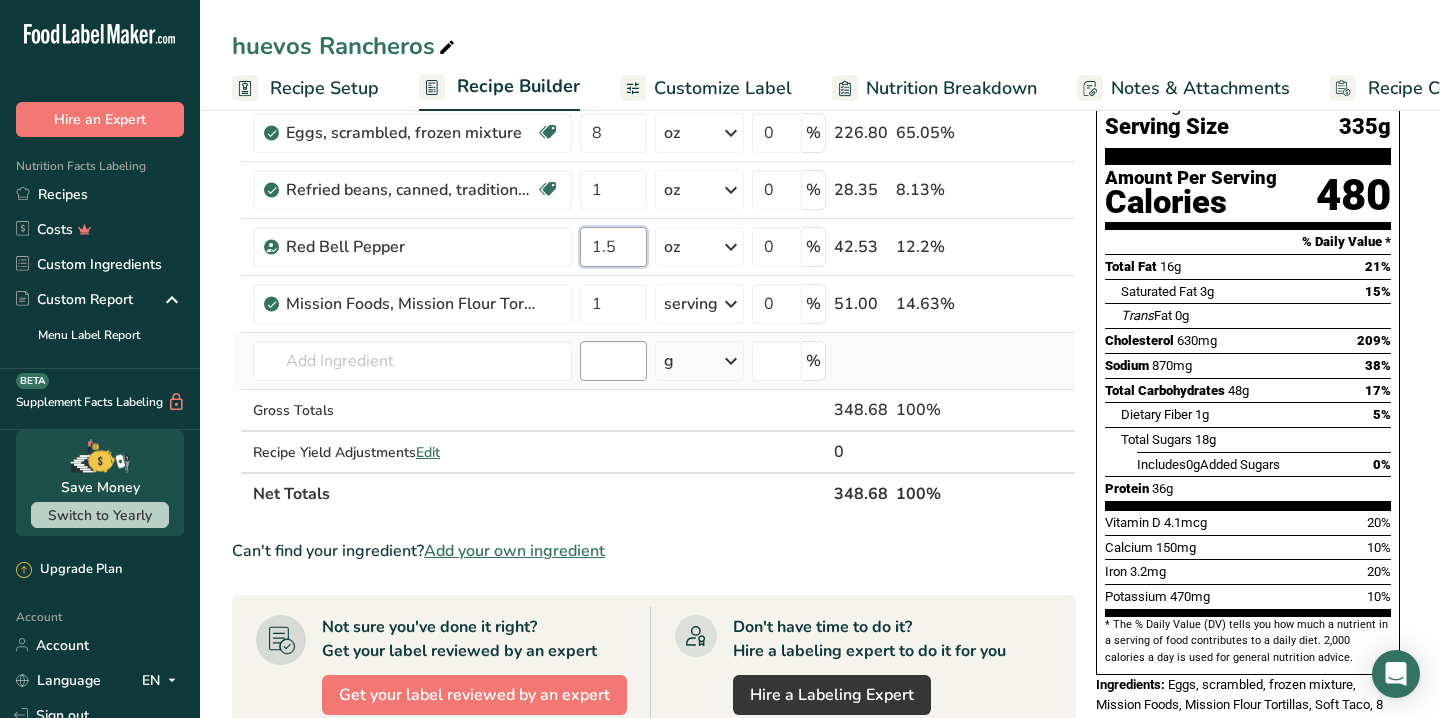 type on "1.5" 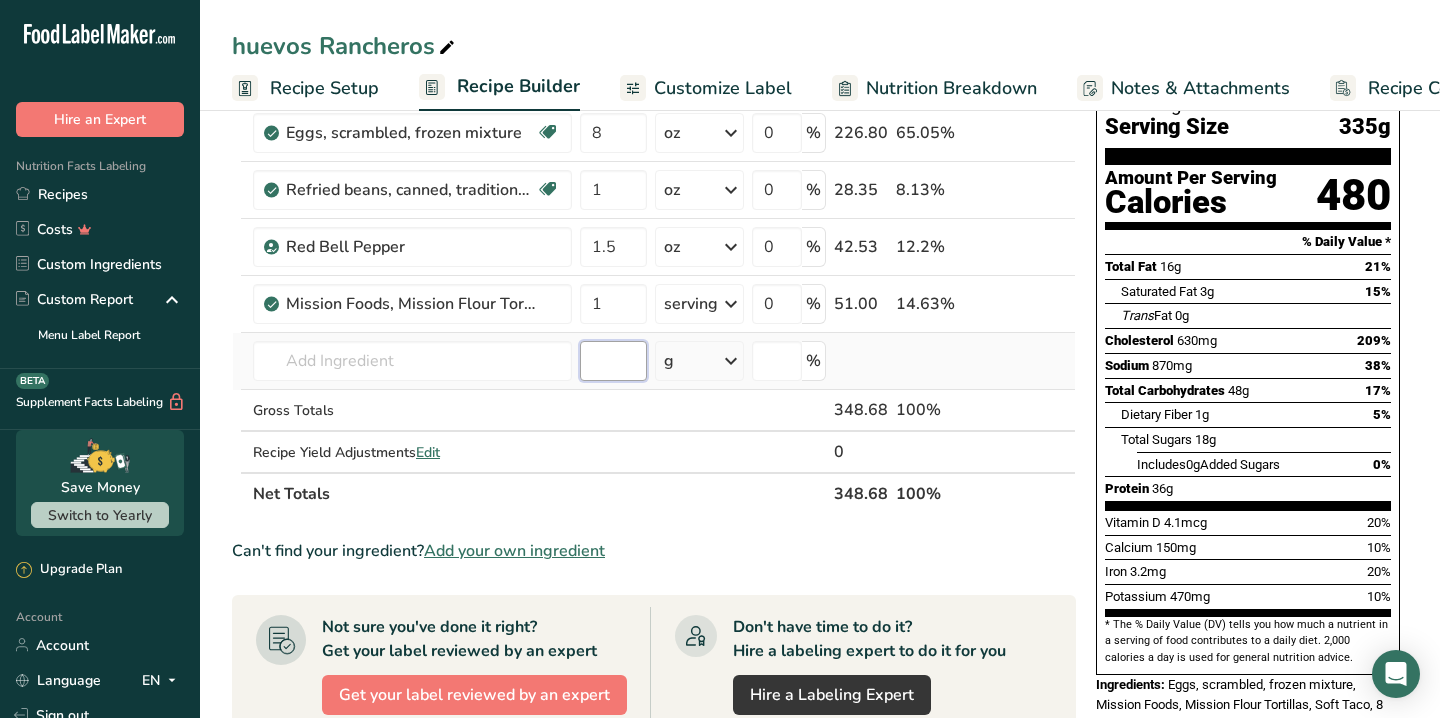 click on "Ingredient *
Amount *
Unit *
Waste *   .a-a{fill:#347362;}.b-a{fill:#fff;}          Grams
Percentage
Eggs, scrambled, frozen mixture
Dairy free
Gluten free
Vegetarian
Soy free
8
oz
Portions
1 oz
Weight Units
g
kg
mg
See more
Volume Units
l
Volume units require a density conversion. If you know your ingredient's density enter it below. Otherwise, click on "RIA" our AI Regulatory bot - she will be able to help you
lb/ft3
g/cm3
Confirm
mL
lb/ft3
g/cm3" at bounding box center [654, 288] 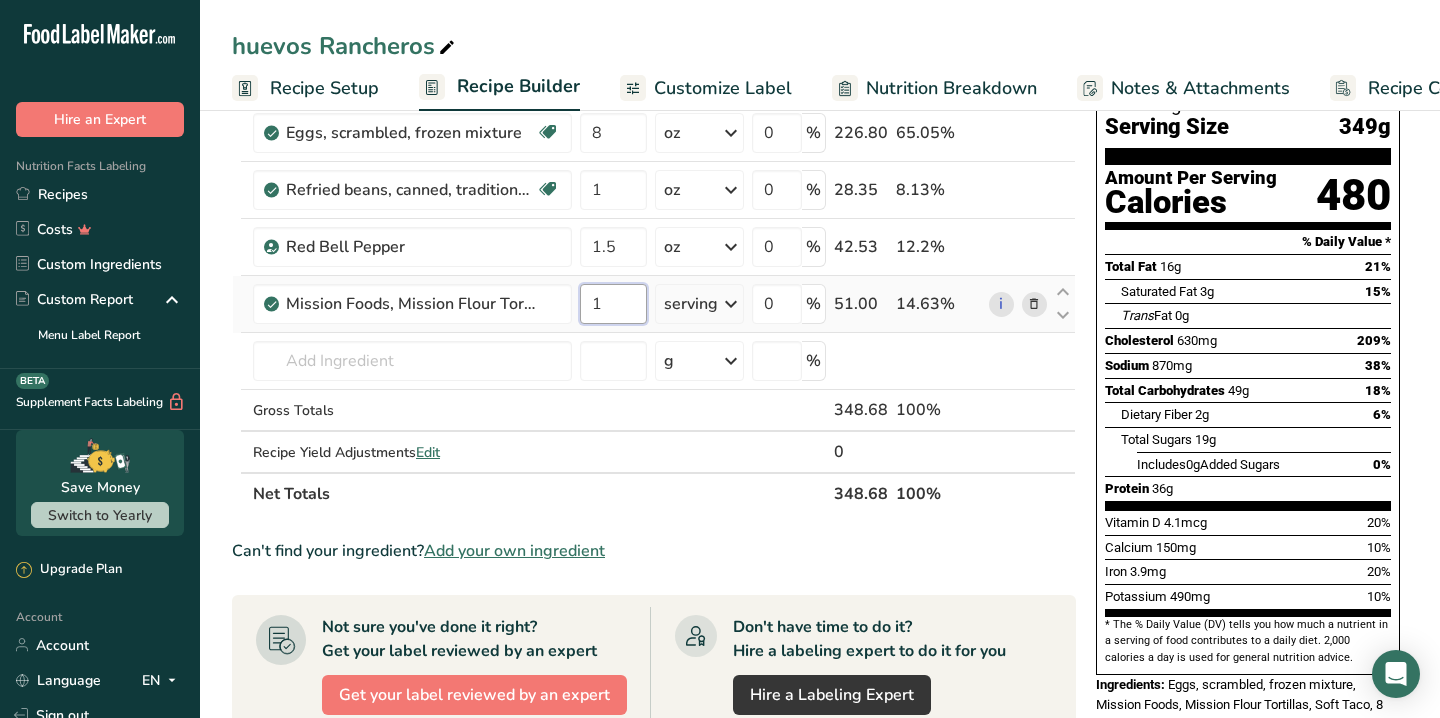 click on "1" at bounding box center (613, 304) 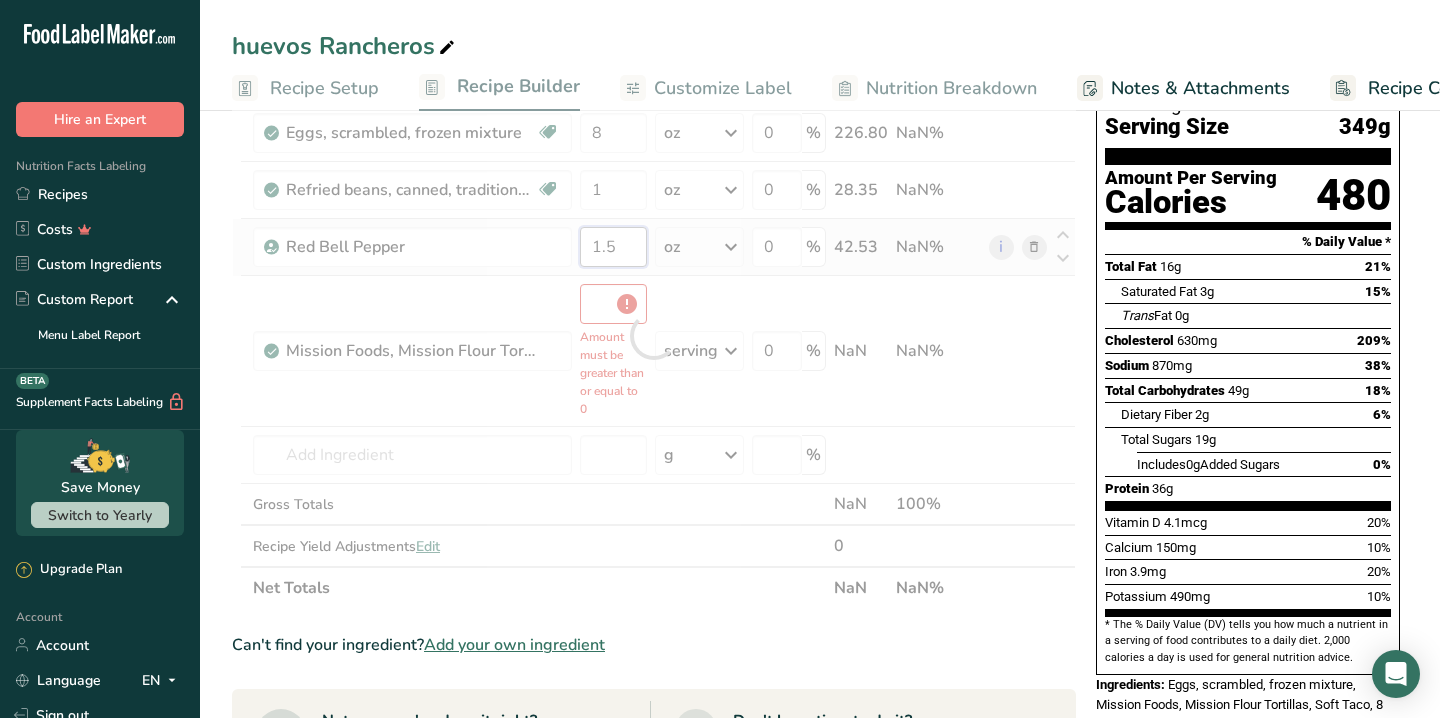 click on "Ingredient *
Amount *
Unit *
Waste *   .a-a{fill:#347362;}.b-a{fill:#fff;}          Grams
Percentage
Eggs, scrambled, frozen mixture
Dairy free
Gluten free
Vegetarian
Soy free
8
oz
Portions
1 oz
Weight Units
g
kg
mg
See more
Volume Units
l
Volume units require a density conversion. If you know your ingredient's density enter it below. Otherwise, click on "RIA" our AI Regulatory bot - she will be able to help you
lb/ft3
g/cm3
Confirm
mL
lb/ft3
g/cm3" at bounding box center (654, 335) 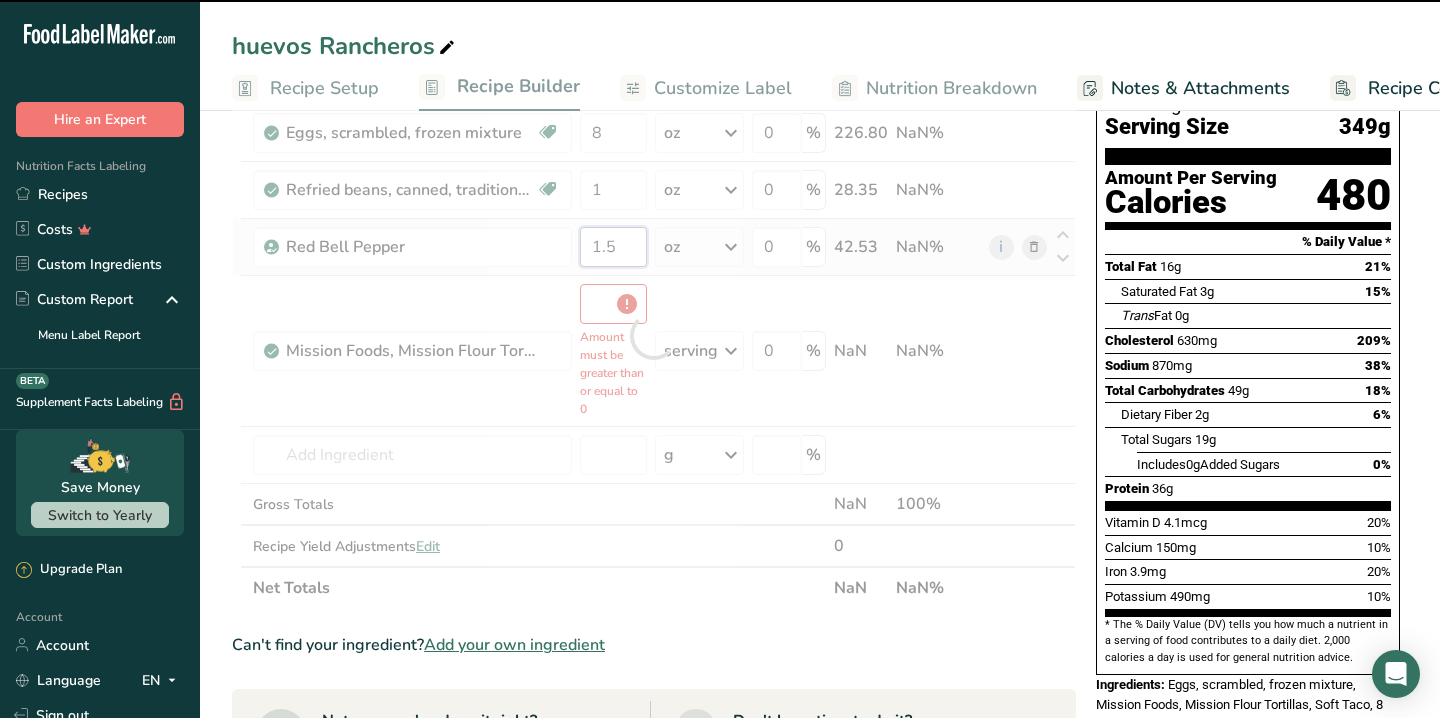 type on "0" 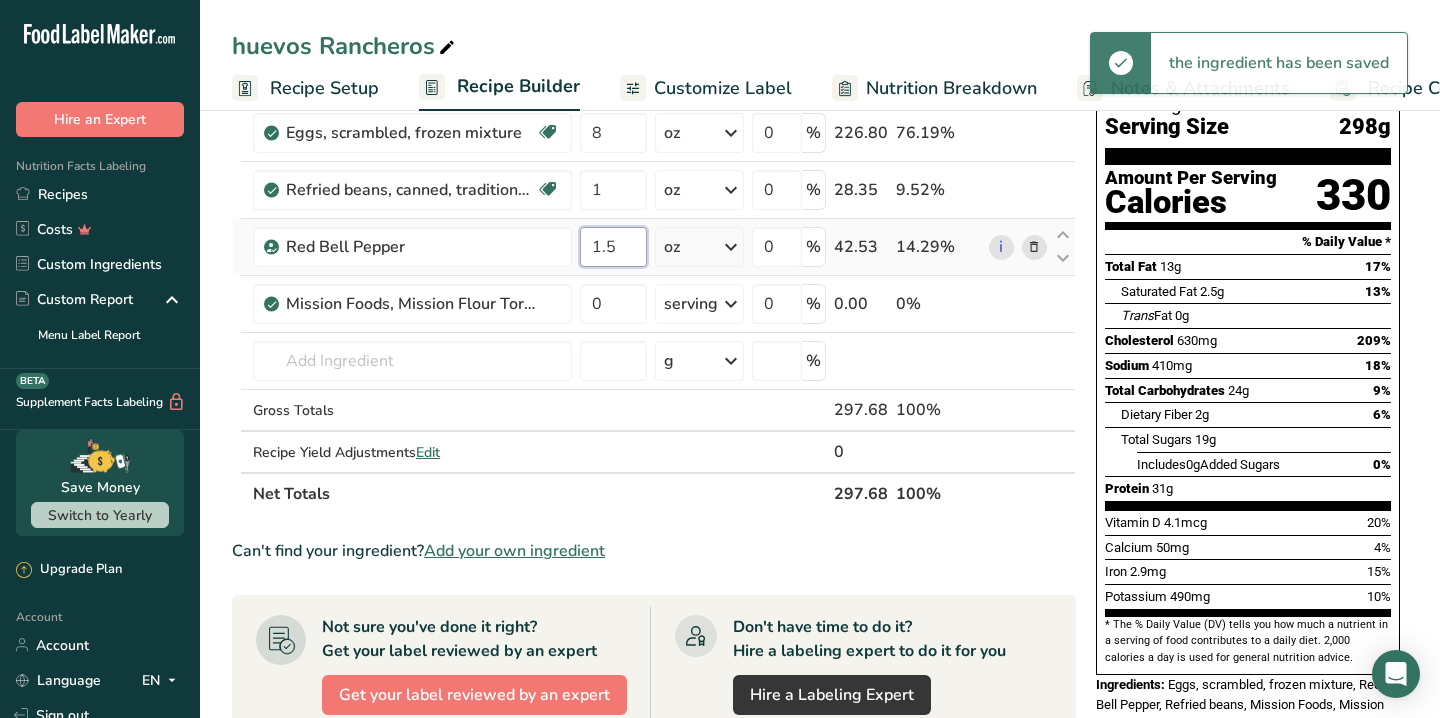 type on "1" 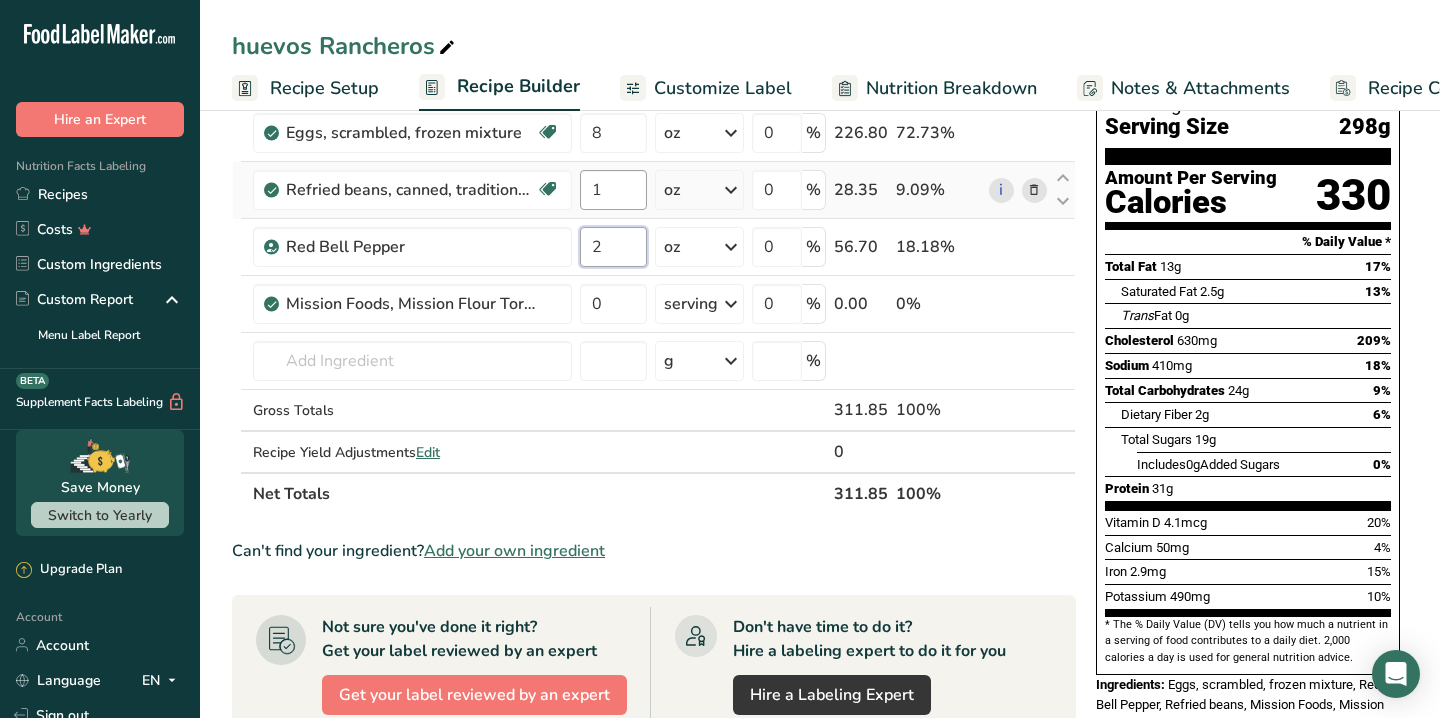 type on "2" 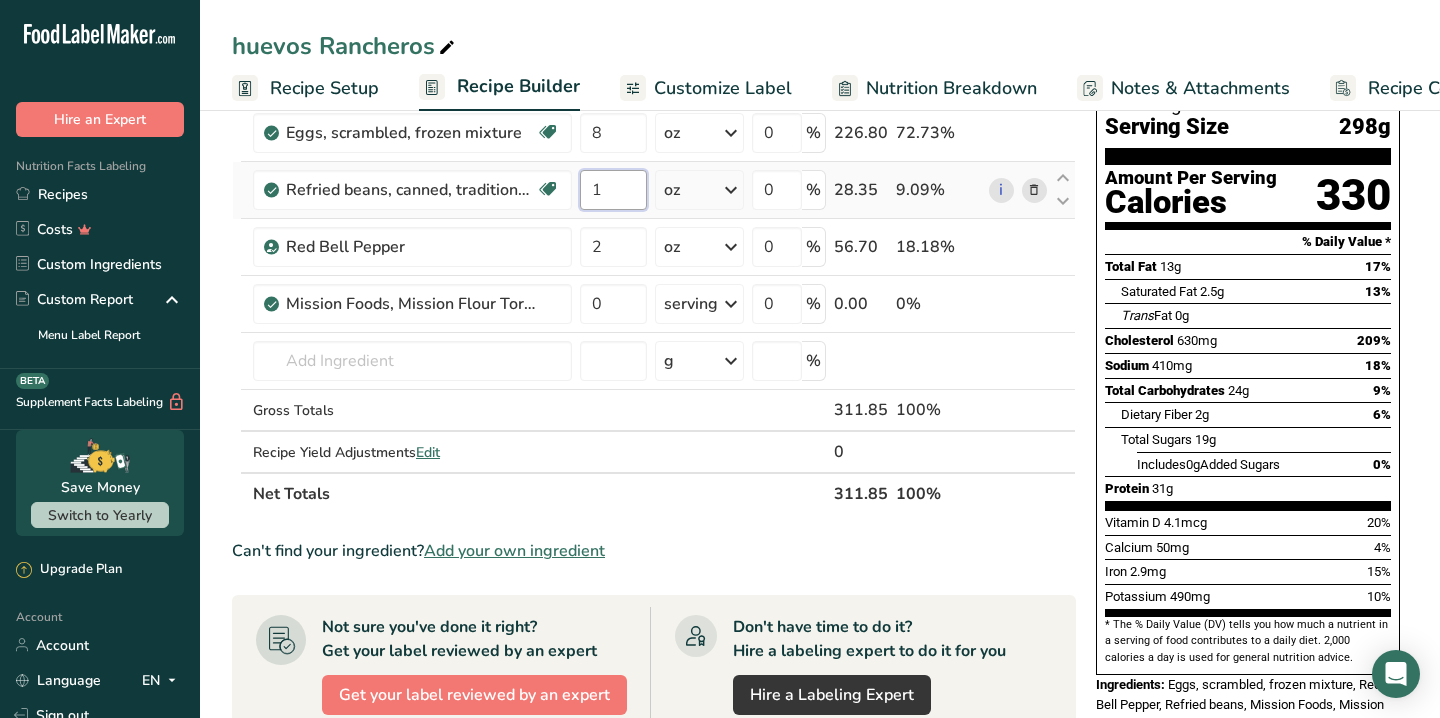 click on "Ingredient *
Amount *
Unit *
Waste *   .a-a{fill:#347362;}.b-a{fill:#fff;}          Grams
Percentage
Eggs, scrambled, frozen mixture
Dairy free
Gluten free
Vegetarian
Soy free
8
oz
Portions
1 oz
Weight Units
g
kg
mg
See more
Volume Units
l
Volume units require a density conversion. If you know your ingredient's density enter it below. Otherwise, click on "RIA" our AI Regulatory bot - she will be able to help you
lb/ft3
g/cm3
Confirm
mL
lb/ft3
g/cm3" at bounding box center [654, 288] 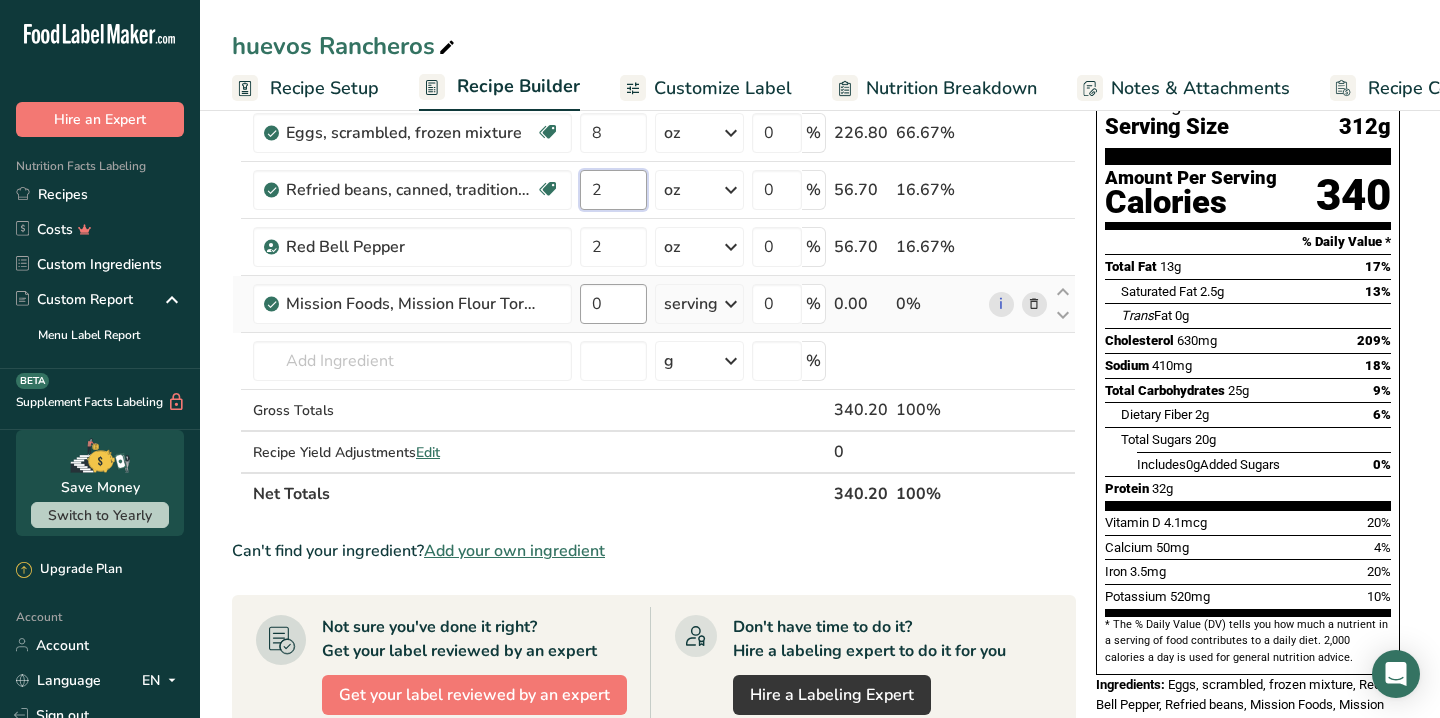 type on "2" 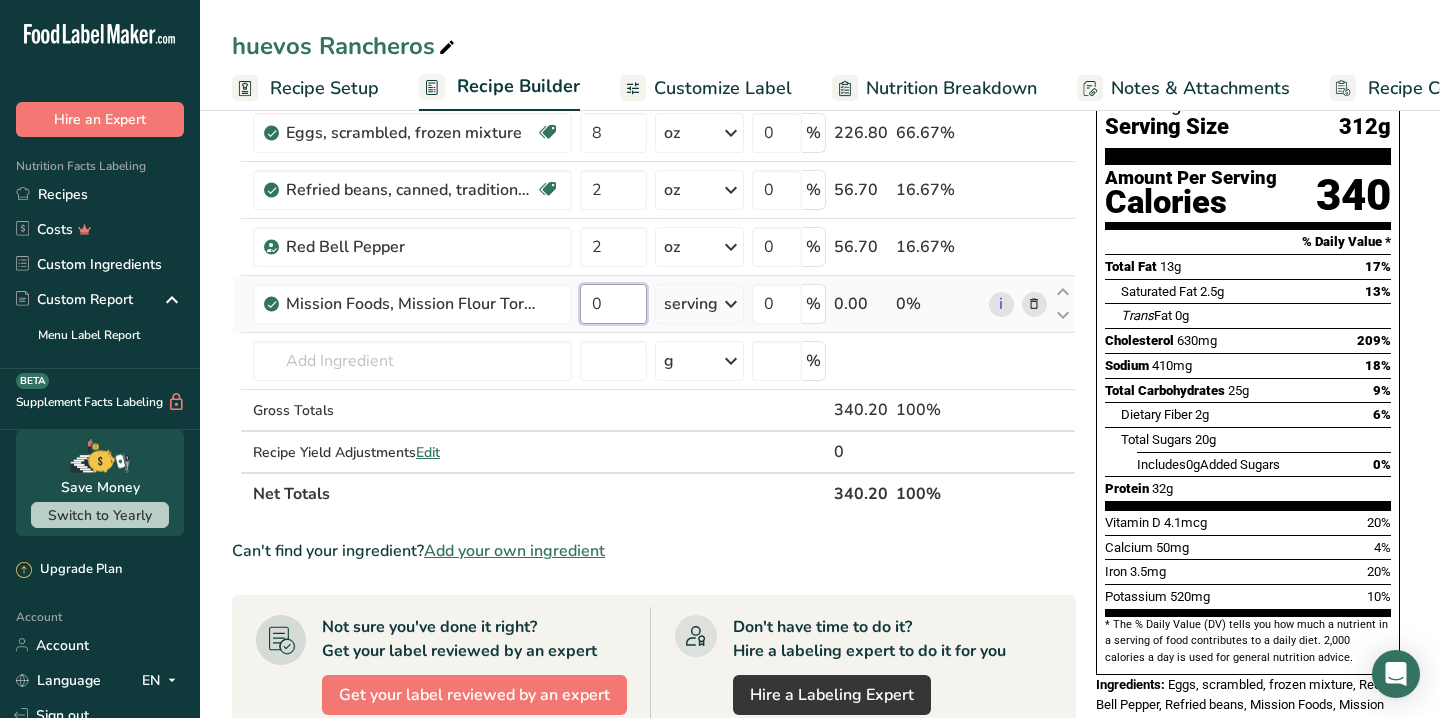 click on "Ingredient *
Amount *
Unit *
Waste *   .a-a{fill:#347362;}.b-a{fill:#fff;}          Grams
Percentage
Eggs, scrambled, frozen mixture
Dairy free
Gluten free
Vegetarian
Soy free
8
oz
Portions
1 oz
Weight Units
g
kg
mg
See more
Volume Units
l
Volume units require a density conversion. If you know your ingredient's density enter it below. Otherwise, click on "RIA" our AI Regulatory bot - she will be able to help you
lb/ft3
g/cm3
Confirm
mL
lb/ft3
g/cm3" at bounding box center (654, 288) 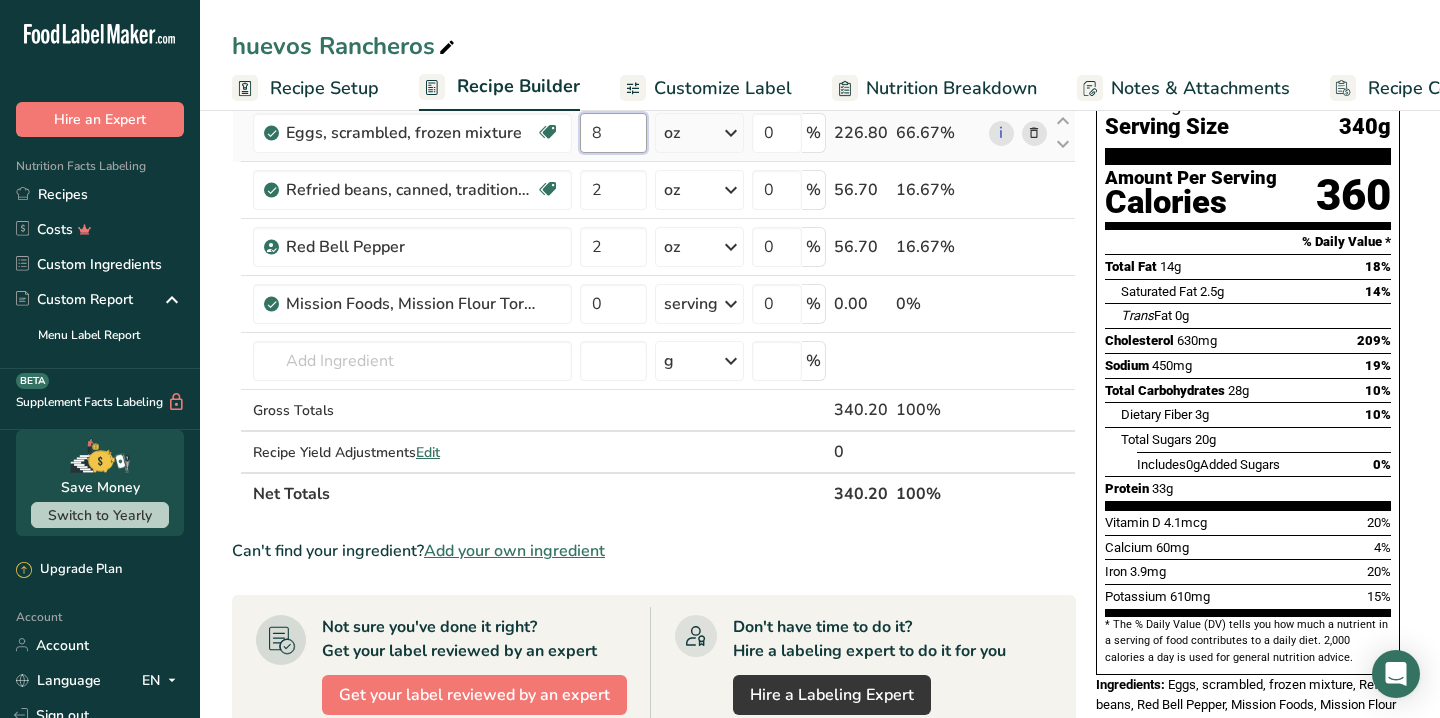 click on "Ingredient *
Amount *
Unit *
Waste *   .a-a{fill:#347362;}.b-a{fill:#fff;}          Grams
Percentage
Eggs, scrambled, frozen mixture
Dairy free
Gluten free
Vegetarian
Soy free
8
oz
Portions
1 oz
Weight Units
g
kg
mg
See more
Volume Units
l
Volume units require a density conversion. If you know your ingredient's density enter it below. Otherwise, click on "RIA" our AI Regulatory bot - she will be able to help you
lb/ft3
g/cm3
Confirm
mL
lb/ft3
g/cm3" at bounding box center (654, 288) 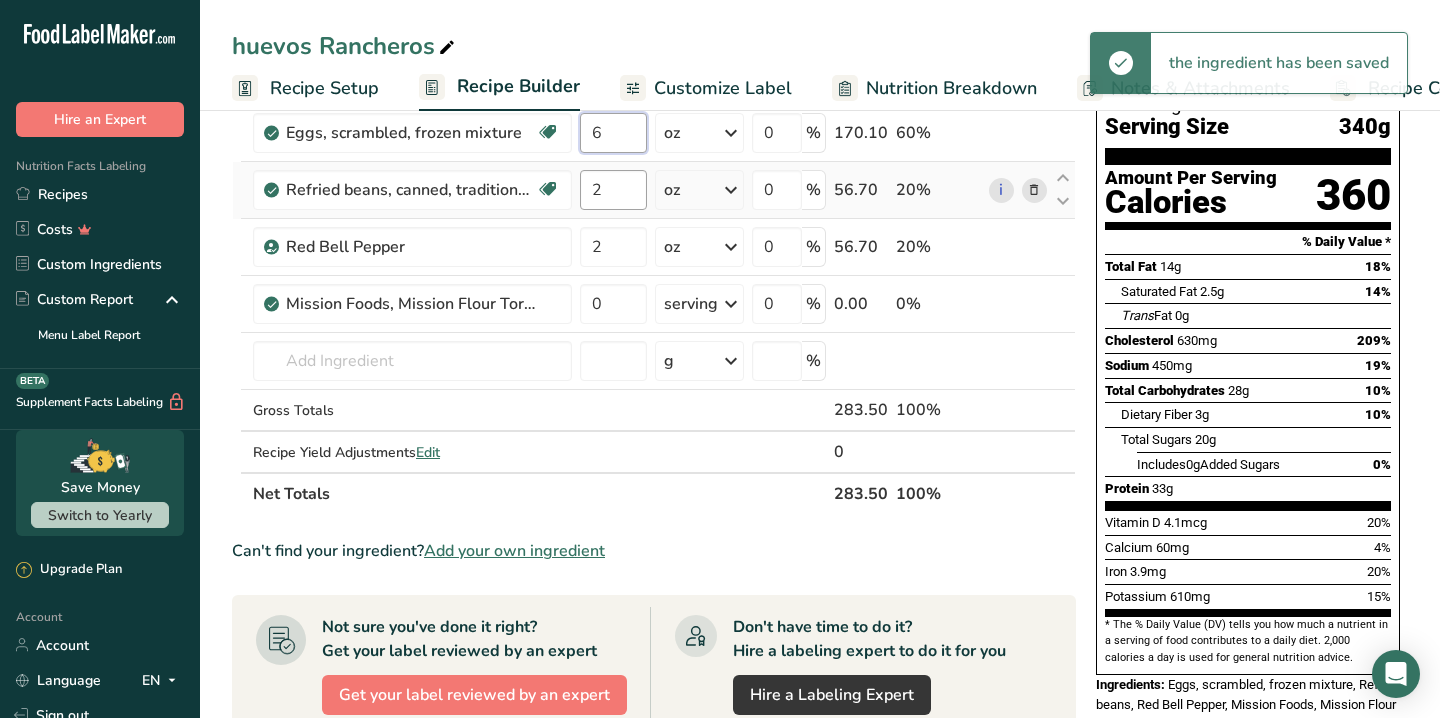 type on "6" 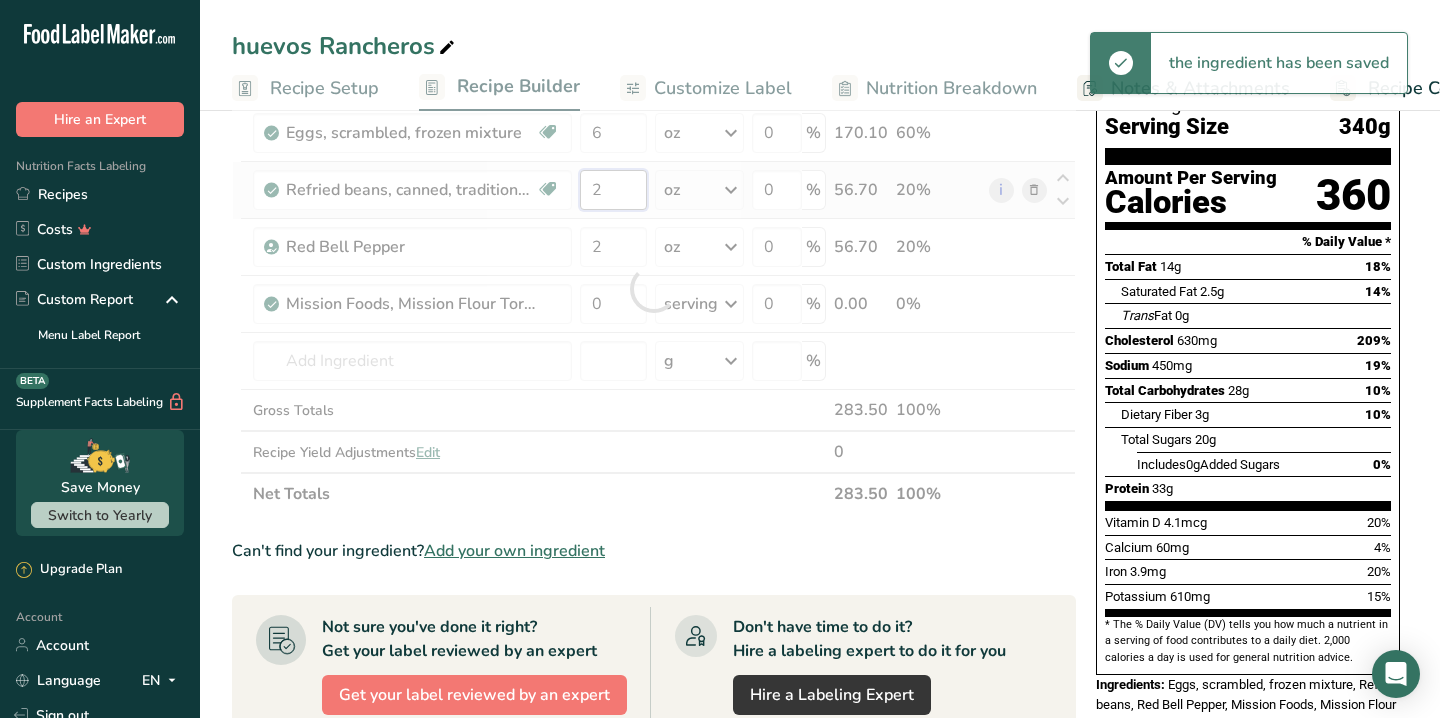 click on "Ingredient *
Amount *
Unit *
Waste *   .a-a{fill:#347362;}.b-a{fill:#fff;}          Grams
Percentage
Eggs, scrambled, frozen mixture
Dairy free
Gluten free
Vegetarian
Soy free
6
oz
Portions
1 oz
Weight Units
g
kg
mg
See more
Volume Units
l
Volume units require a density conversion. If you know your ingredient's density enter it below. Otherwise, click on "RIA" our AI Regulatory bot - she will be able to help you
lb/ft3
g/cm3
Confirm
mL
lb/ft3
g/cm3" at bounding box center [654, 288] 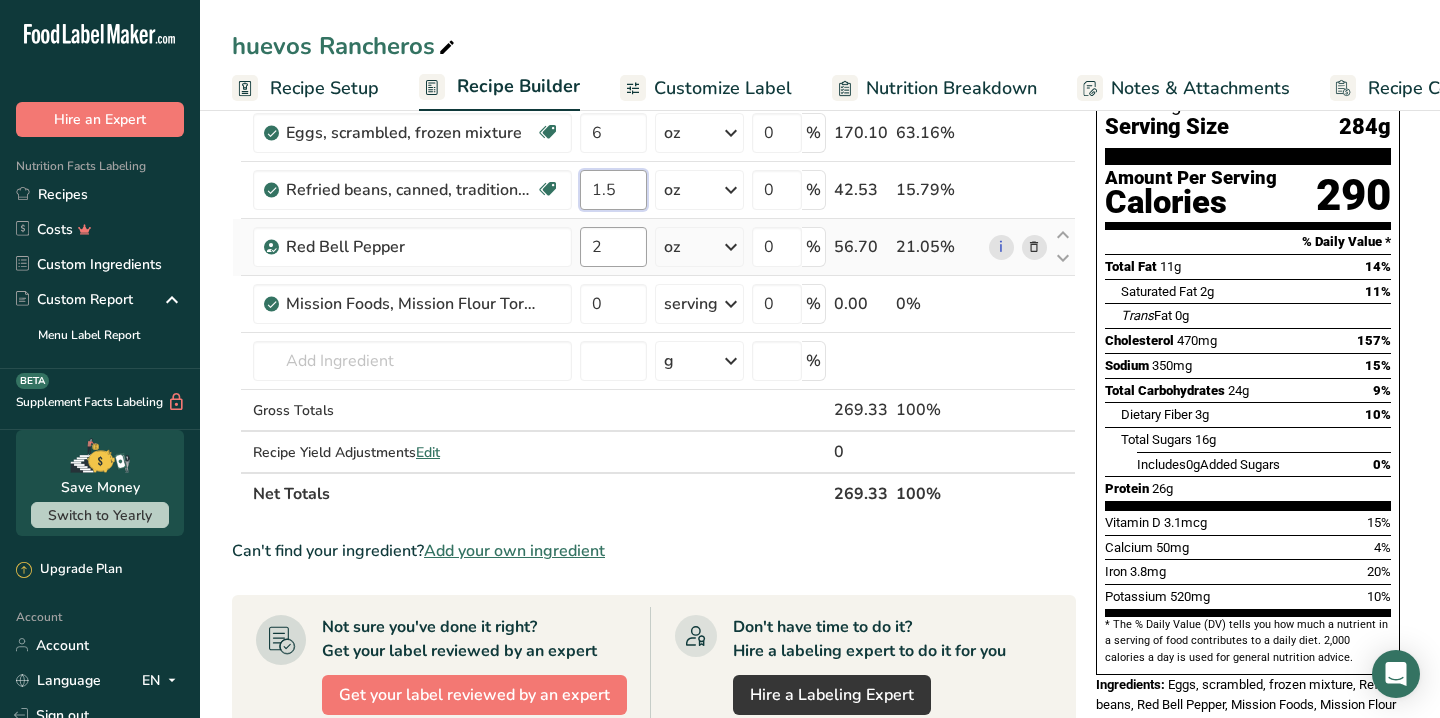 type on "1.5" 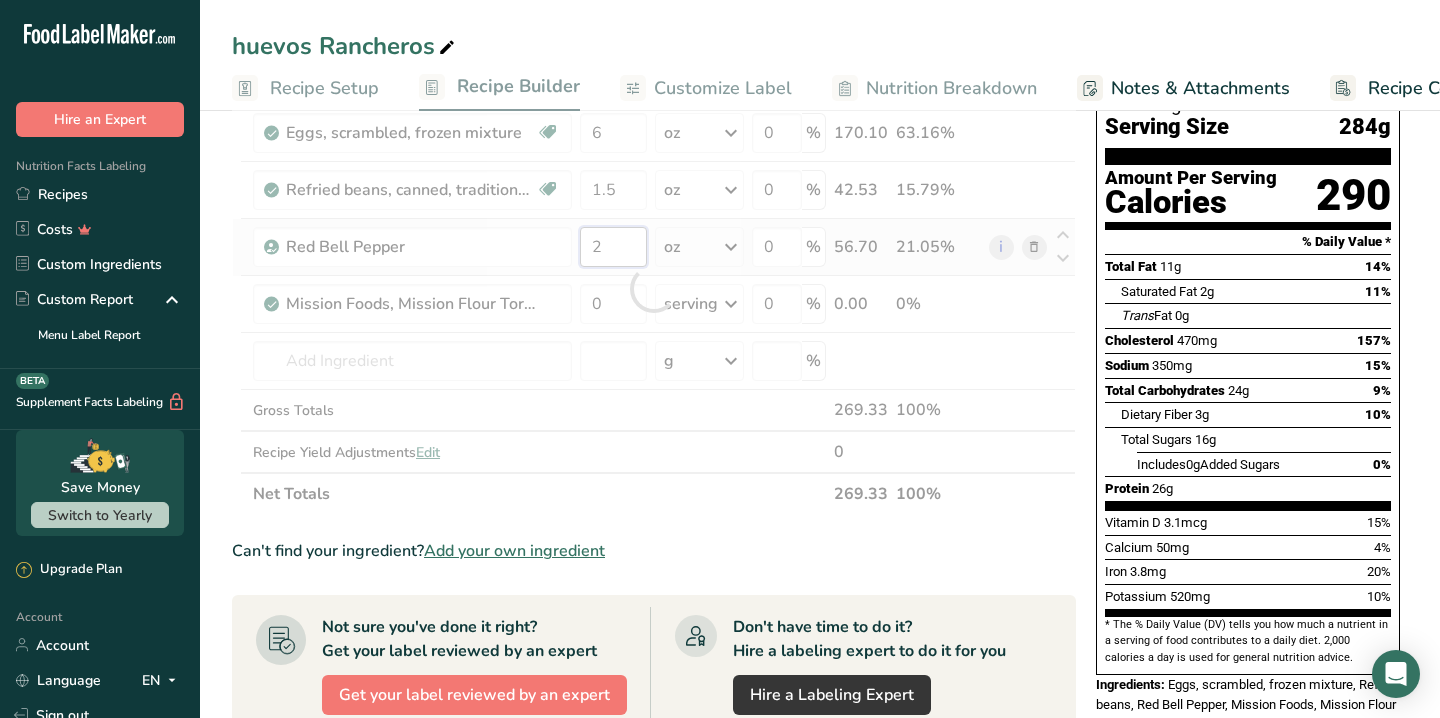 click on "Ingredient *
Amount *
Unit *
Waste *   .a-a{fill:#347362;}.b-a{fill:#fff;}          Grams
Percentage
Eggs, scrambled, frozen mixture
Dairy free
Gluten free
Vegetarian
Soy free
6
oz
Portions
1 oz
Weight Units
g
kg
mg
See more
Volume Units
l
Volume units require a density conversion. If you know your ingredient's density enter it below. Otherwise, click on "RIA" our AI Regulatory bot - she will be able to help you
lb/ft3
g/cm3
Confirm
mL
lb/ft3
g/cm3" at bounding box center [654, 288] 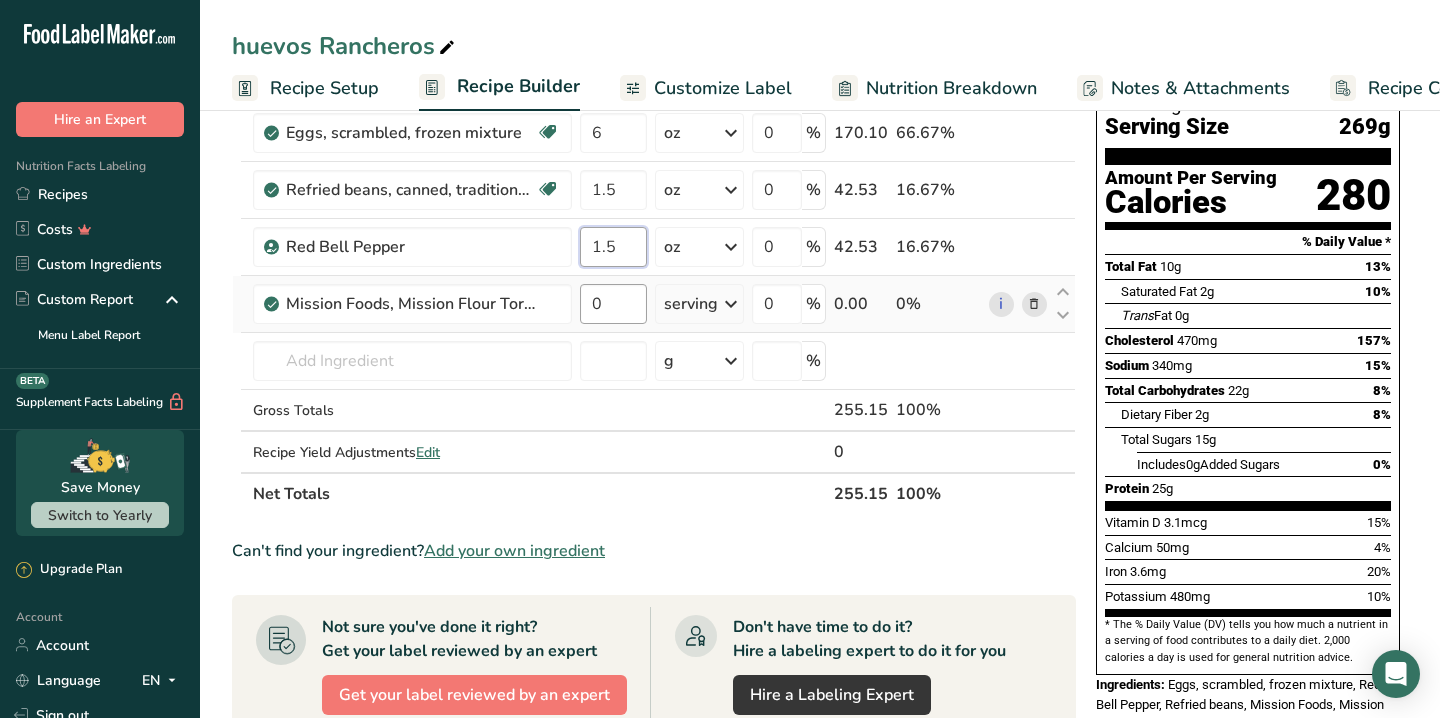 type on "1.5" 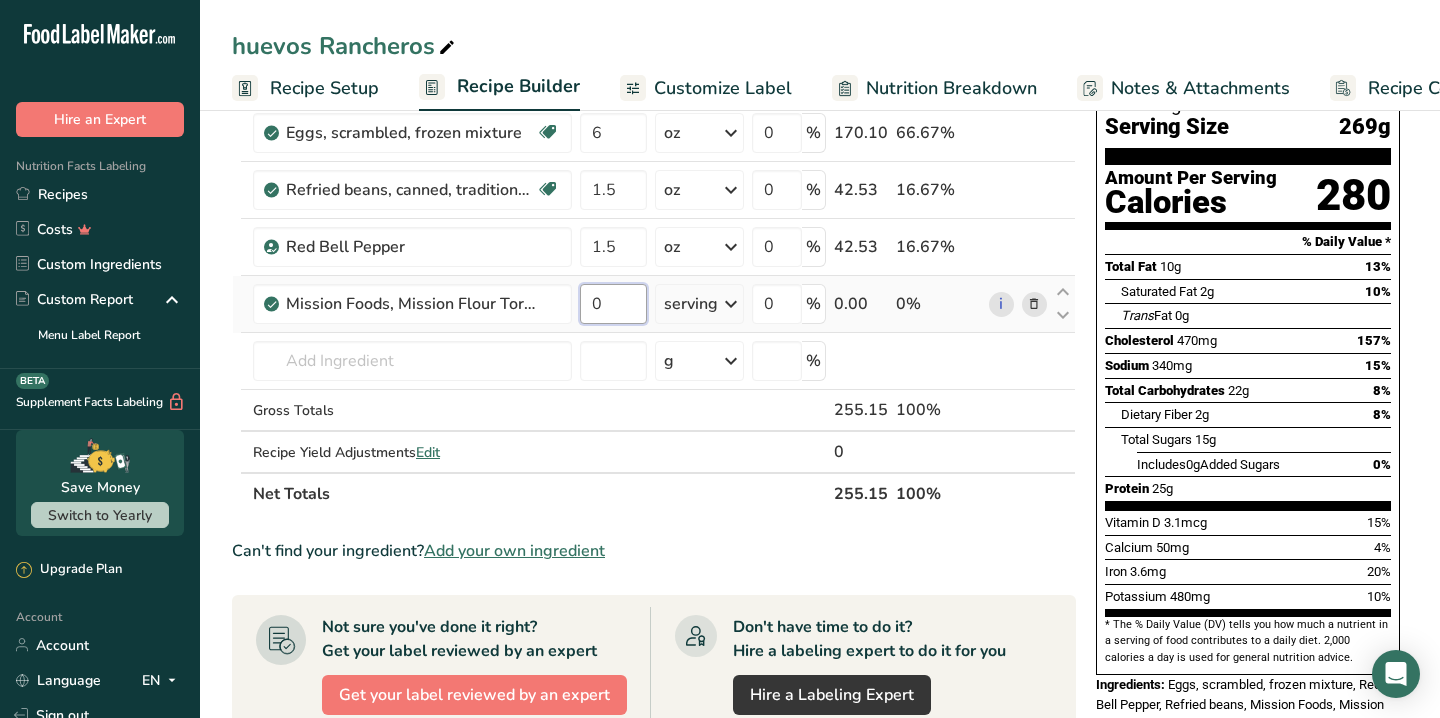 click on "Ingredient *
Amount *
Unit *
Waste *   .a-a{fill:#347362;}.b-a{fill:#fff;}          Grams
Percentage
Eggs, scrambled, frozen mixture
Dairy free
Gluten free
Vegetarian
Soy free
6
oz
Portions
1 oz
Weight Units
g
kg
mg
See more
Volume Units
l
Volume units require a density conversion. If you know your ingredient's density enter it below. Otherwise, click on "RIA" our AI Regulatory bot - she will be able to help you
lb/ft3
g/cm3
Confirm
mL
lb/ft3
g/cm3" at bounding box center [654, 288] 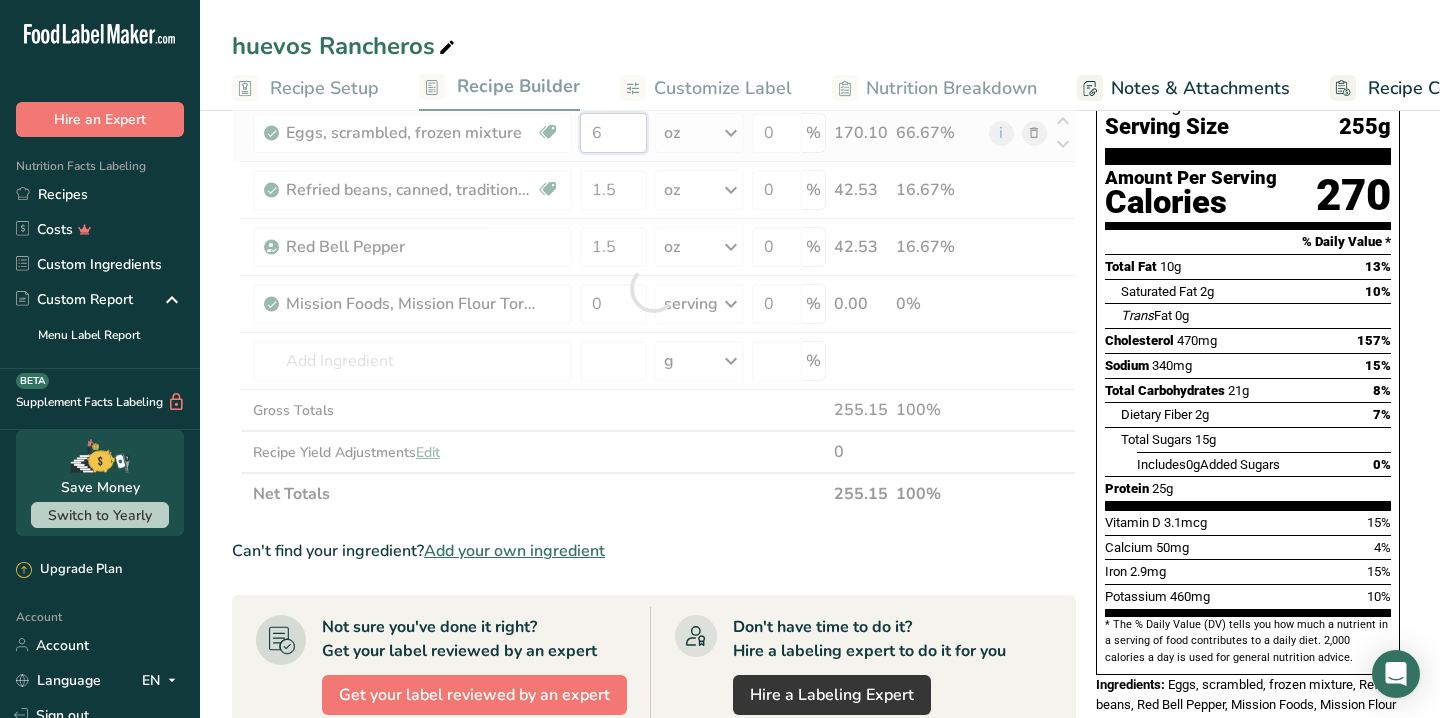 click on "Ingredient *
Amount *
Unit *
Waste *   .a-a{fill:#347362;}.b-a{fill:#fff;}          Grams
Percentage
Eggs, scrambled, frozen mixture
Dairy free
Gluten free
Vegetarian
Soy free
6
oz
Portions
1 oz
Weight Units
g
kg
mg
See more
Volume Units
l
Volume units require a density conversion. If you know your ingredient's density enter it below. Otherwise, click on "RIA" our AI Regulatory bot - she will be able to help you
lb/ft3
g/cm3
Confirm
mL
lb/ft3
g/cm3" at bounding box center (654, 288) 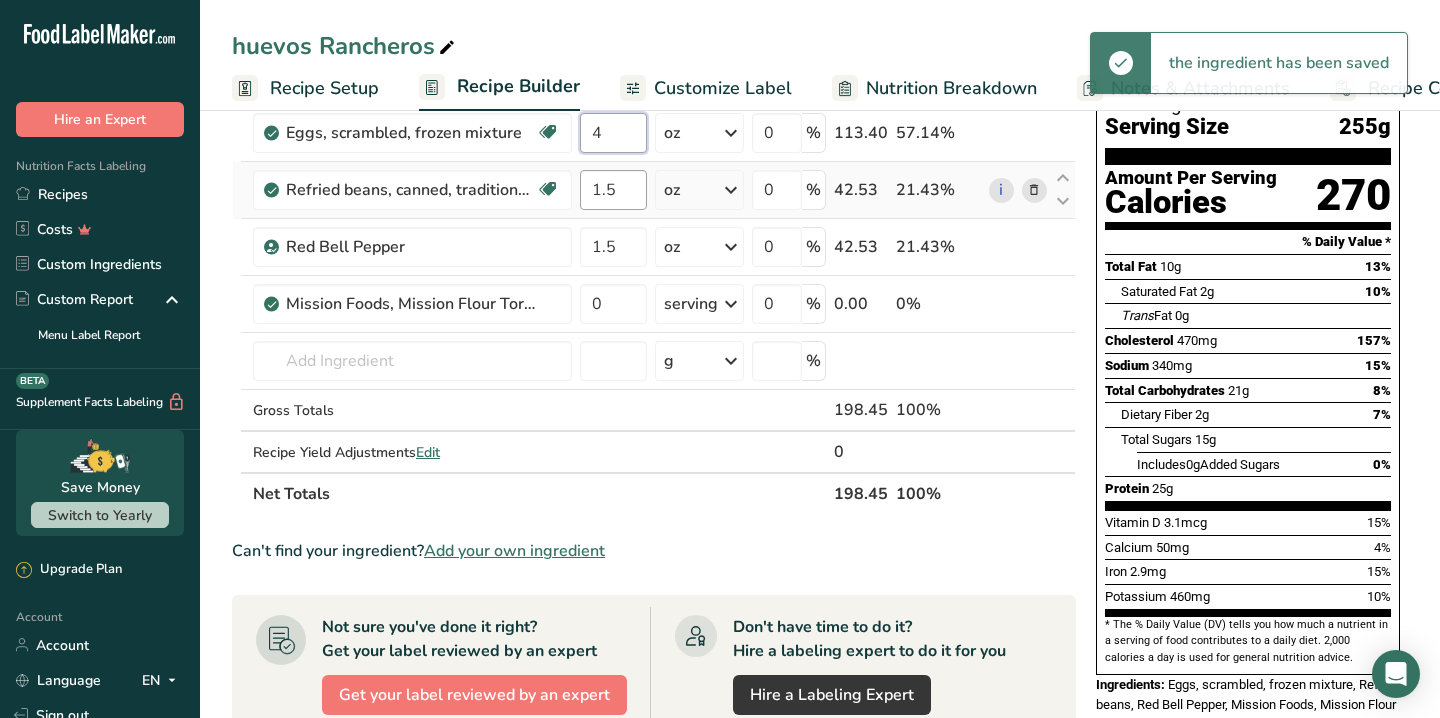 type on "4" 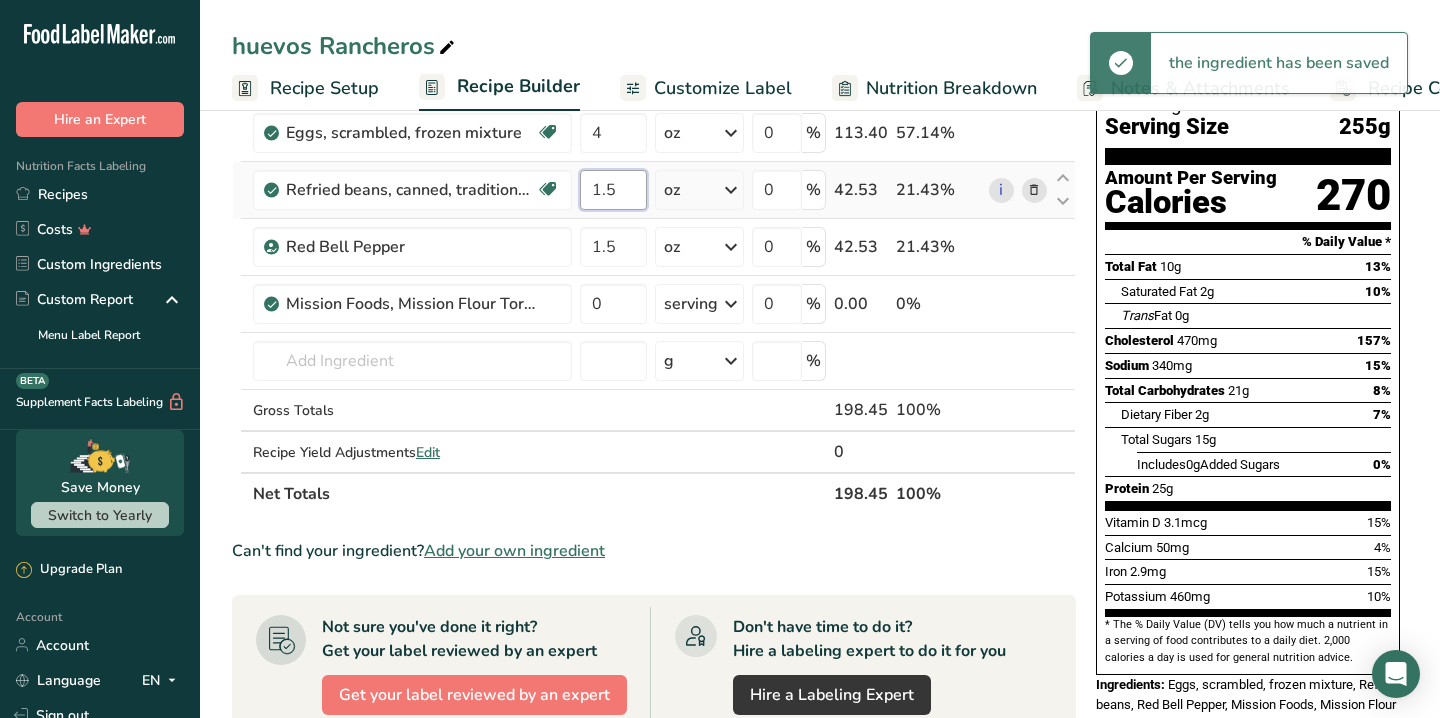 click on "Ingredient *
Amount *
Unit *
Waste *   .a-a{fill:#347362;}.b-a{fill:#fff;}          Grams
Percentage
Eggs, scrambled, frozen mixture
Dairy free
Gluten free
Vegetarian
Soy free
4
oz
Portions
1 oz
Weight Units
g
kg
mg
See more
Volume Units
l
Volume units require a density conversion. If you know your ingredient's density enter it below. Otherwise, click on "RIA" our AI Regulatory bot - she will be able to help you
lb/ft3
g/cm3
Confirm
mL
lb/ft3
g/cm3" at bounding box center (654, 288) 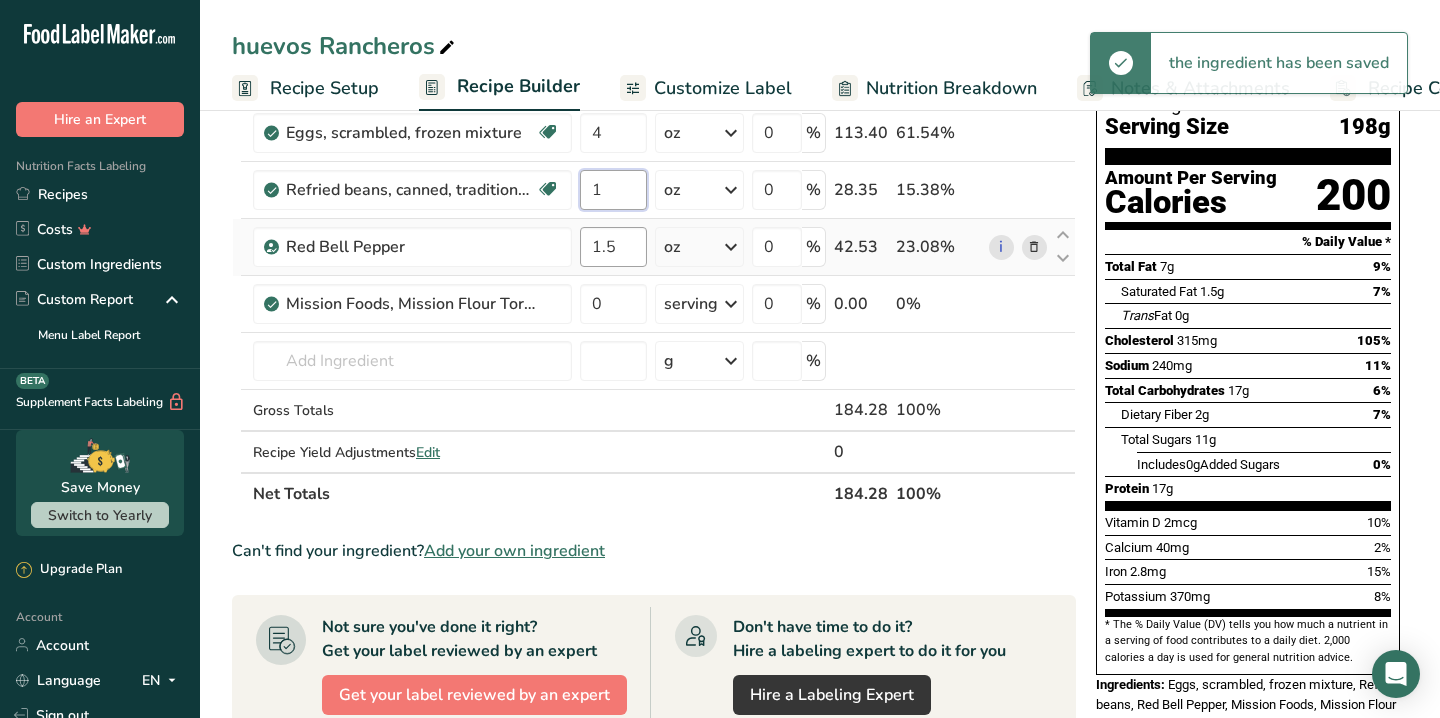 type on "1" 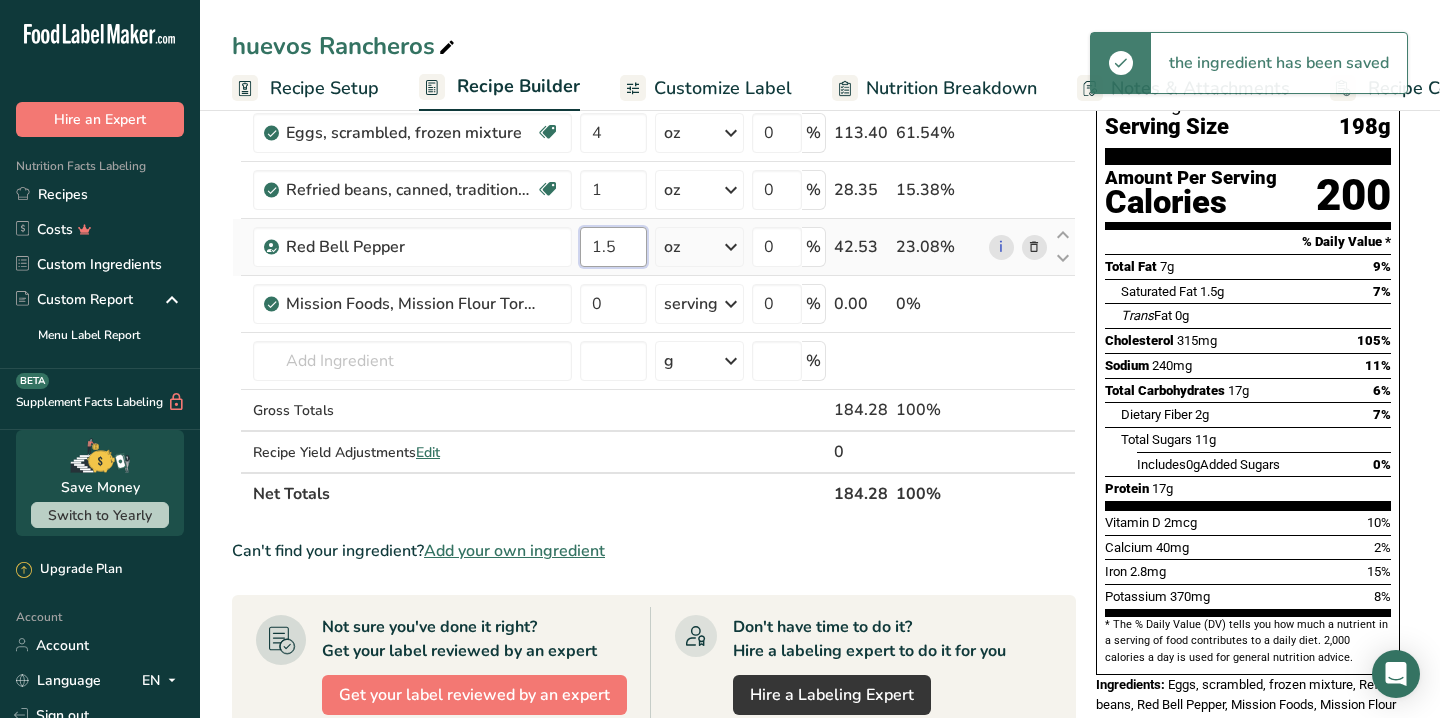 click on "Ingredient *
Amount *
Unit *
Waste *   .a-a{fill:#347362;}.b-a{fill:#fff;}          Grams
Percentage
Eggs, scrambled, frozen mixture
Dairy free
Gluten free
Vegetarian
Soy free
4
oz
Portions
1 oz
Weight Units
g
kg
mg
See more
Volume Units
l
Volume units require a density conversion. If you know your ingredient's density enter it below. Otherwise, click on "RIA" our AI Regulatory bot - she will be able to help you
lb/ft3
g/cm3
Confirm
mL
lb/ft3
g/cm3" at bounding box center [654, 288] 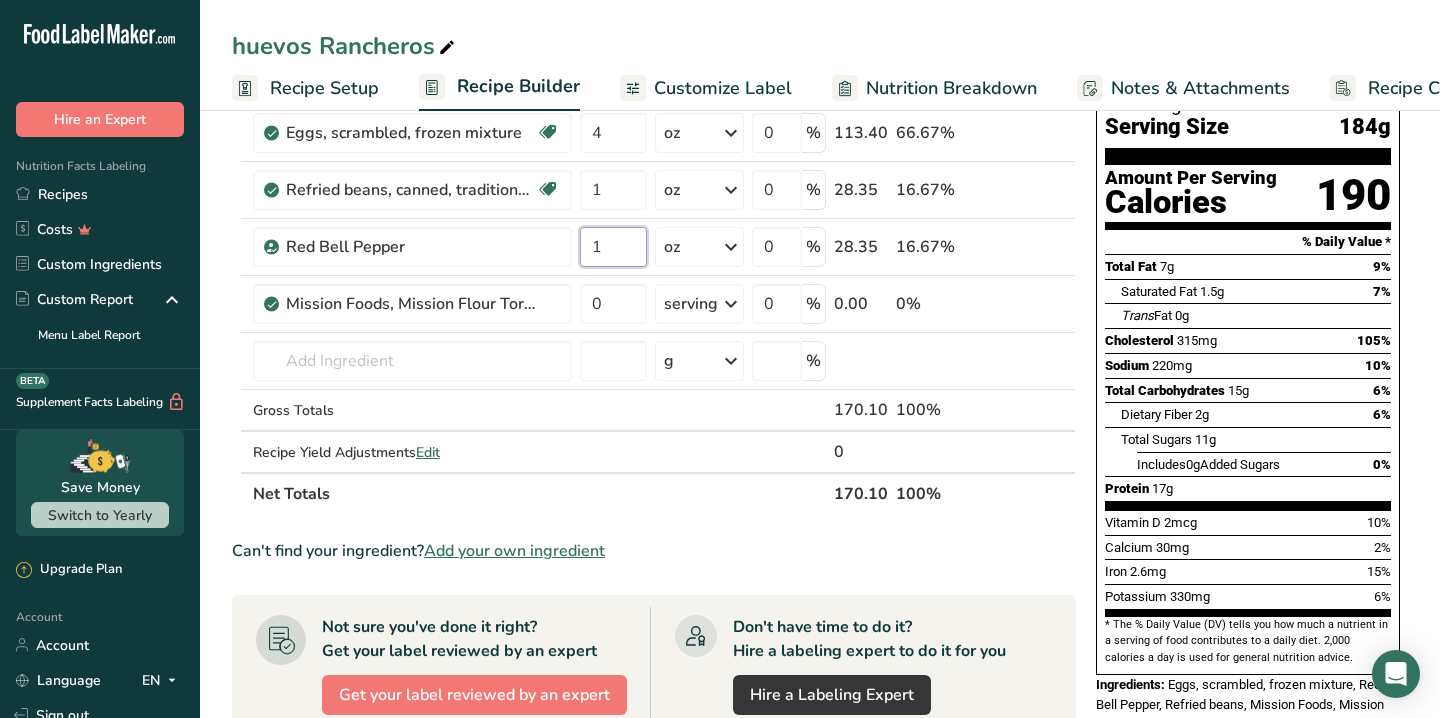 type on "1" 